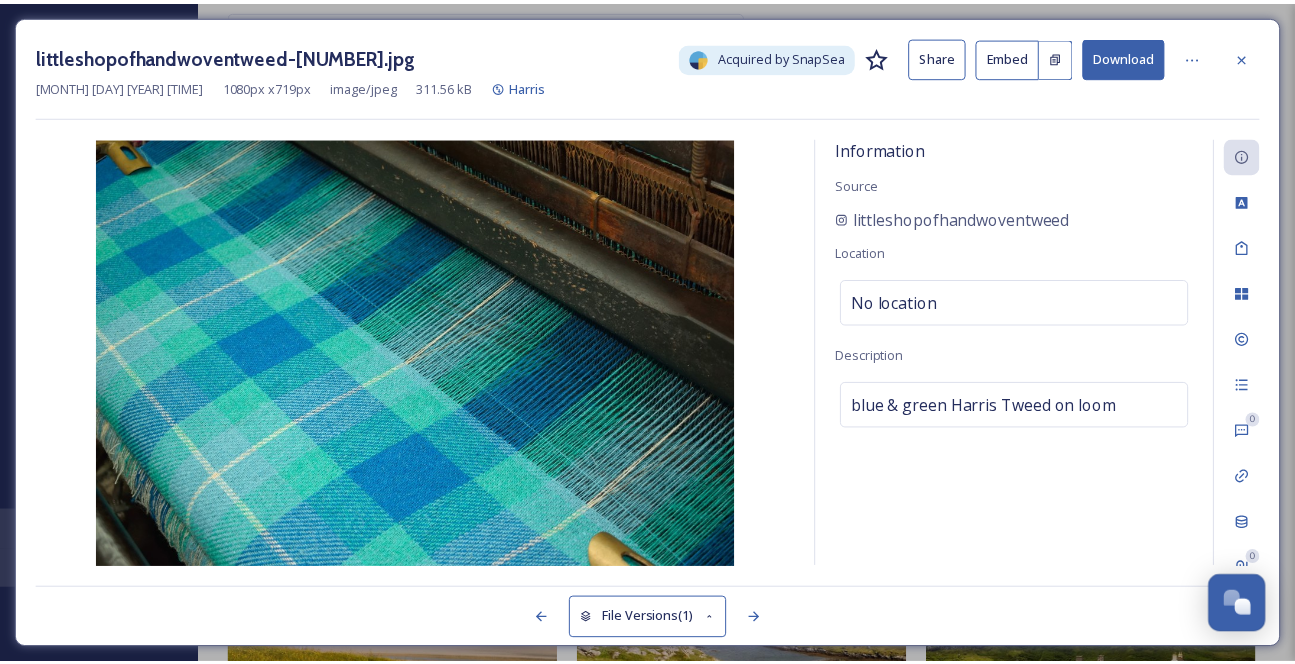 scroll, scrollTop: 2818, scrollLeft: 0, axis: vertical 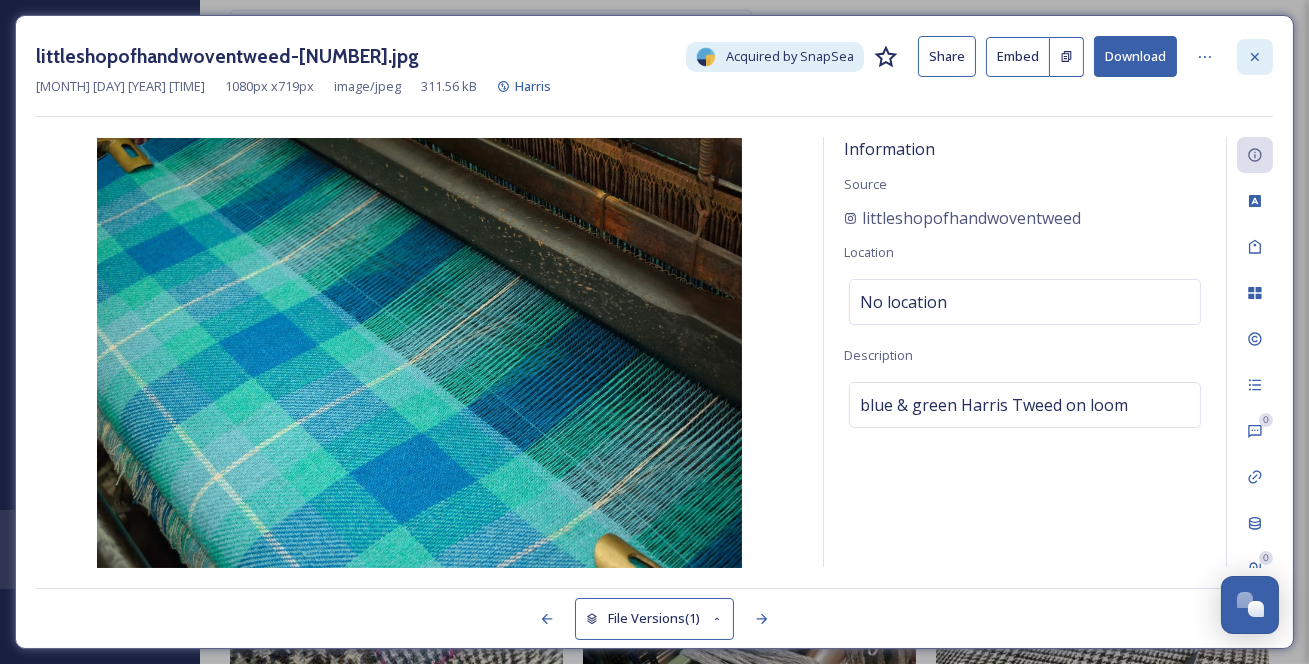 click 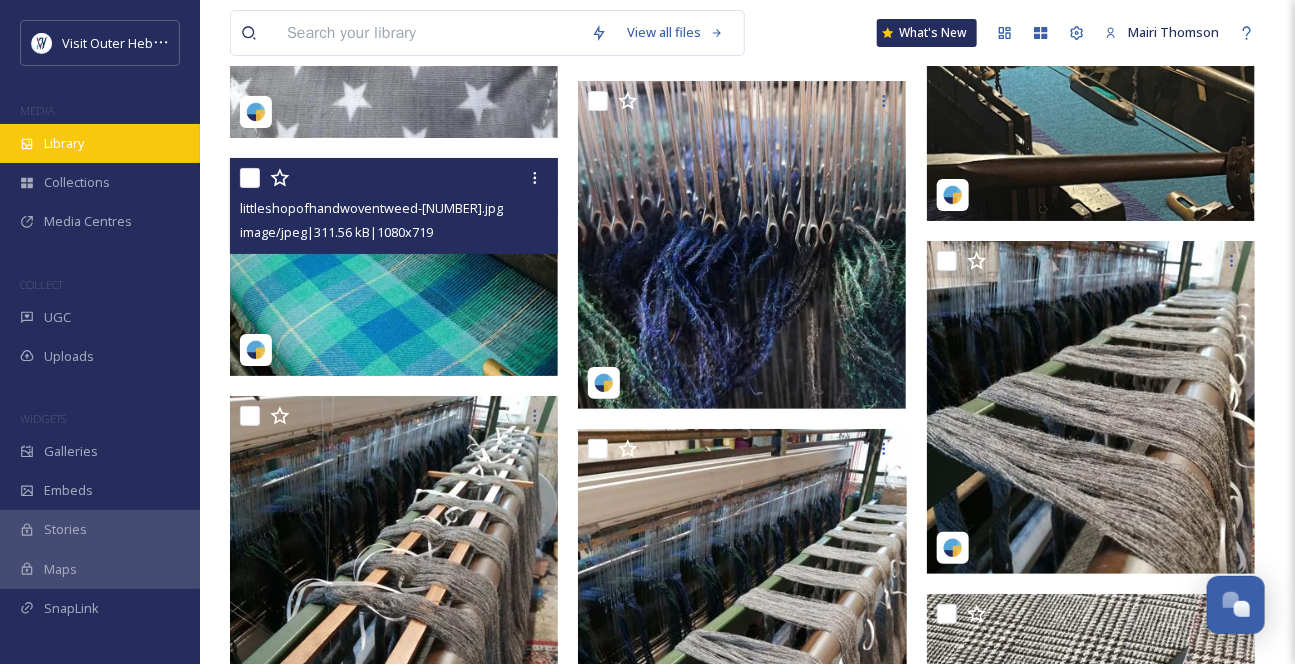 click on "Library" at bounding box center (64, 143) 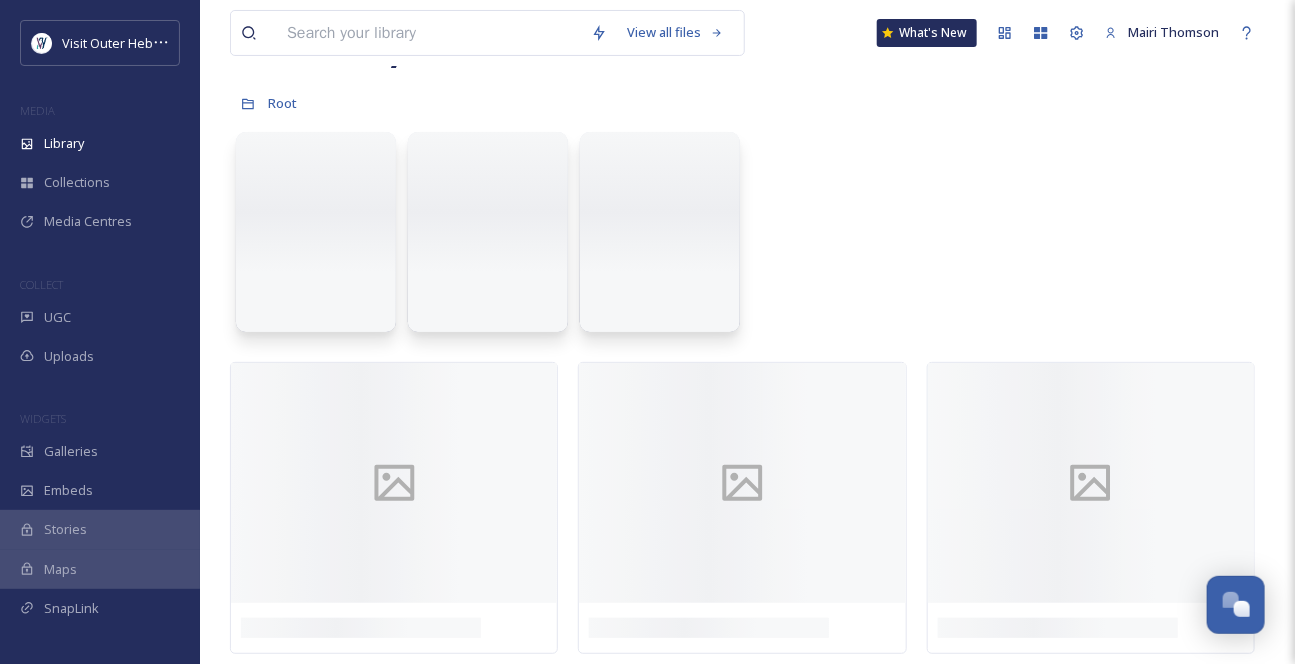 scroll, scrollTop: 0, scrollLeft: 0, axis: both 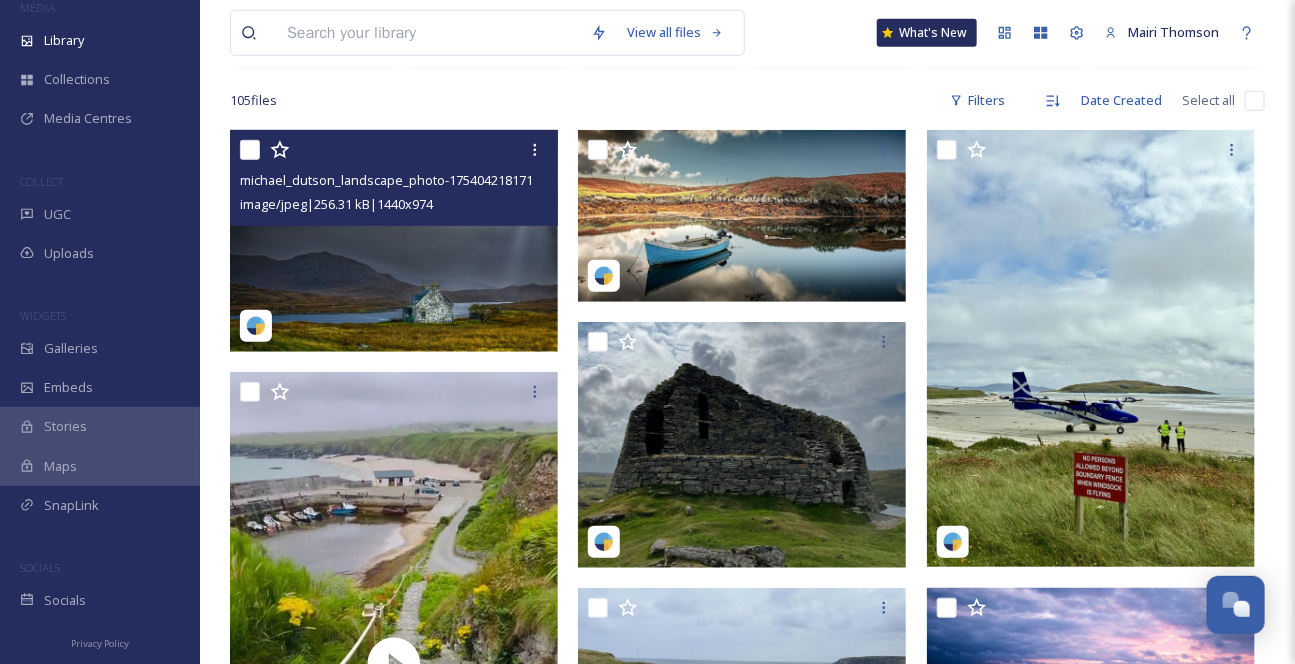 click at bounding box center [394, 241] 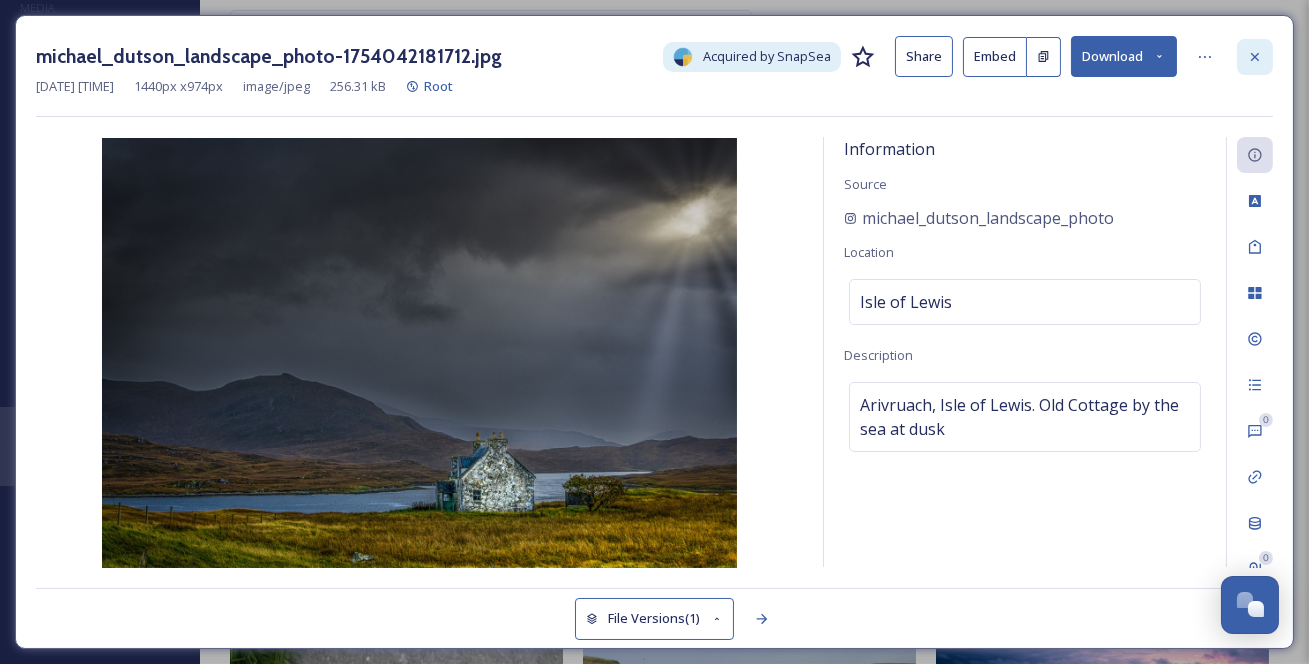 click at bounding box center [1255, 57] 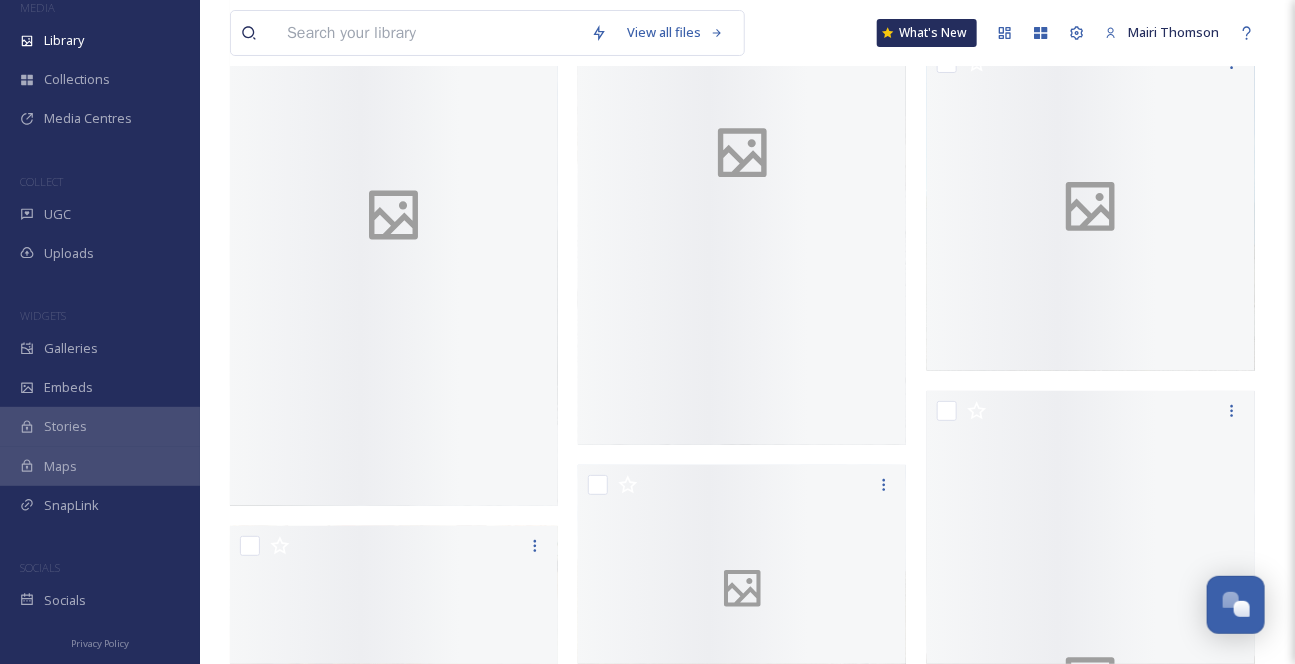 scroll, scrollTop: 12176, scrollLeft: 0, axis: vertical 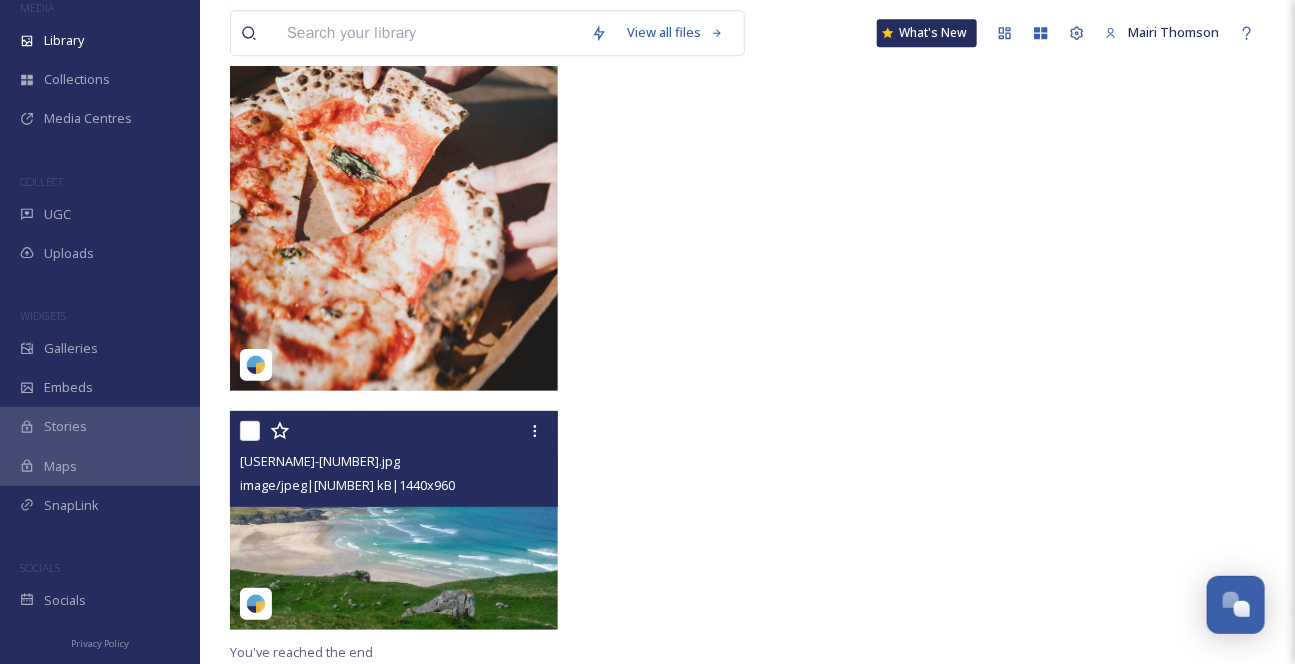 click on "[USERNAME]-[NUMBER].jpg" at bounding box center [396, 461] 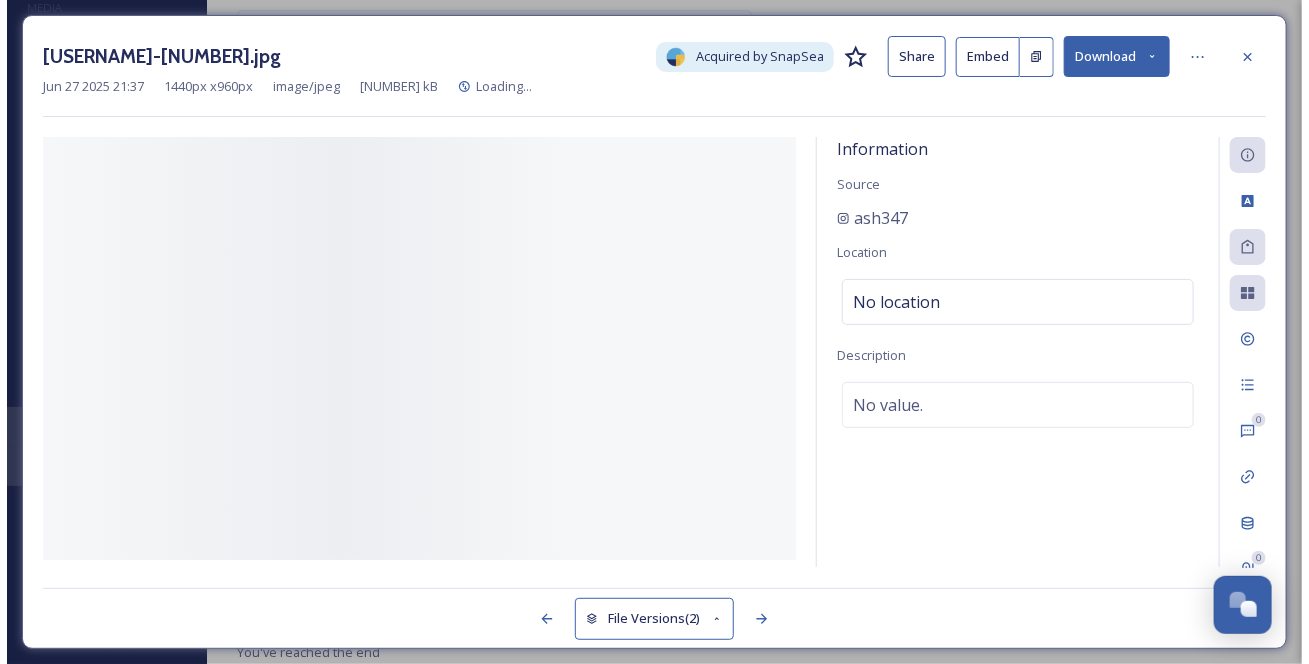 scroll, scrollTop: 13454, scrollLeft: 0, axis: vertical 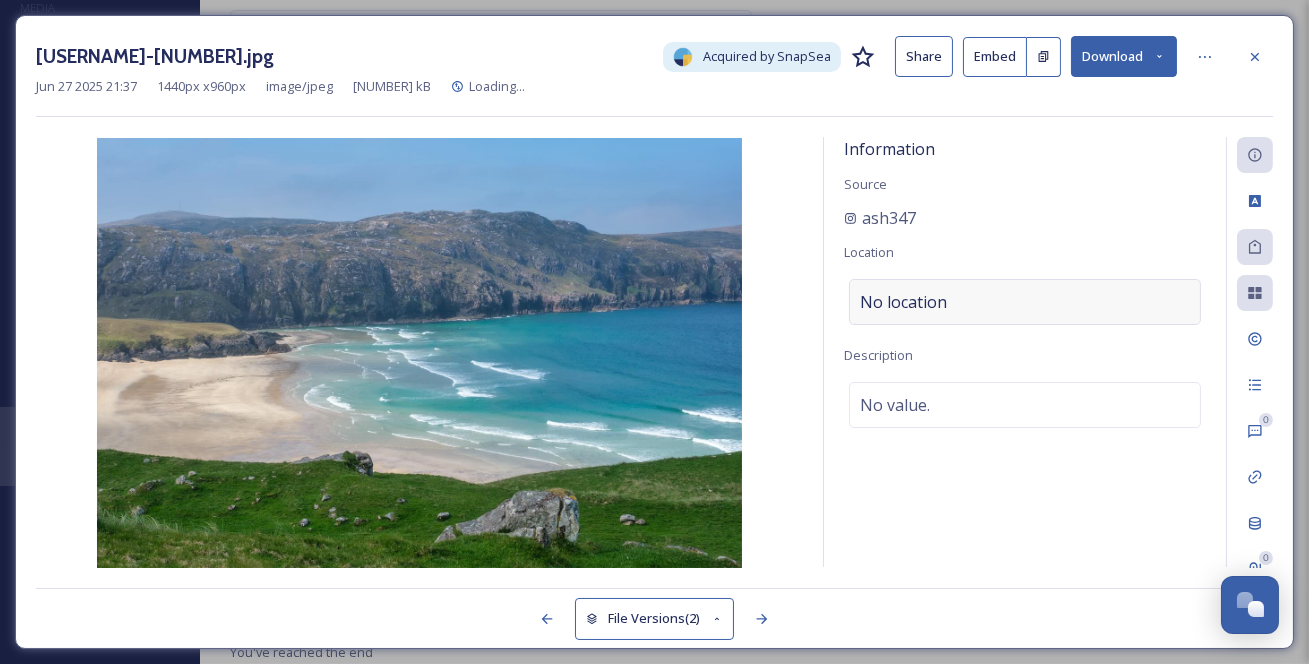 click on "No location" at bounding box center [903, 302] 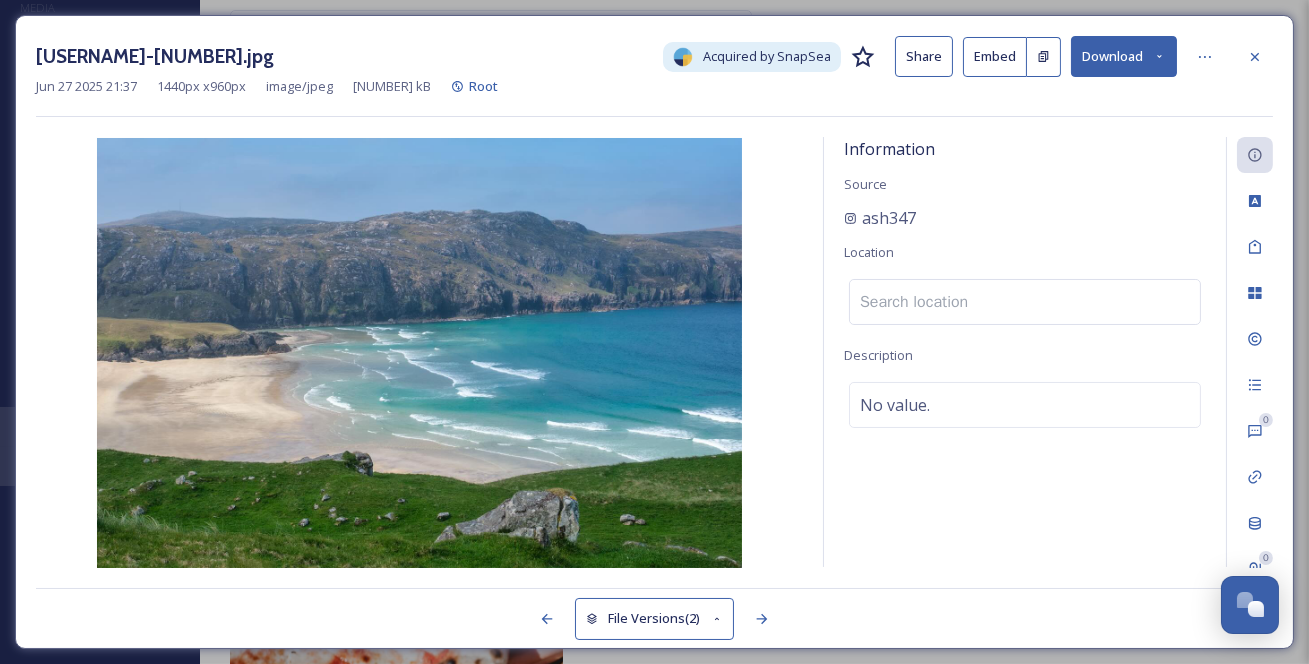 click at bounding box center (1025, 302) 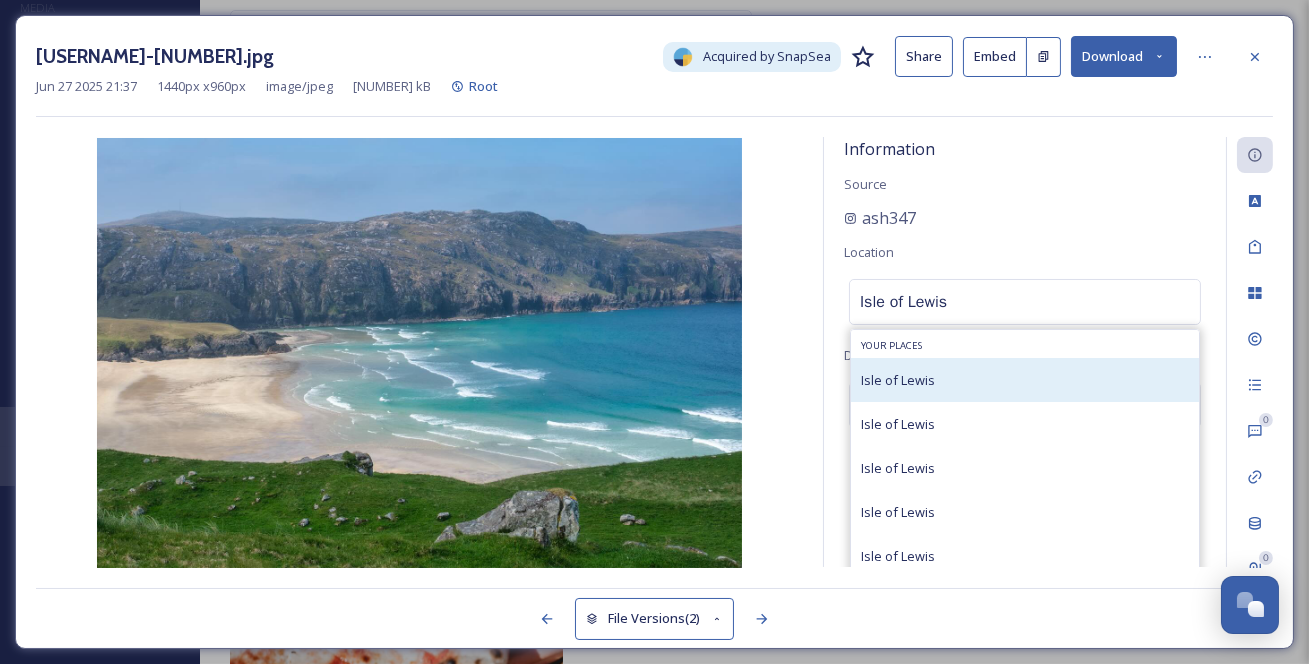 type on "Isle of Lewis" 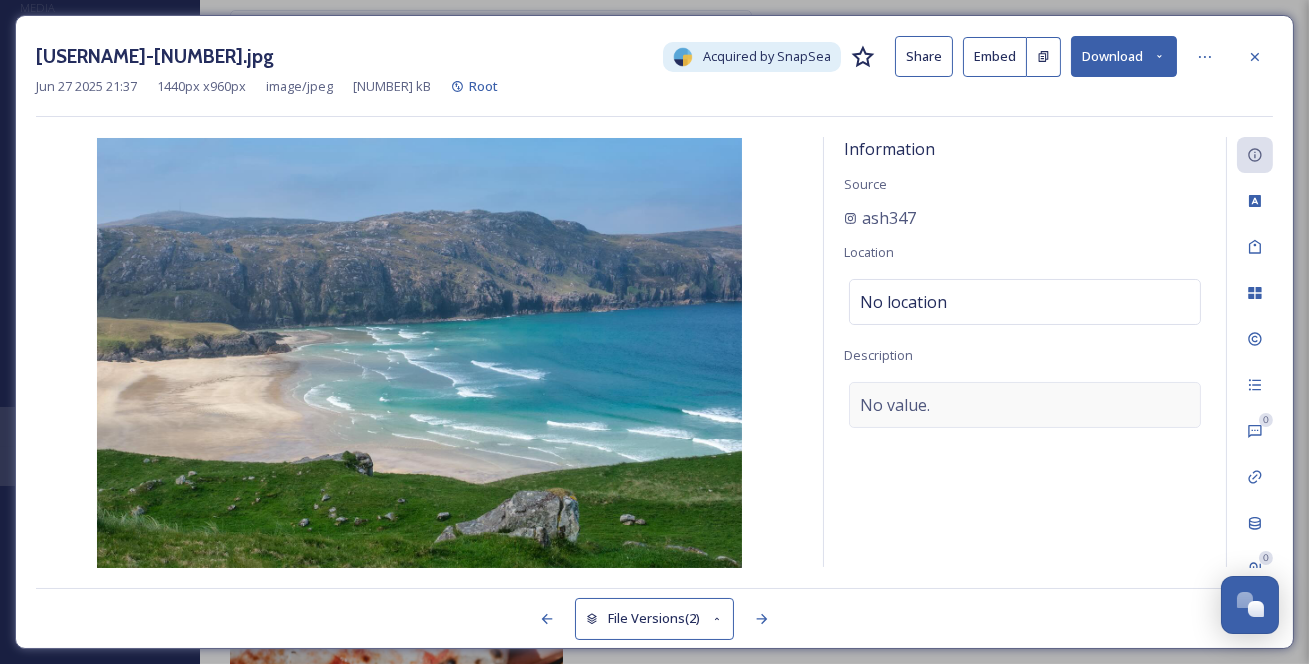 click on "No value." at bounding box center [895, 405] 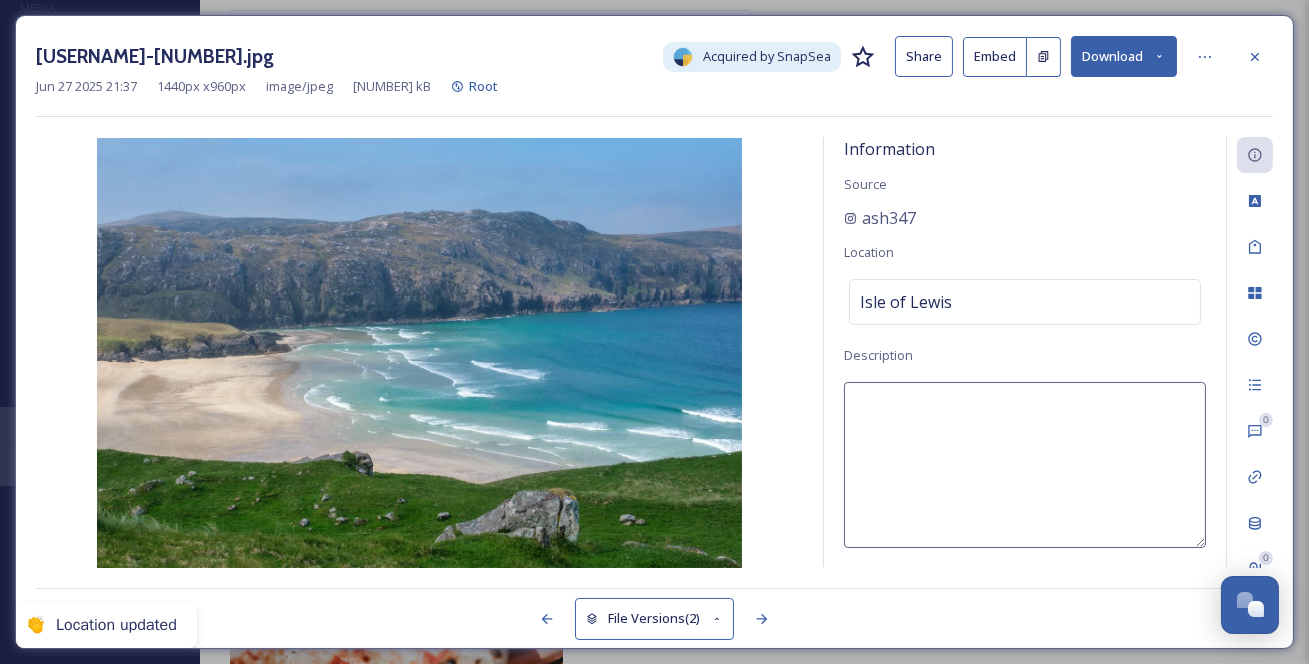 click at bounding box center [1025, 465] 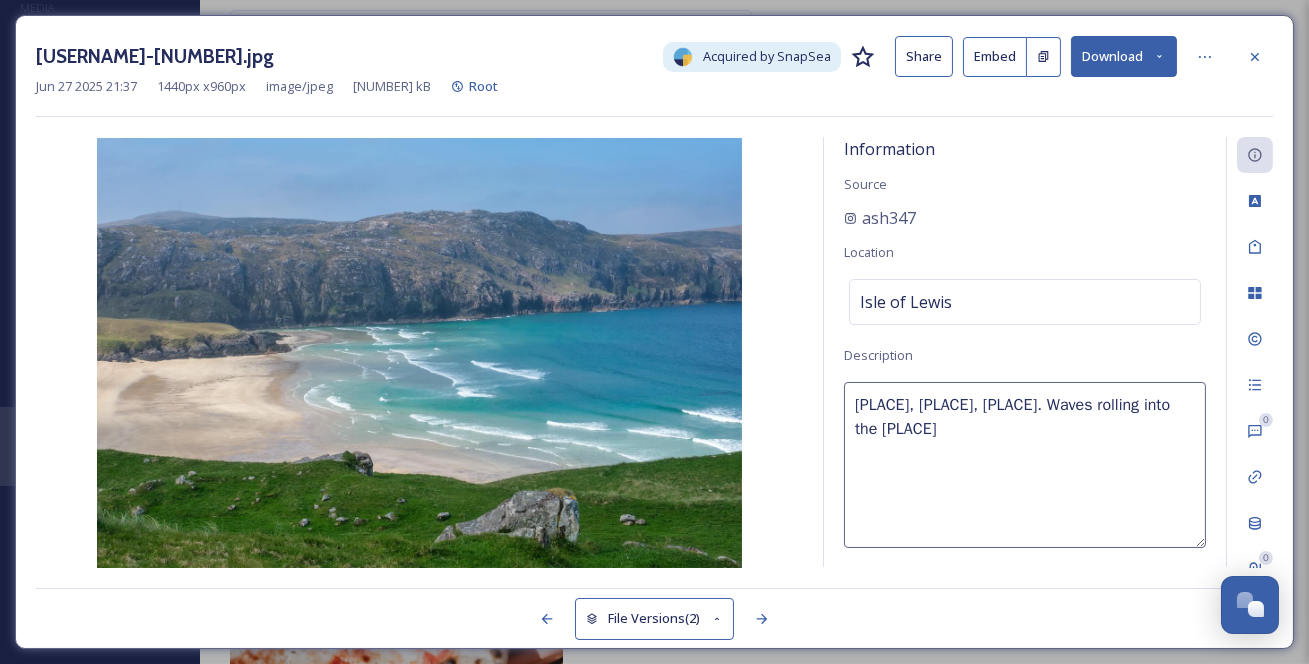 type on "[PLACE], [PLACE], [PLACE]. Waves rolling into the beach." 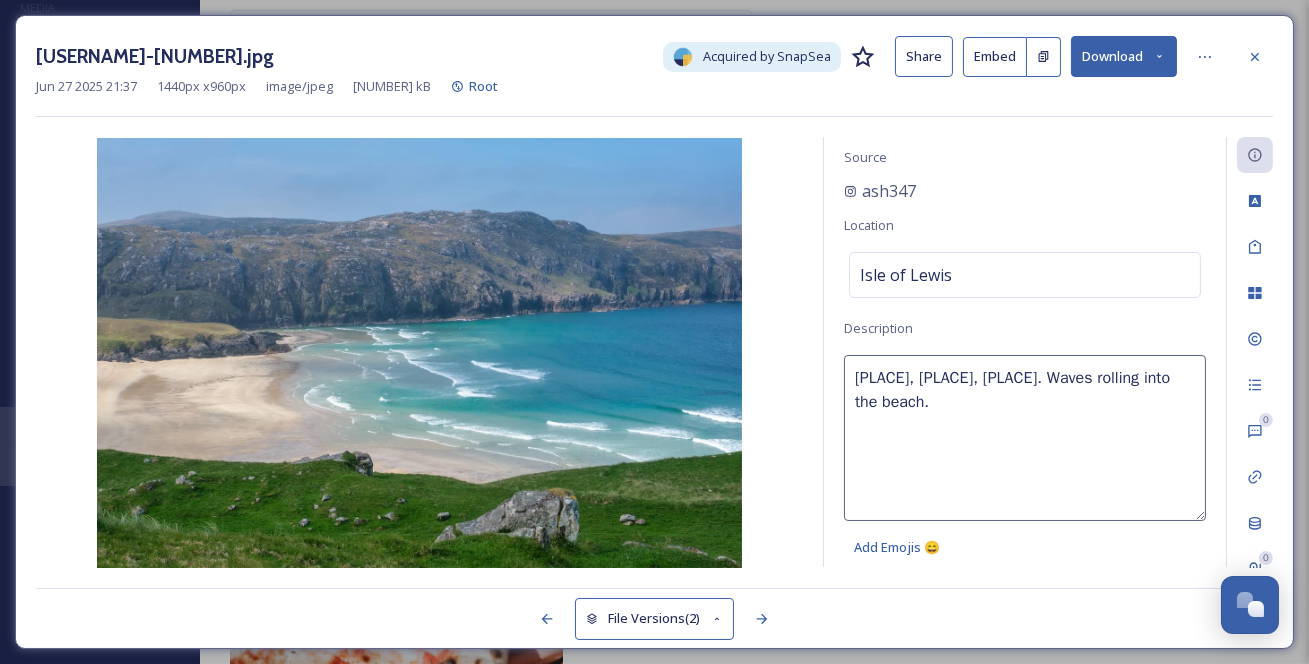 scroll, scrollTop: 100, scrollLeft: 0, axis: vertical 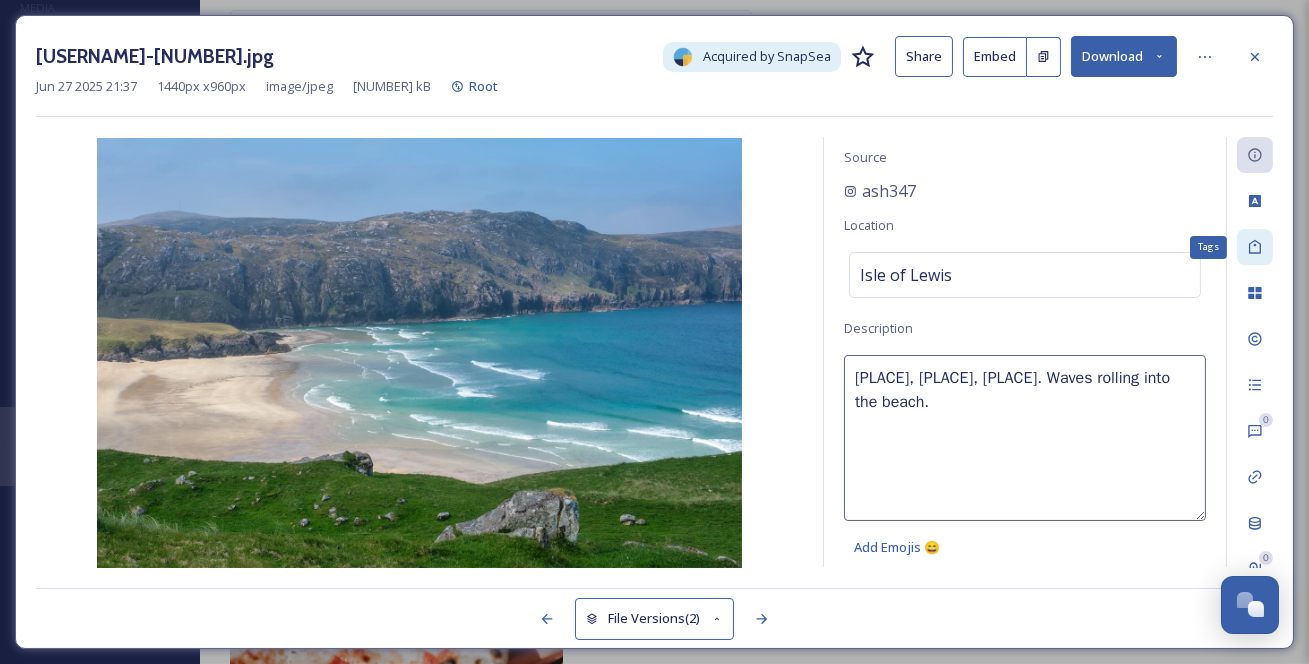 click 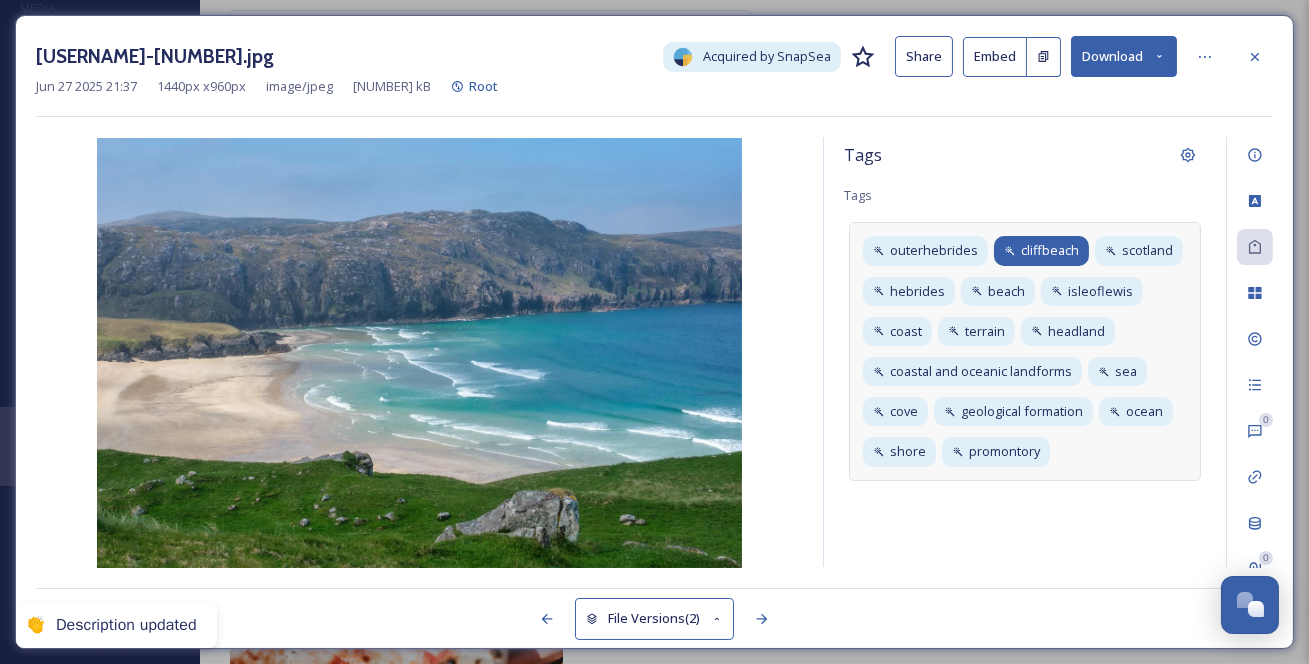 click on "cliffbeach" at bounding box center [1050, 250] 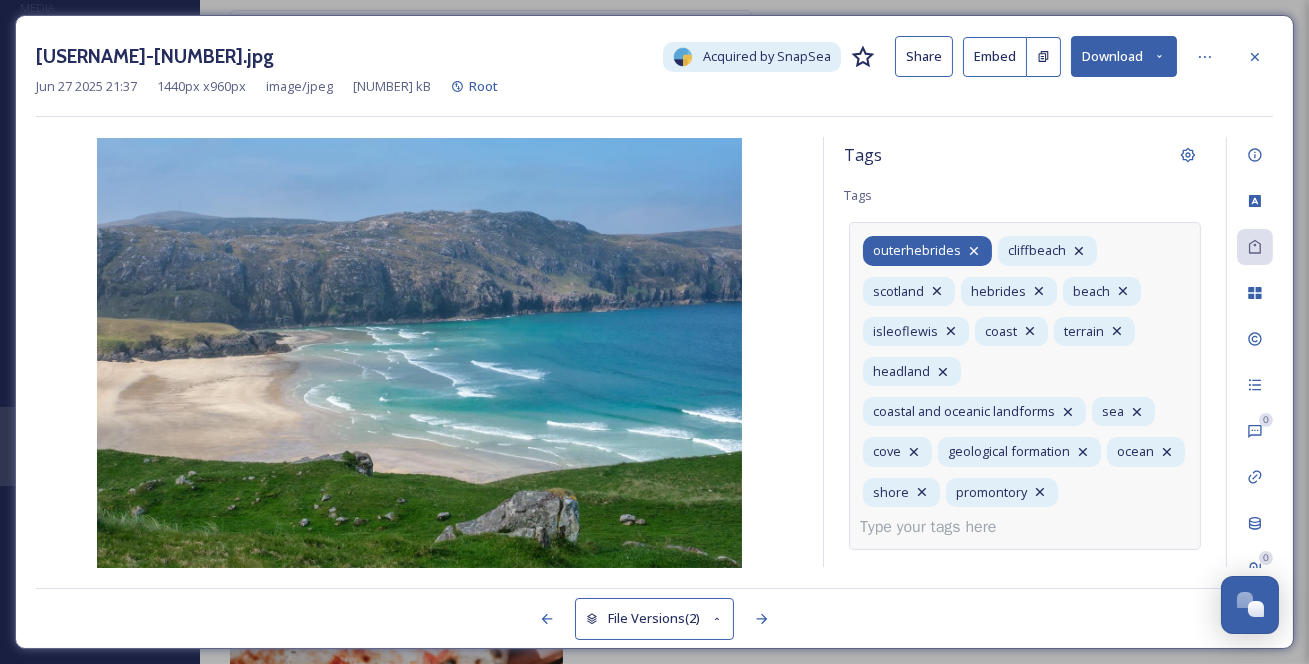 click on "outerhebrides" at bounding box center (927, 250) 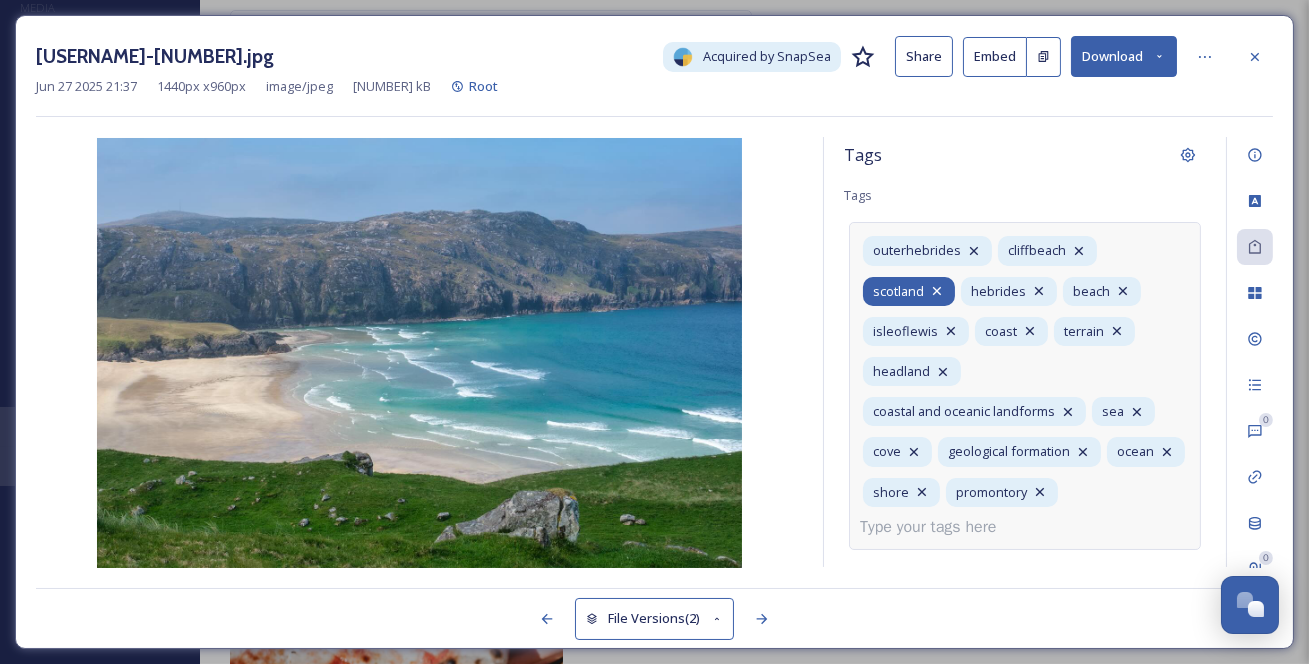 click 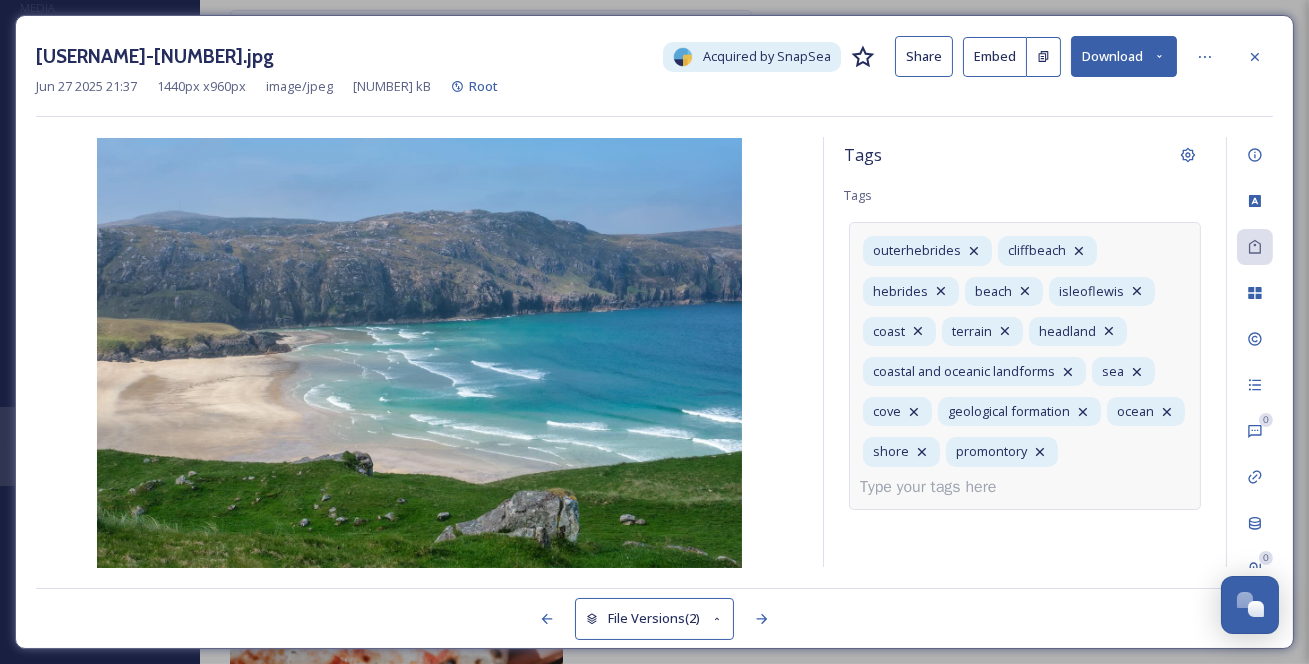 click at bounding box center (936, 487) 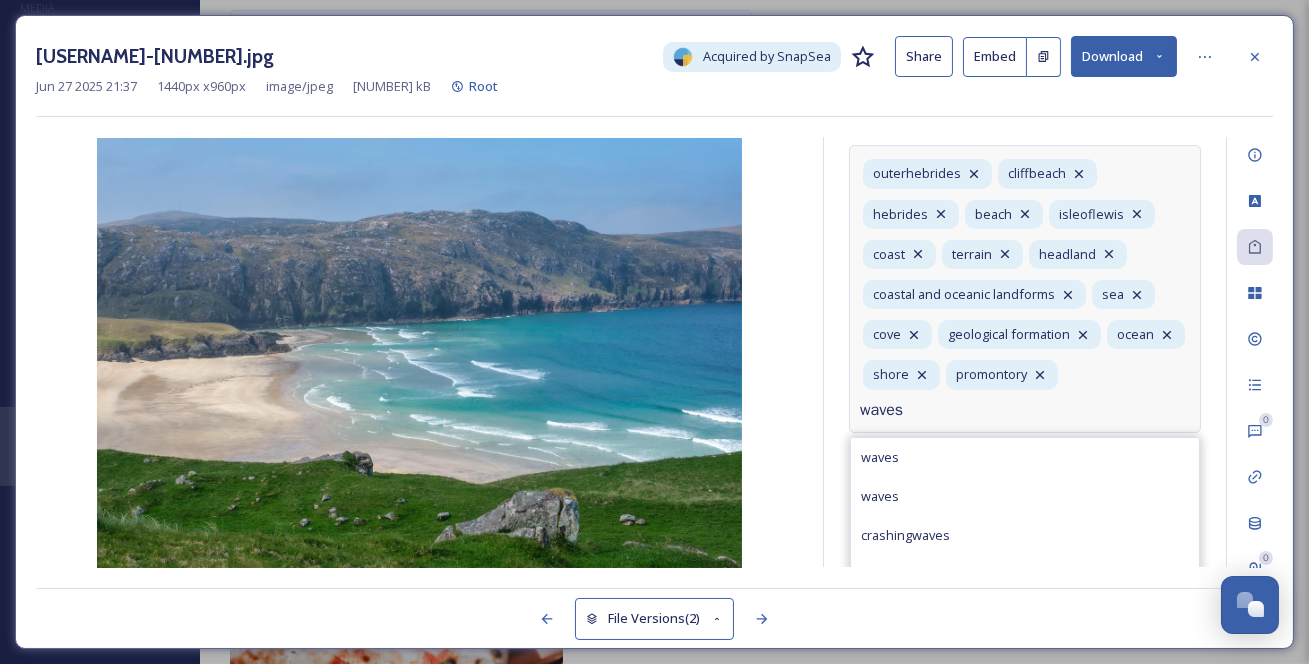 type on "waves" 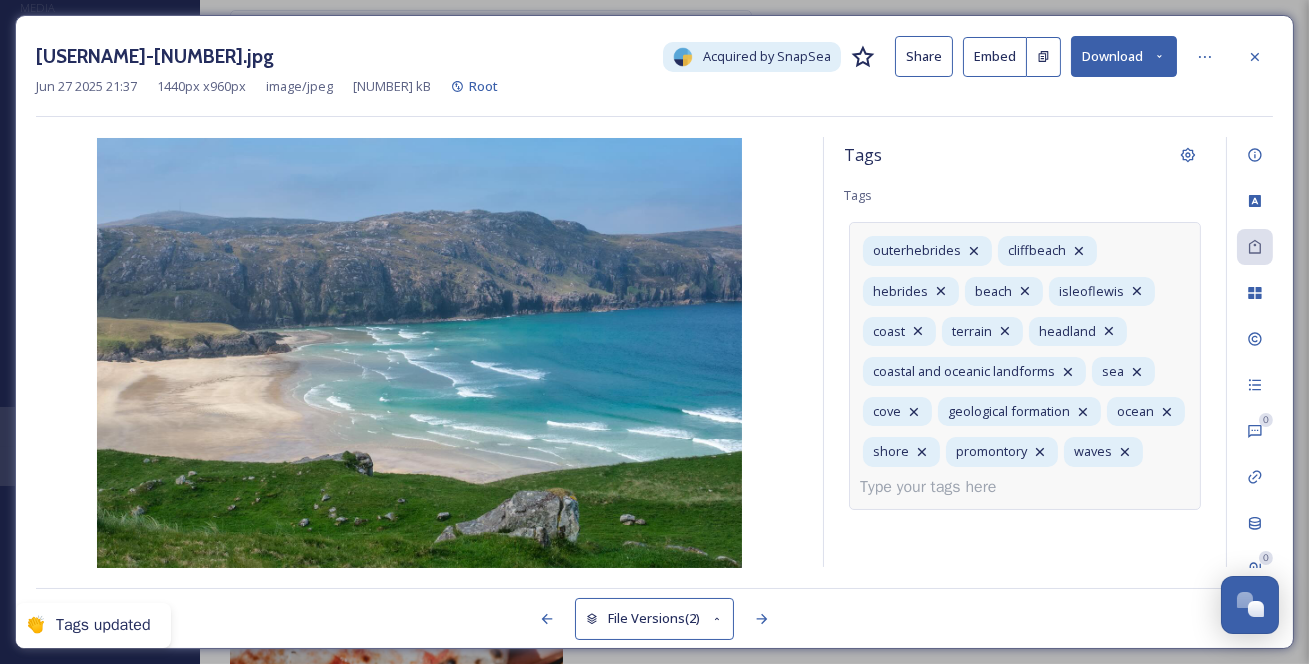 scroll, scrollTop: 122, scrollLeft: 0, axis: vertical 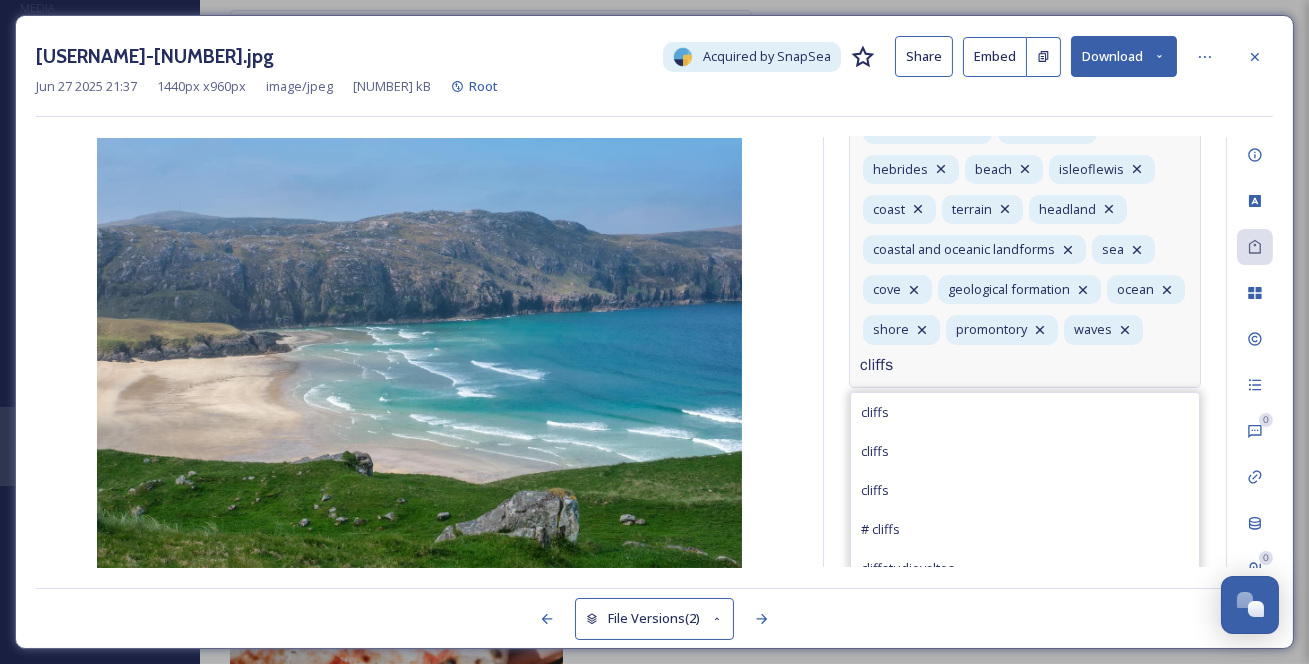 type on "cliffs" 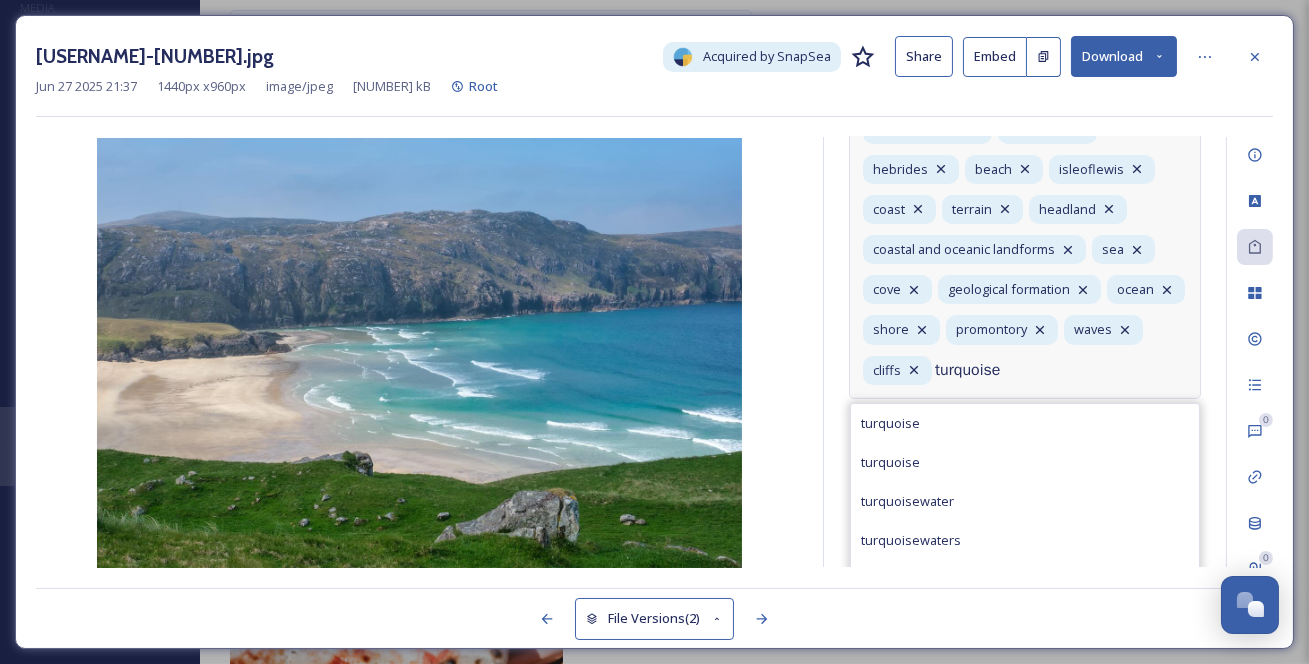 type on "turquoise" 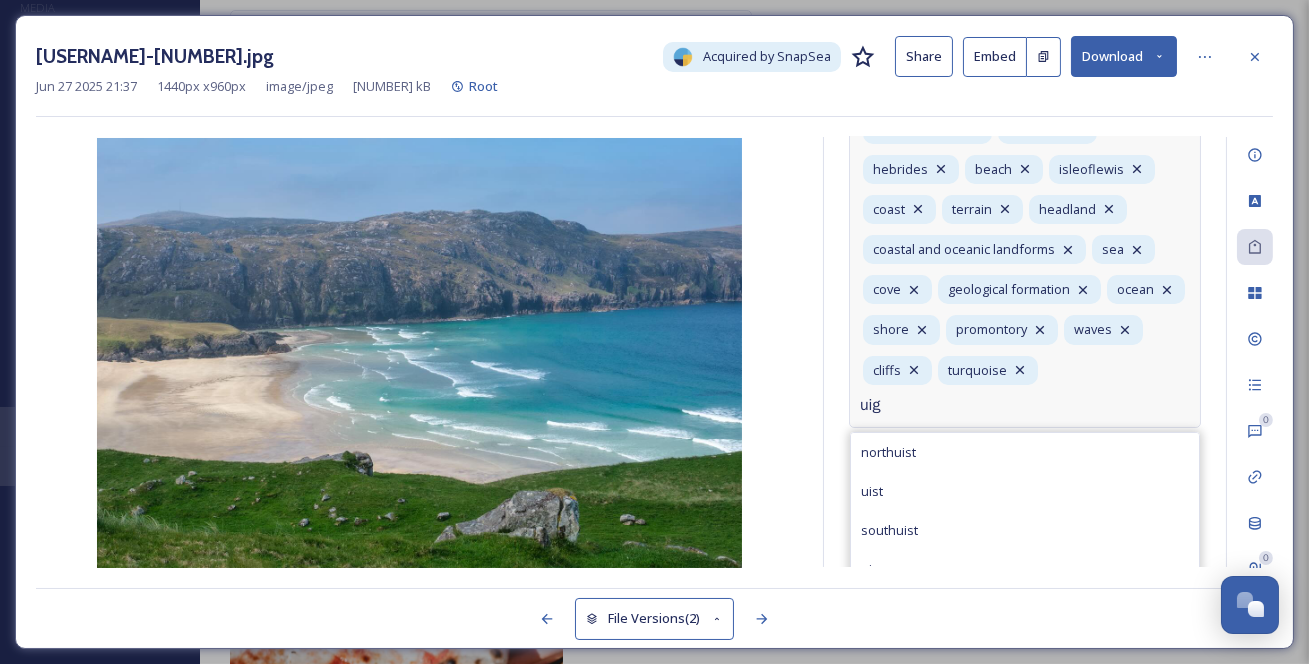 type on "uig" 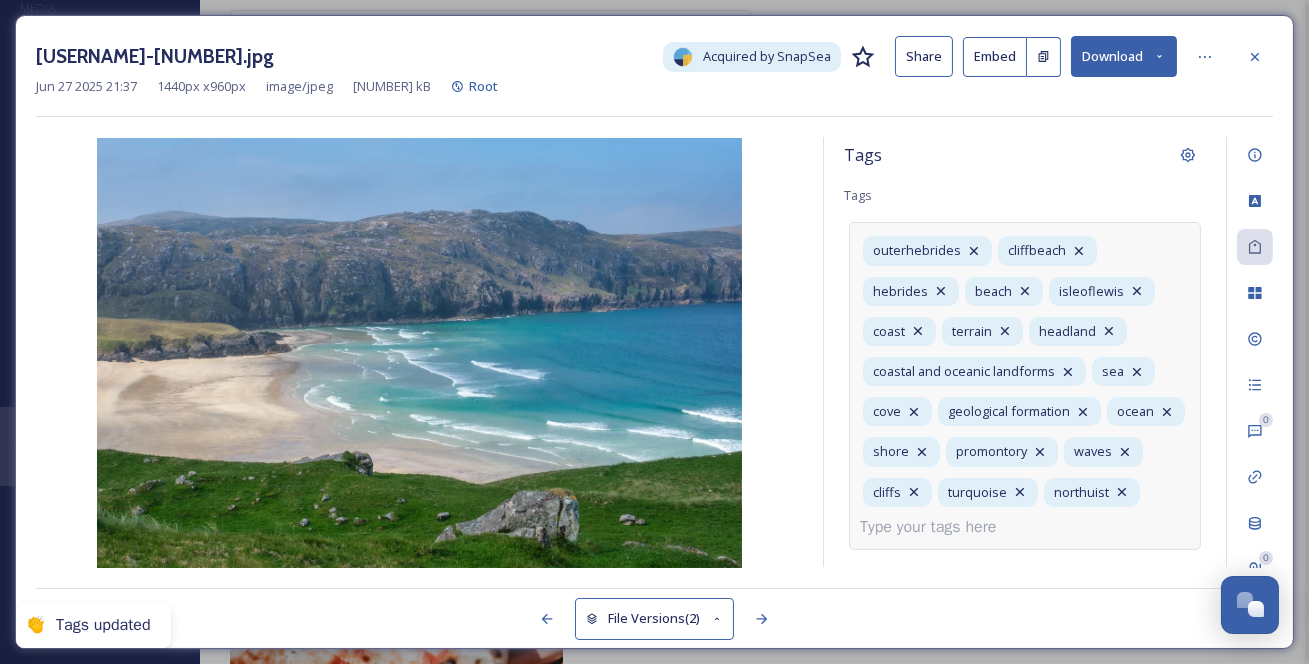 scroll, scrollTop: 167, scrollLeft: 0, axis: vertical 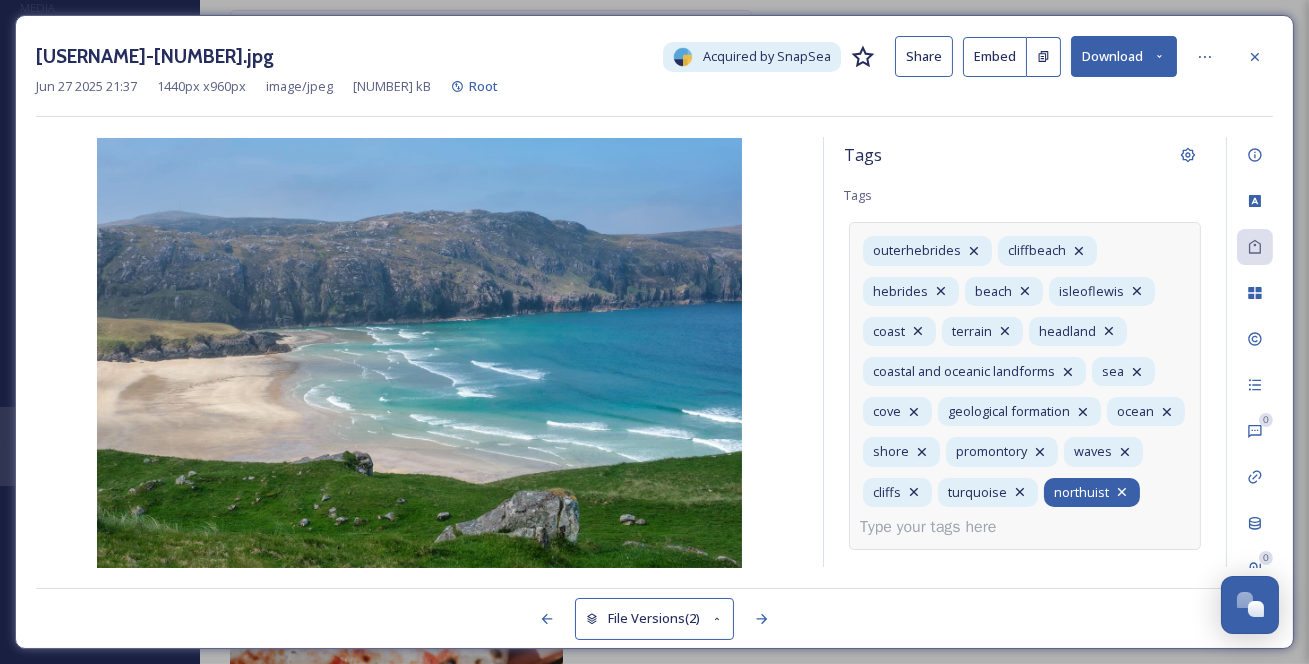 click 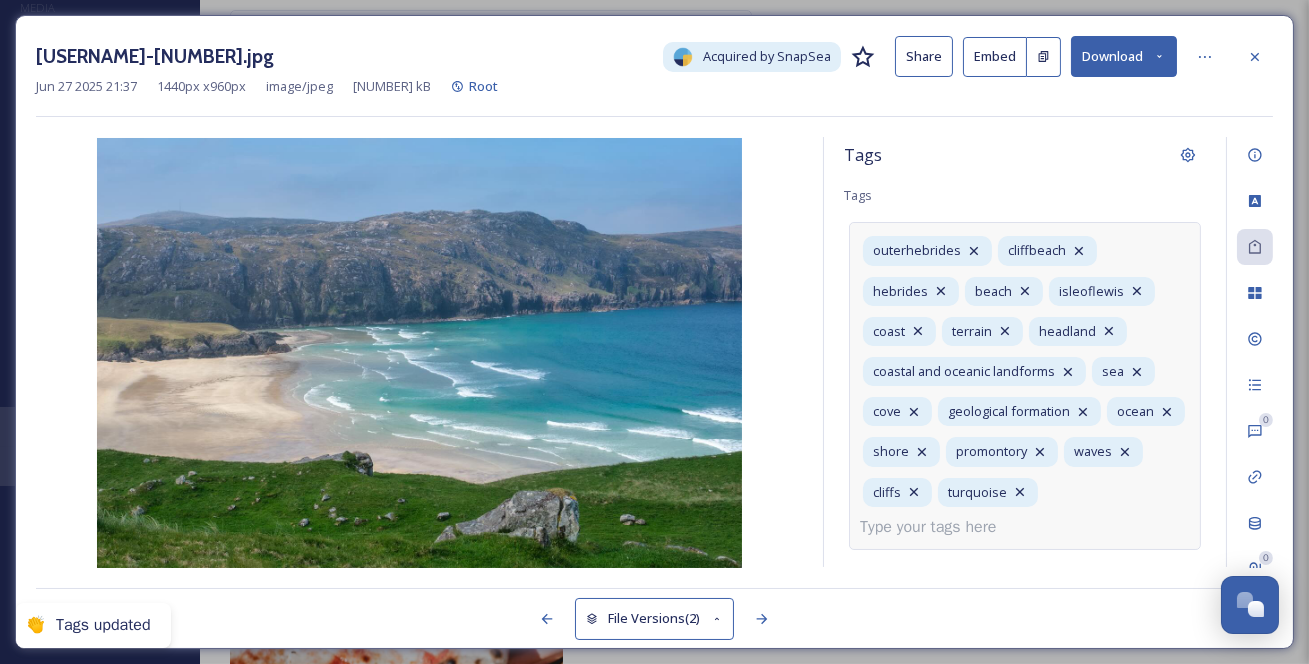 scroll, scrollTop: 122, scrollLeft: 0, axis: vertical 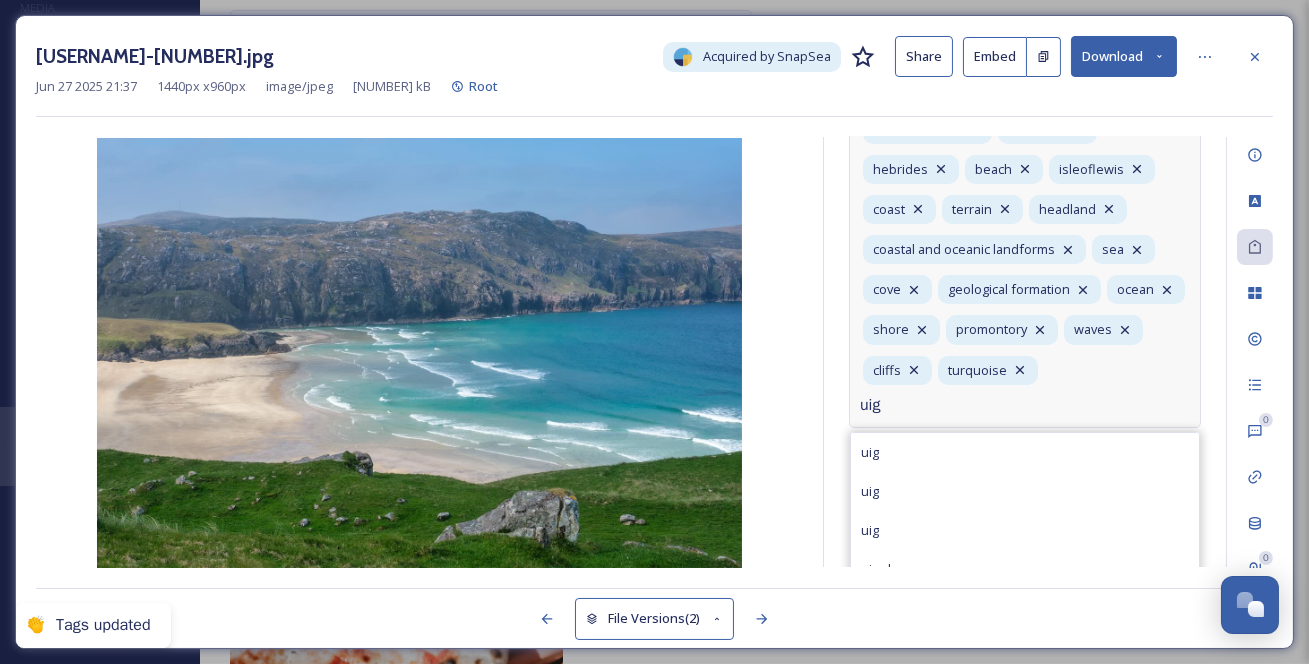 type on "uig" 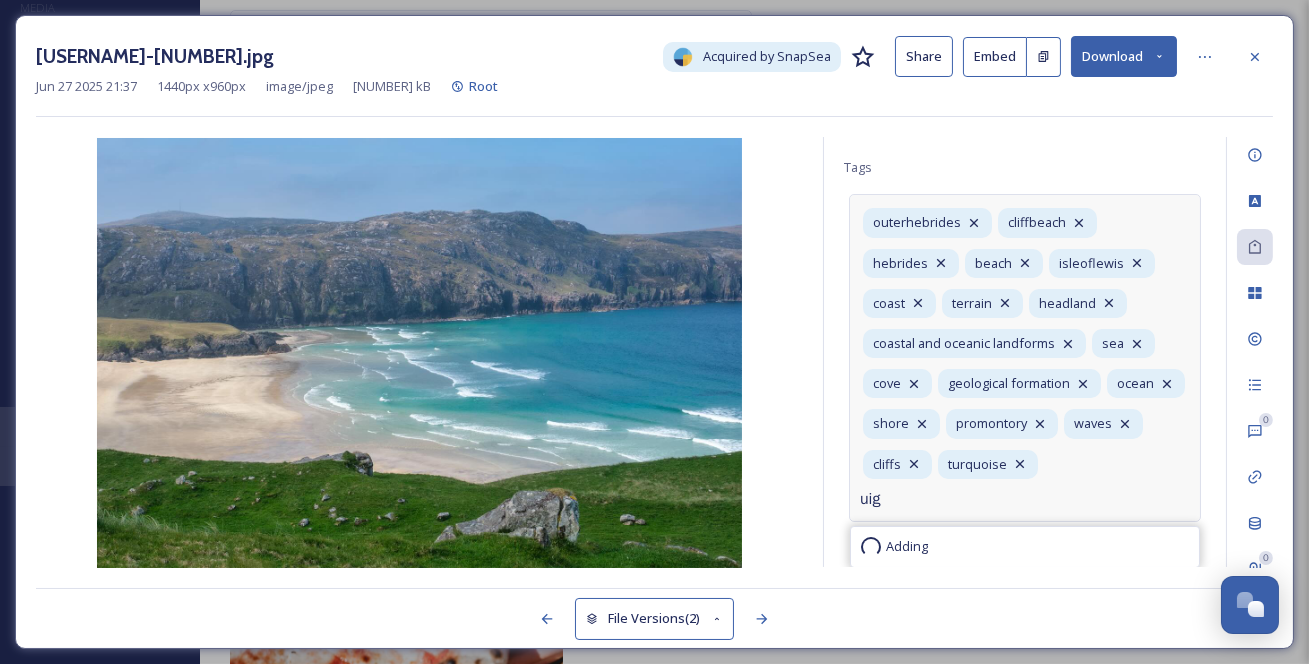 type 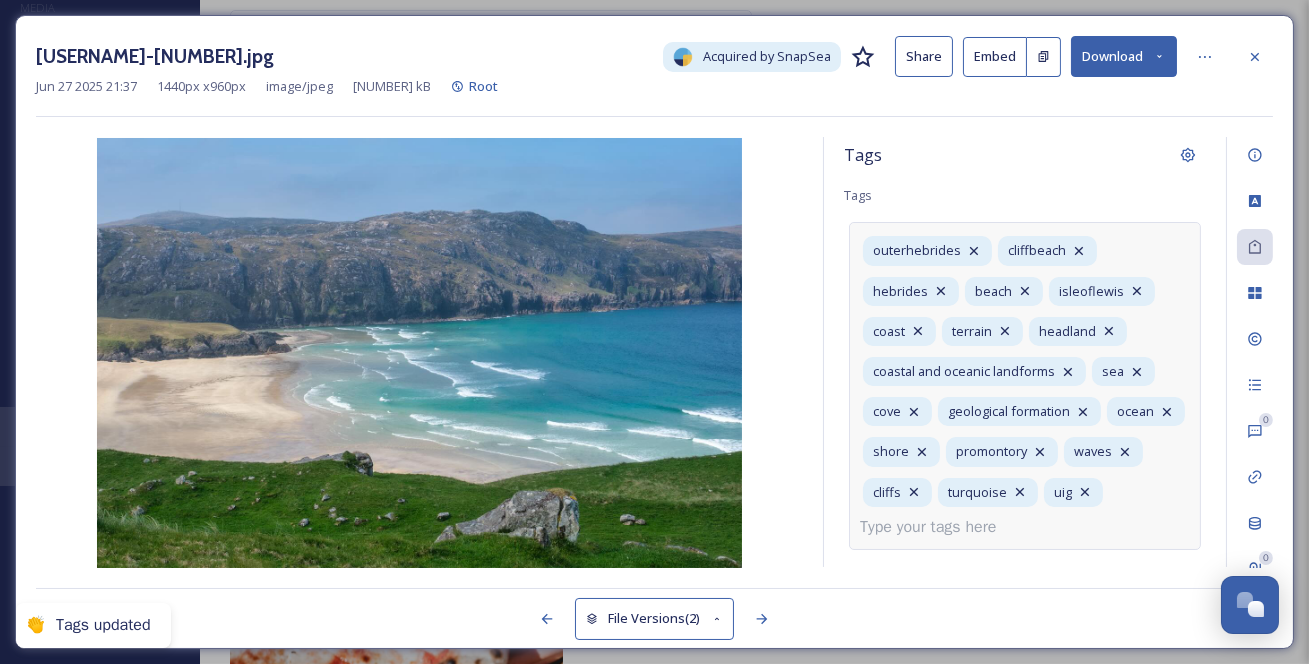 scroll, scrollTop: 0, scrollLeft: 0, axis: both 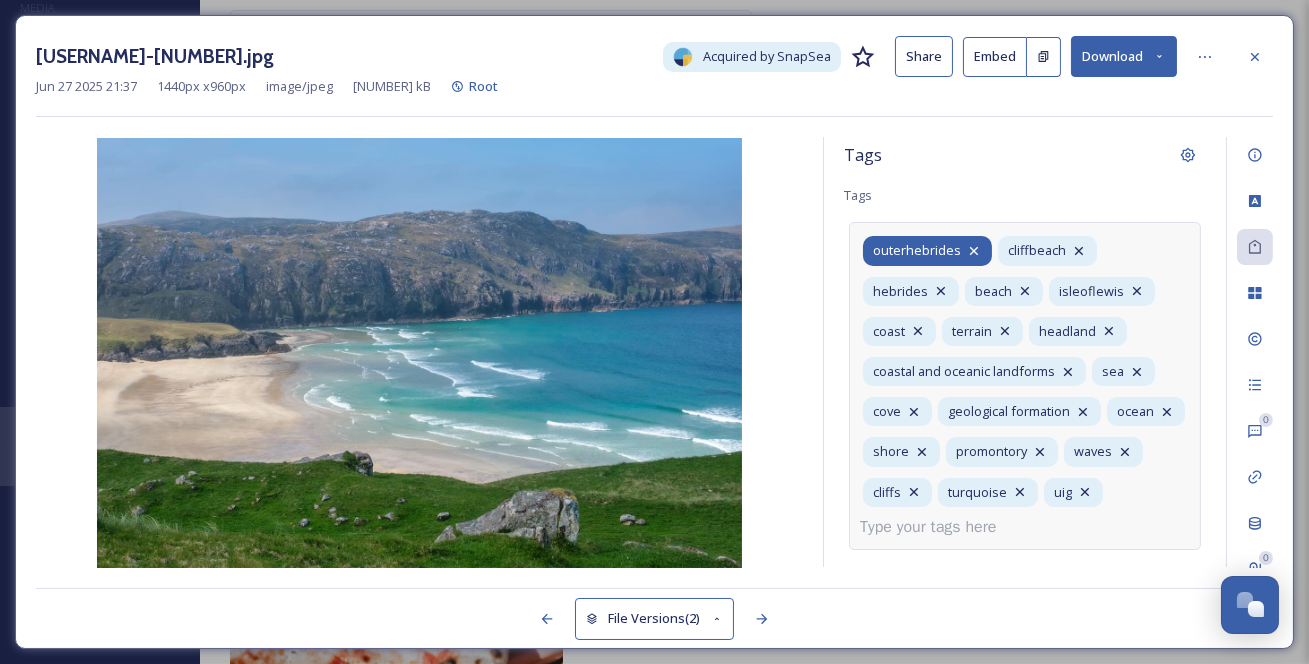 click 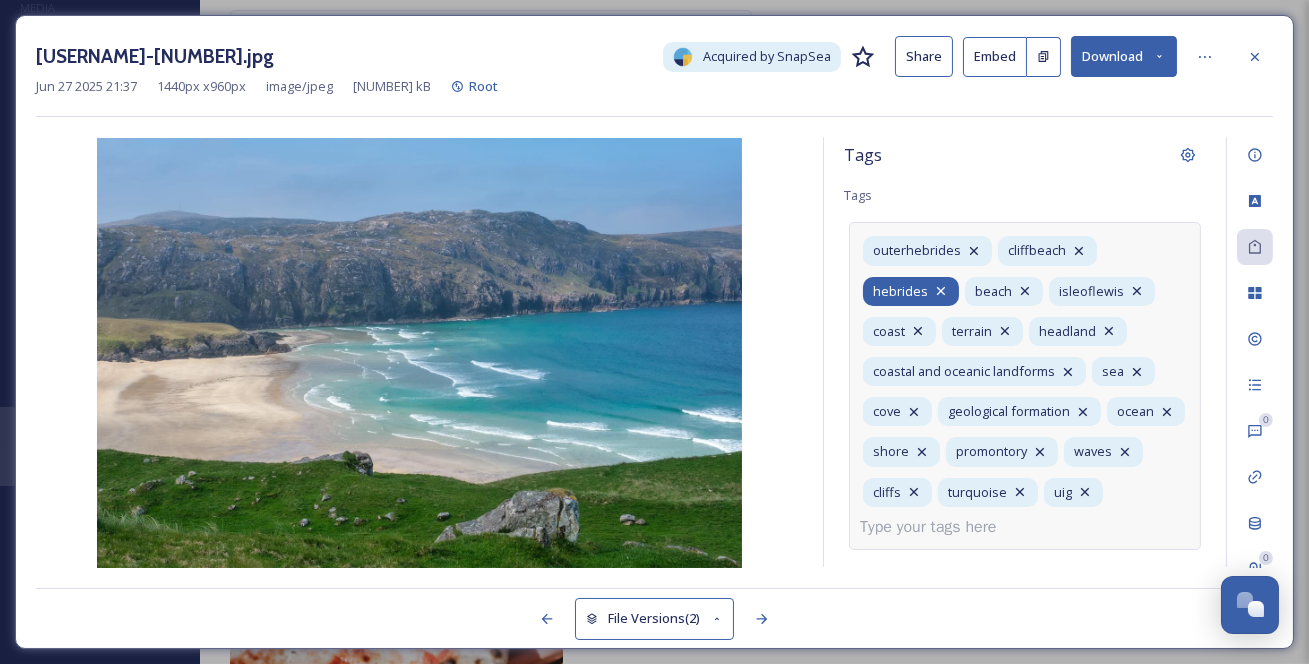 click on "outerhebrides cliffbeach hebrides beach isleoflewis coast terrain headland coastal and oceanic landforms sea cove geological formation ocean shore promontory waves cliffs turquoise uig" at bounding box center [1025, 385] 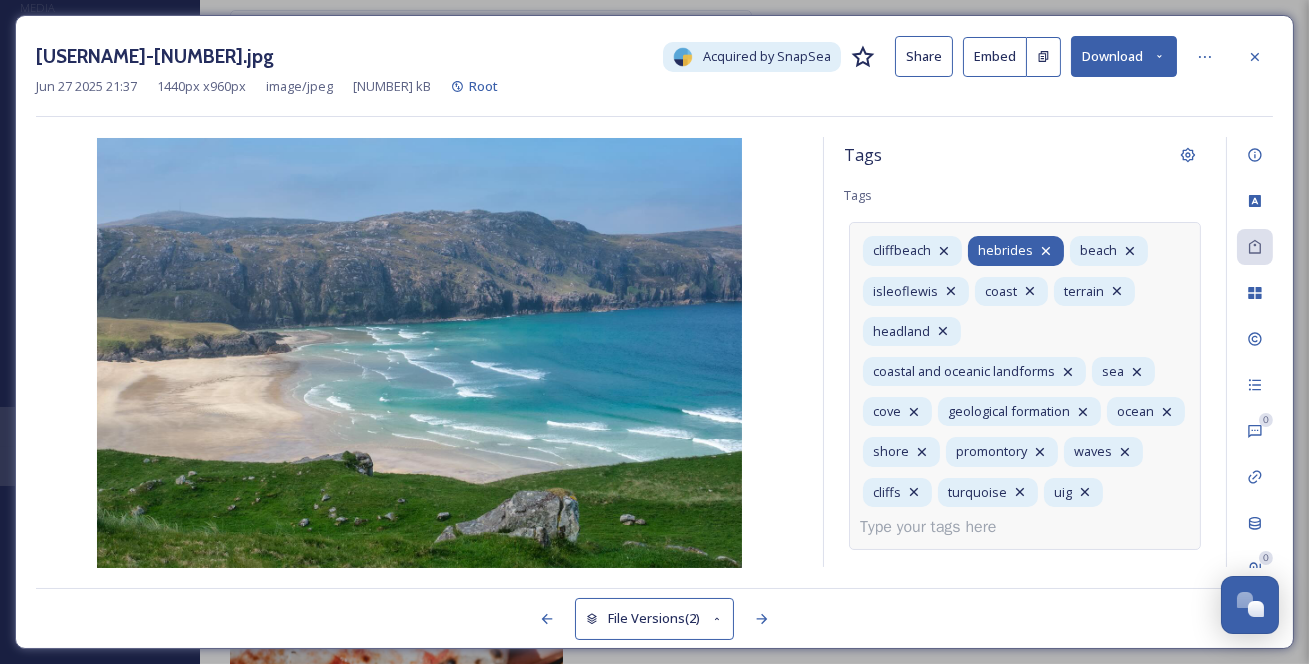 click 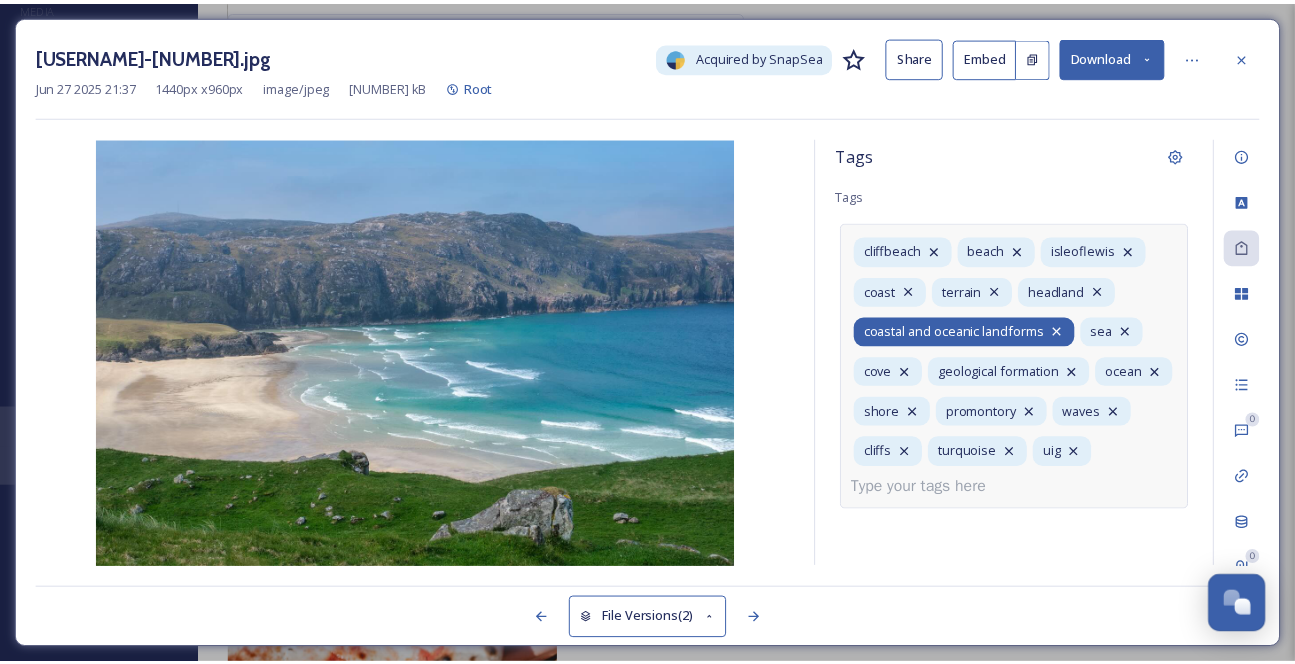 scroll, scrollTop: 0, scrollLeft: 0, axis: both 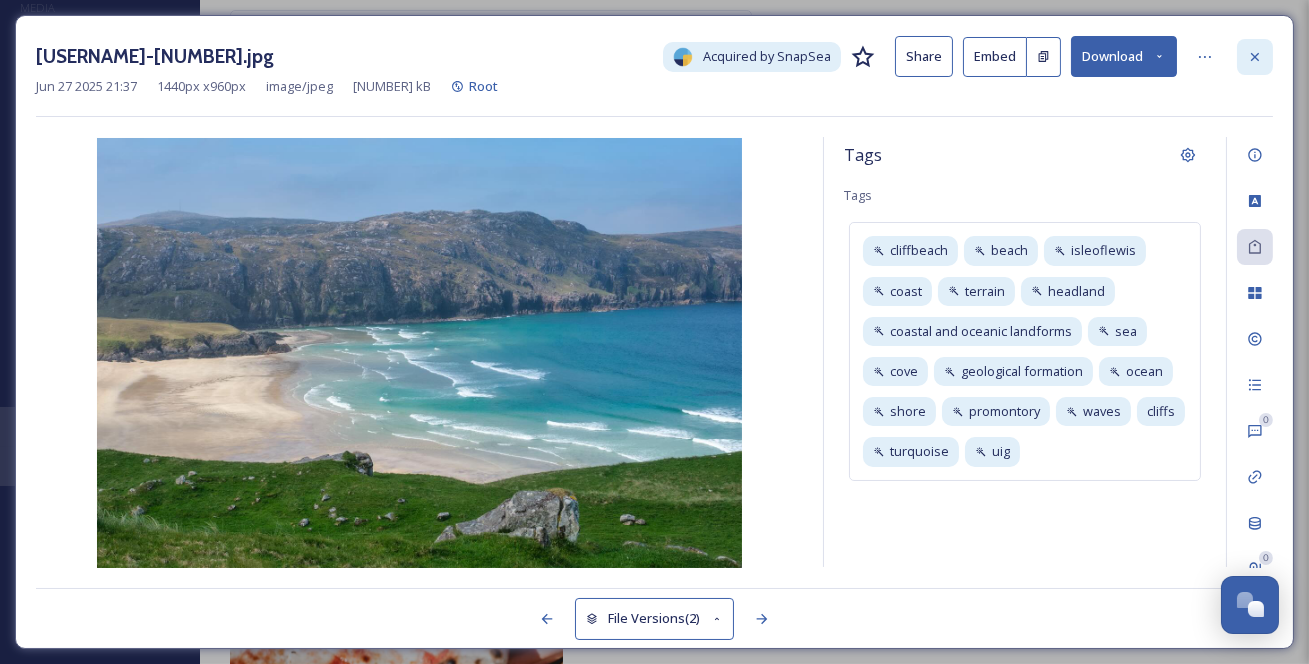 click 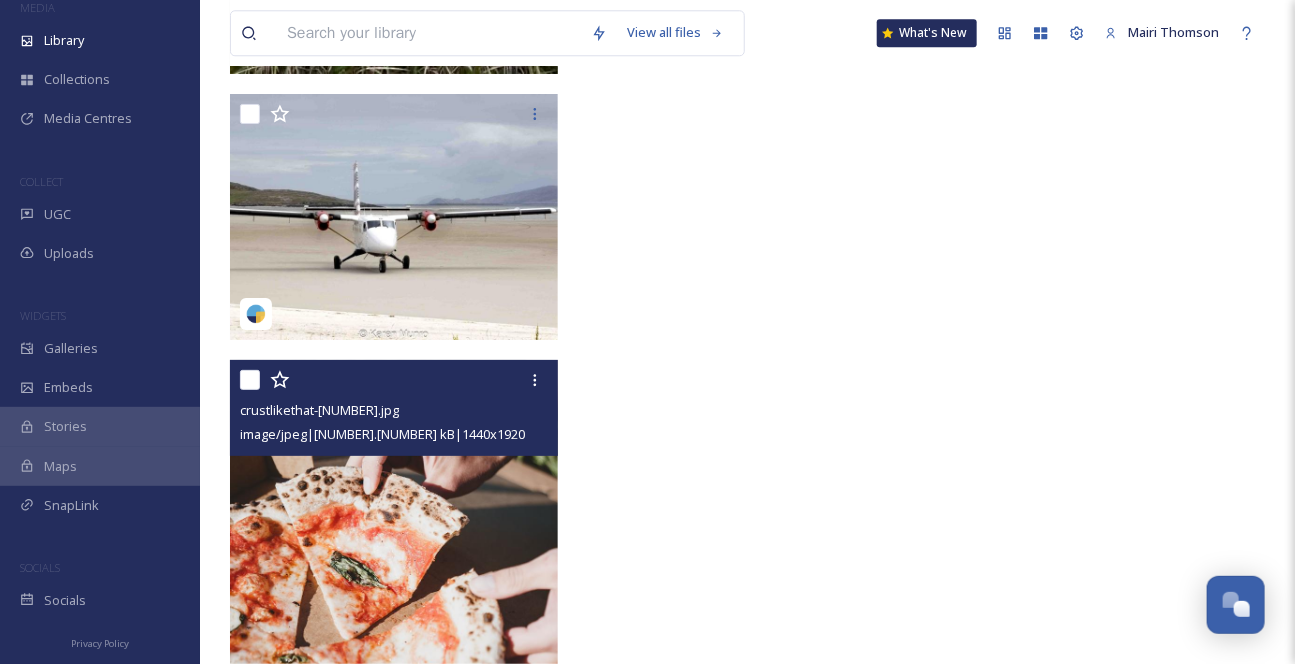 click at bounding box center [394, 578] 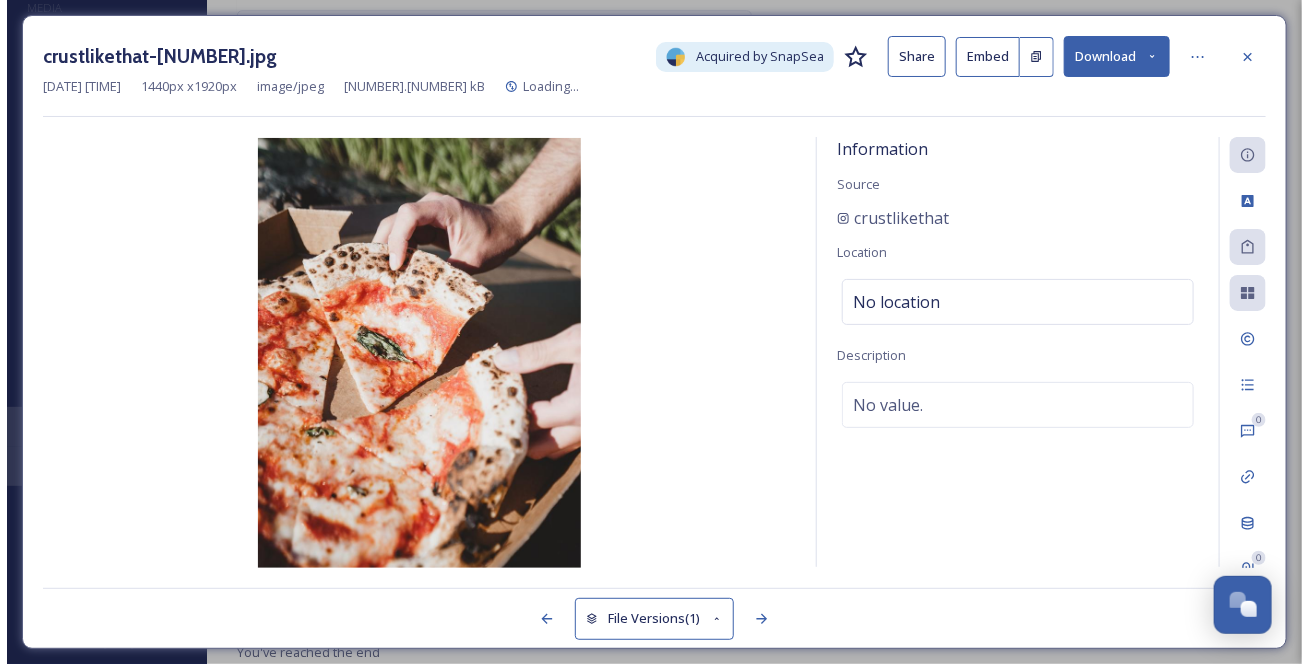 scroll, scrollTop: 13421, scrollLeft: 0, axis: vertical 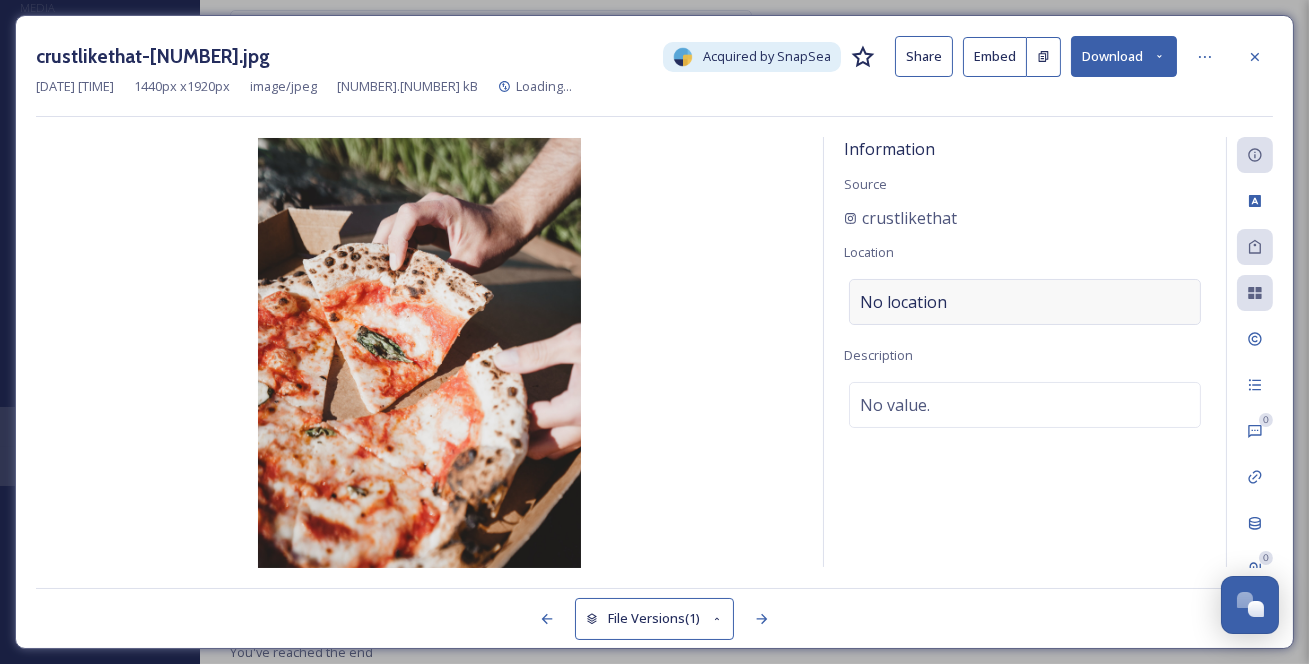 click on "No location" at bounding box center [903, 302] 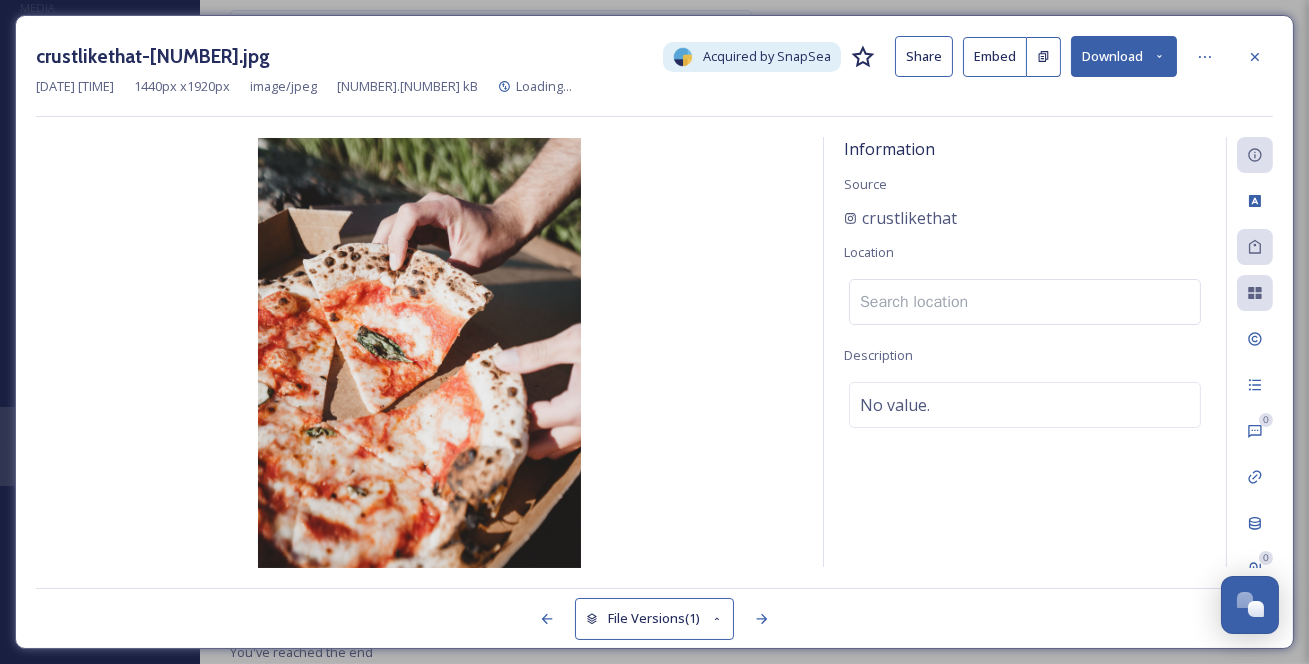 scroll, scrollTop: 13428, scrollLeft: 0, axis: vertical 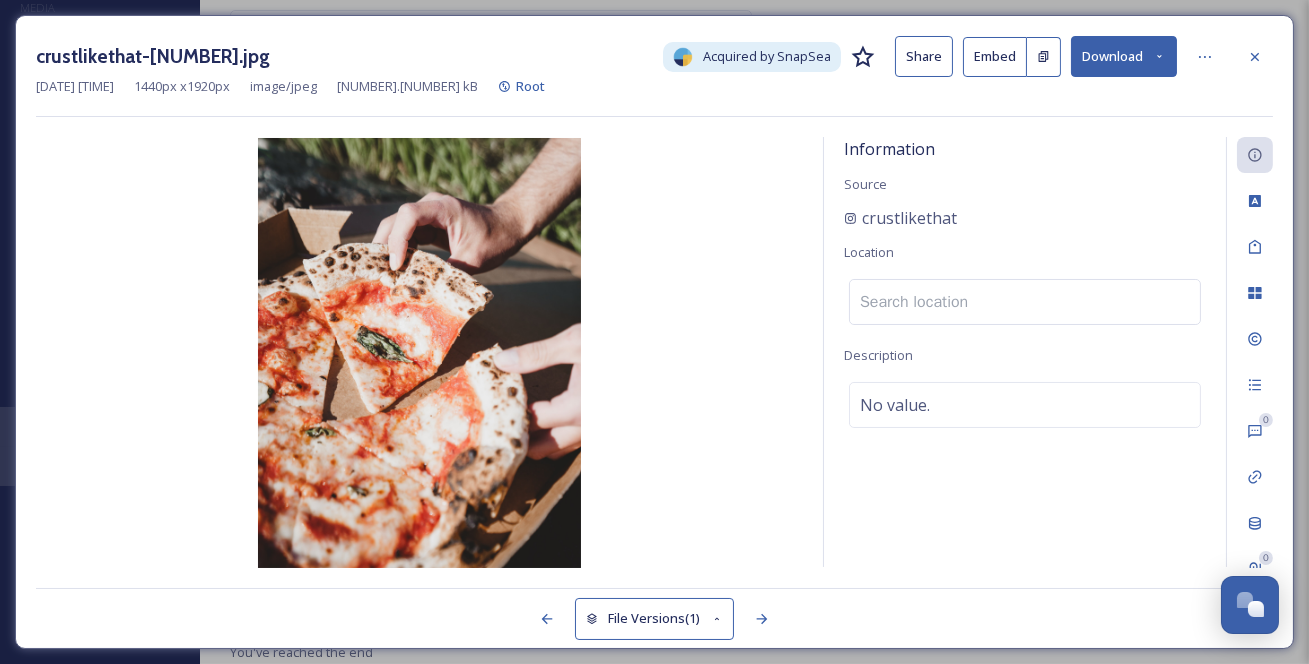 click at bounding box center [1025, 302] 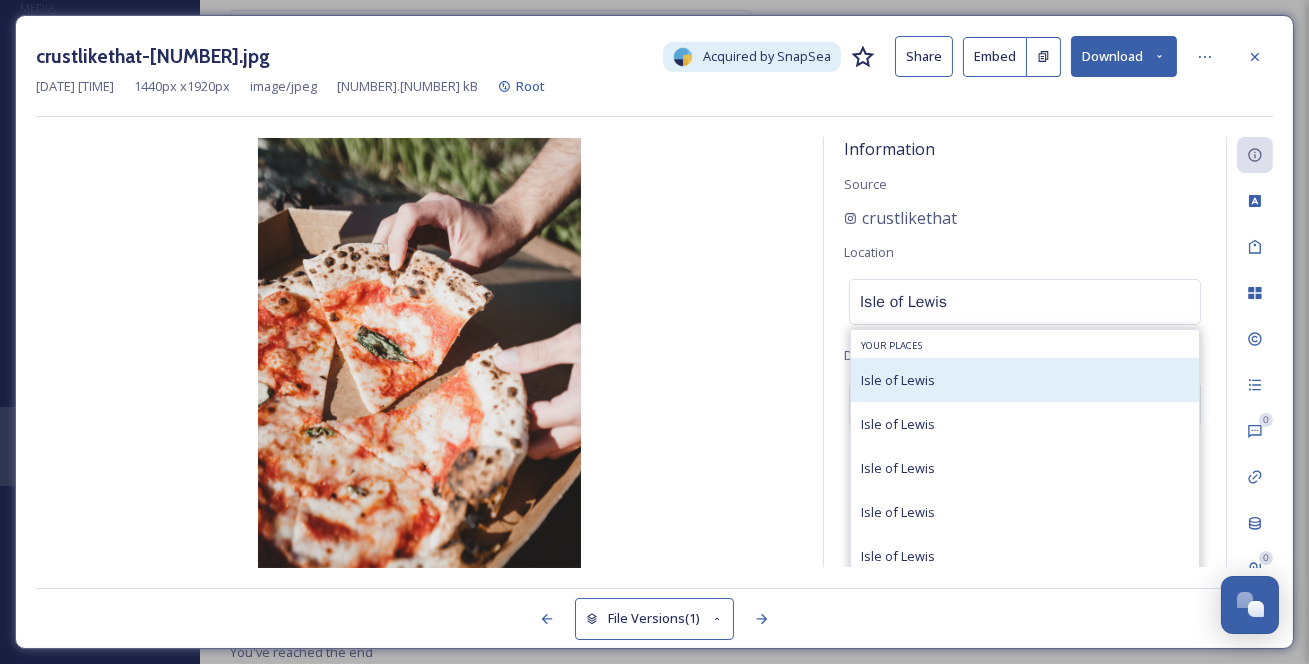 type on "Isle of Lewis" 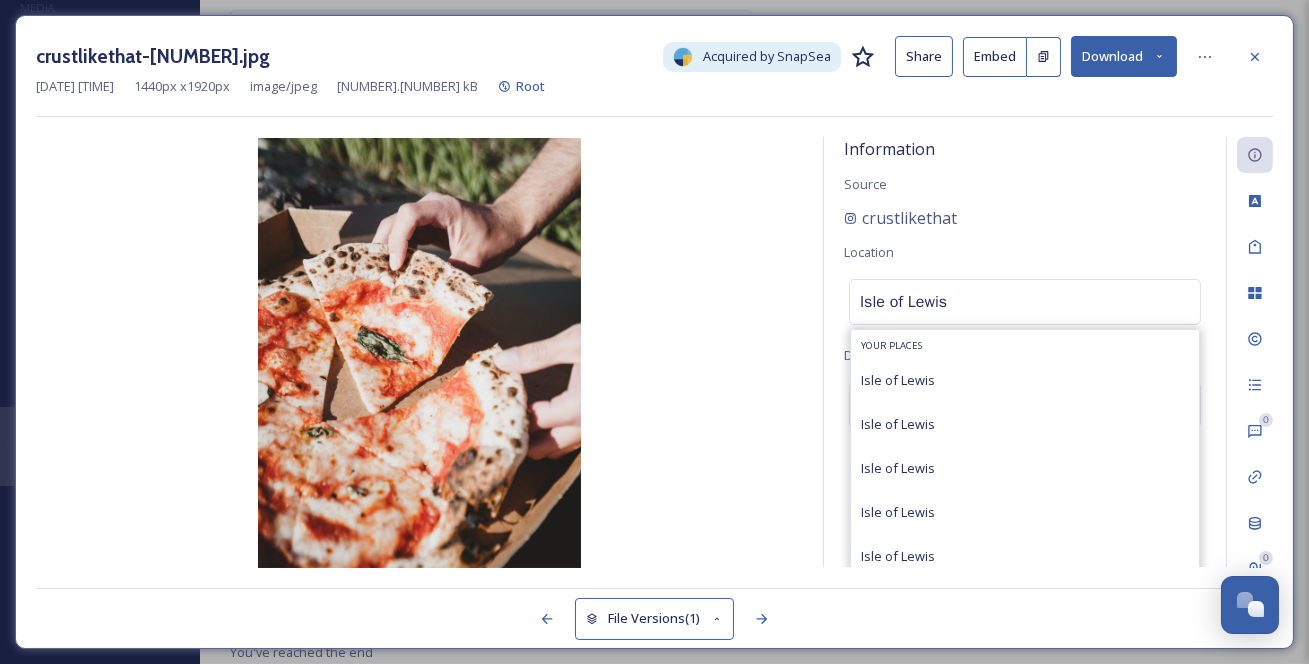click on "Isle of Lewis" at bounding box center [898, 380] 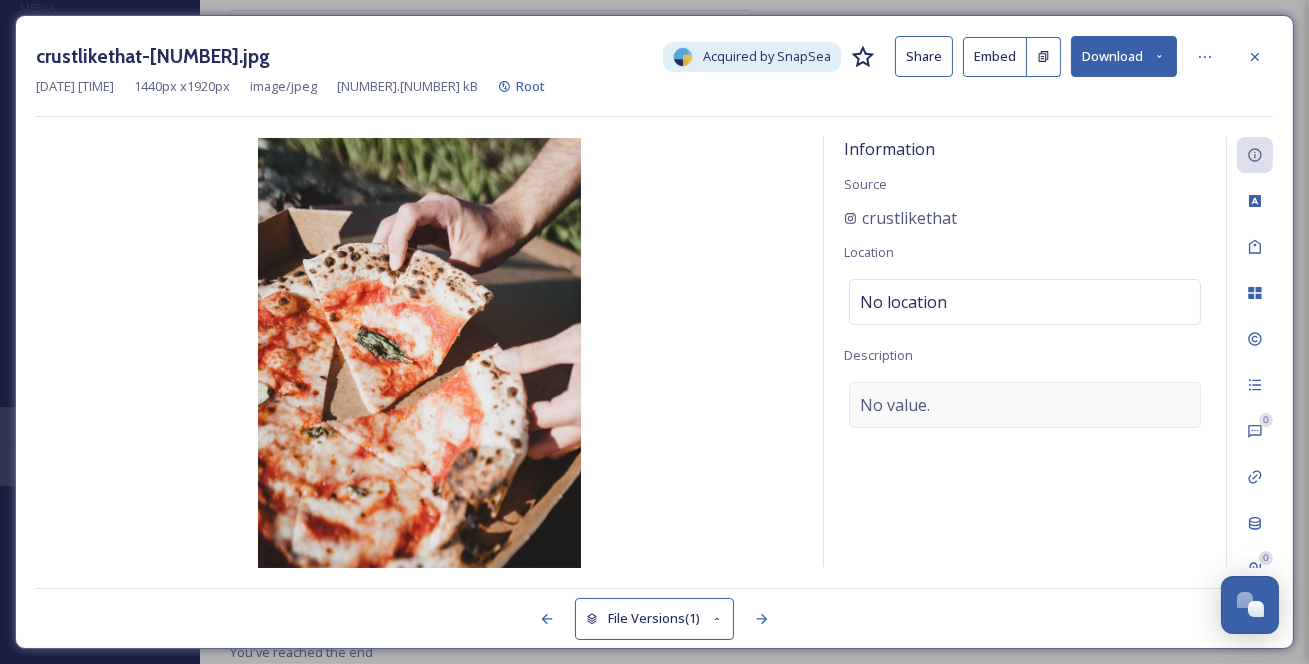 click on "No value." at bounding box center [895, 405] 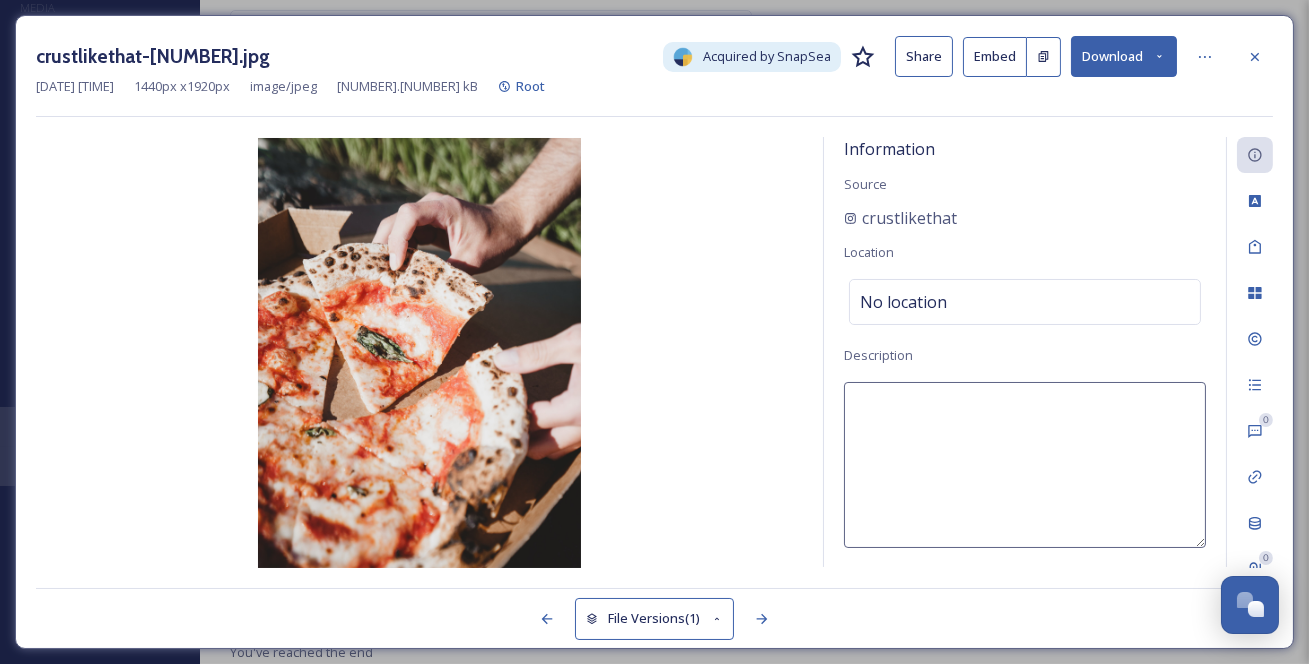 click at bounding box center (1025, 465) 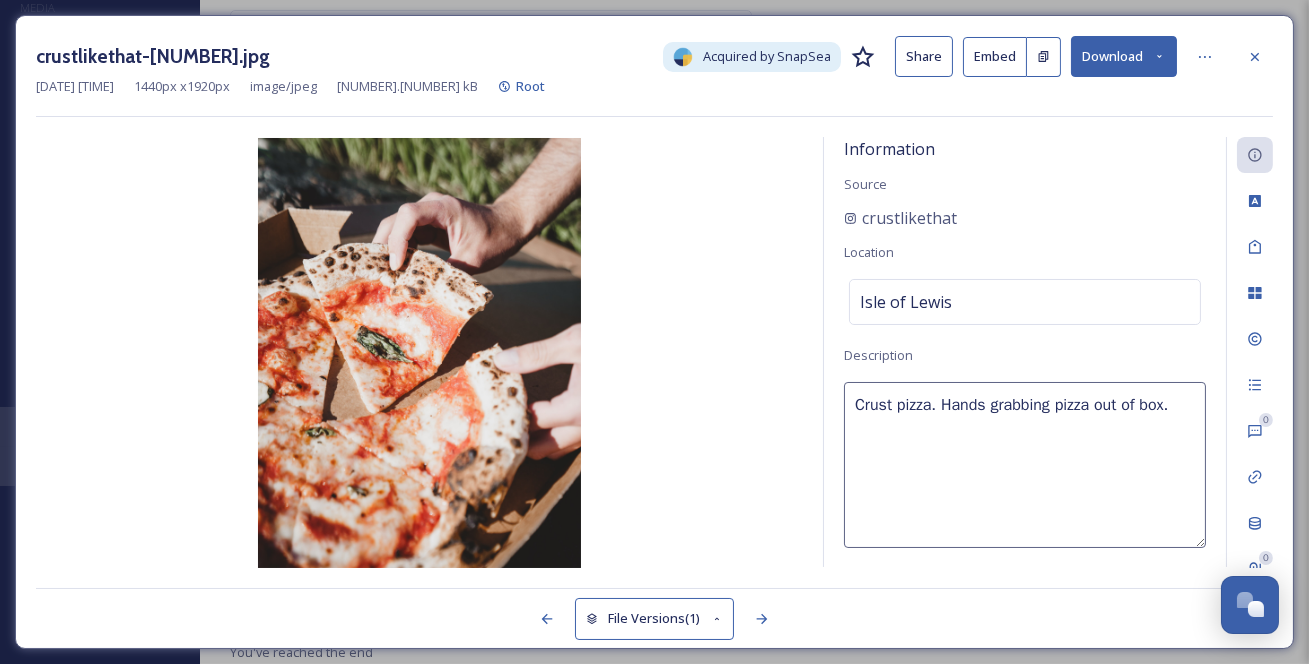 type on "Crust pizza. Hands grabbing pizza out of box." 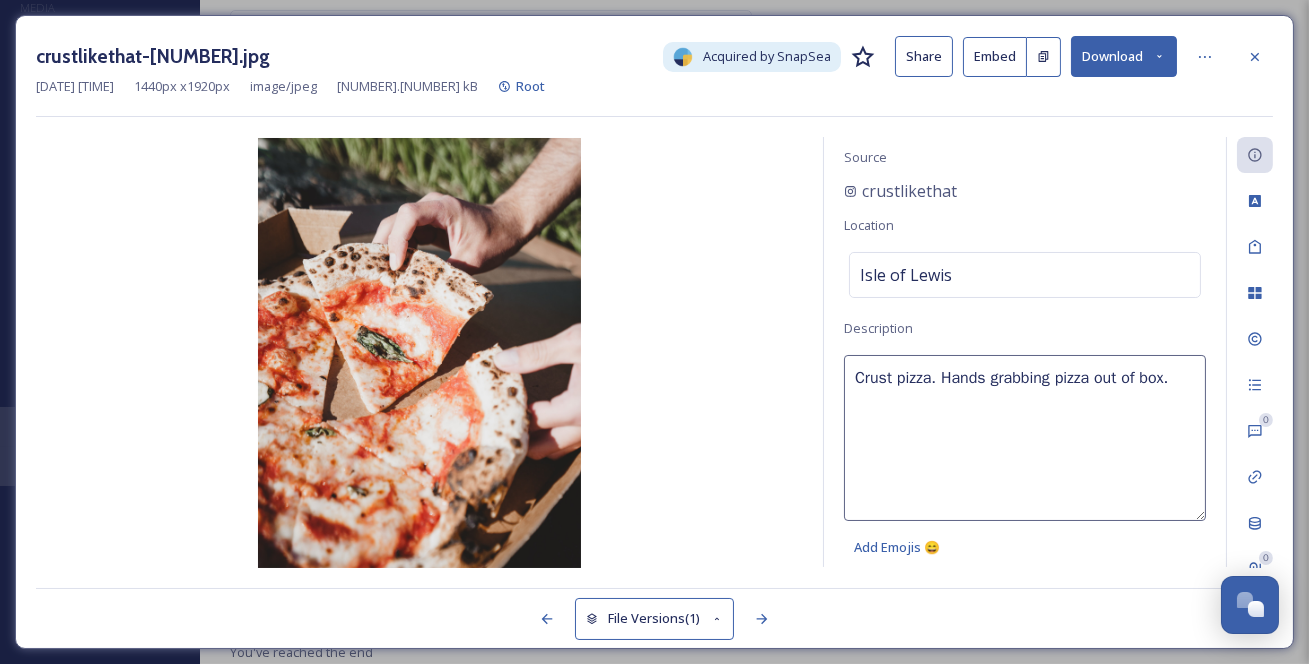 scroll, scrollTop: 100, scrollLeft: 0, axis: vertical 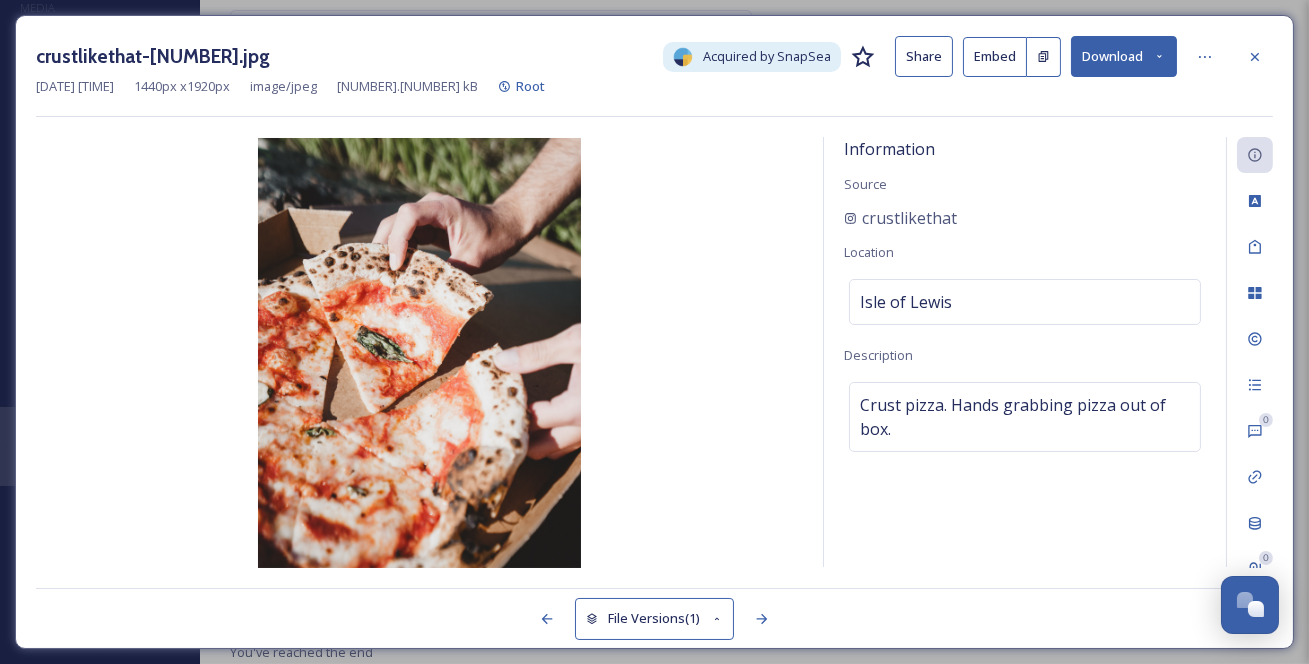 click on "Information Source crustlikethat Location Isle of Lewis Description Crust pizza. Hands grabbing pizza out of box." at bounding box center [1025, 352] 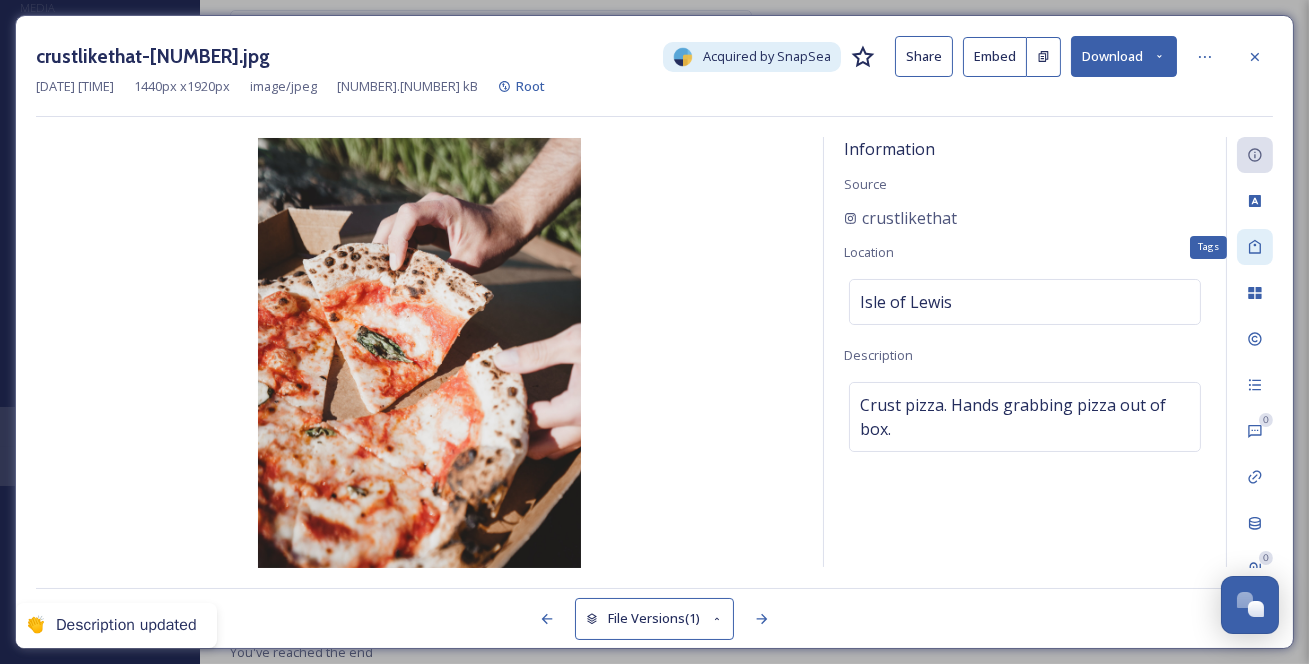 click 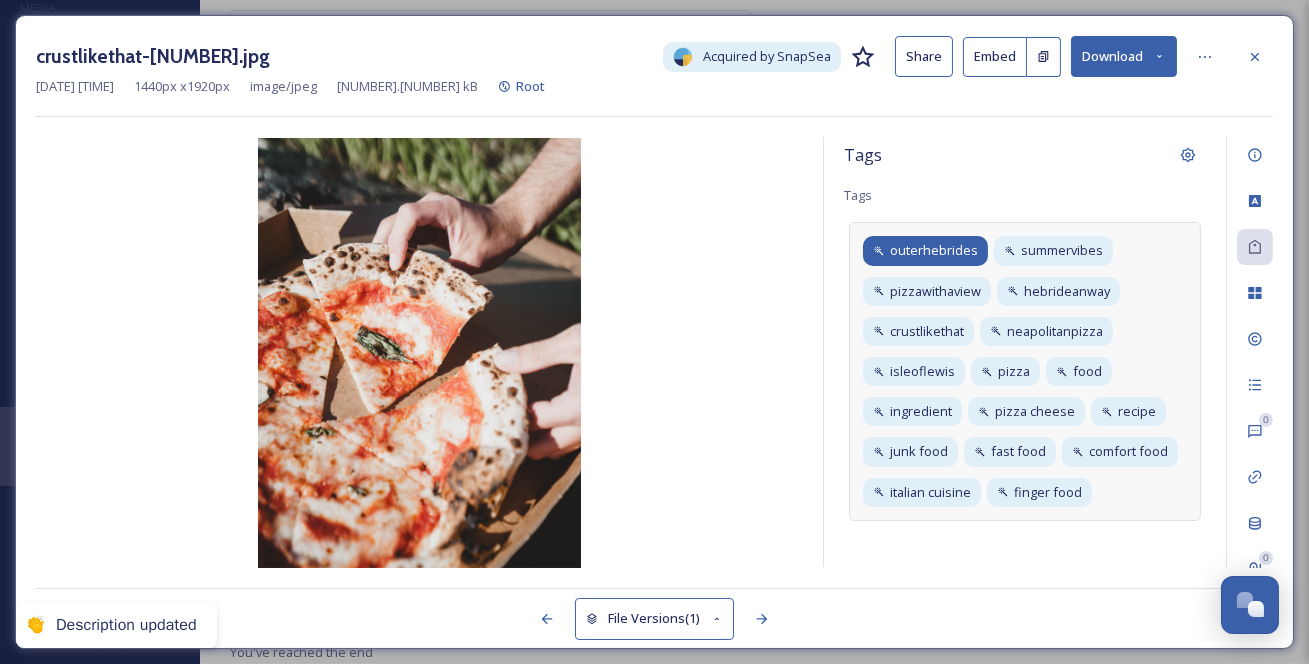 click on "outerhebrides" at bounding box center [934, 250] 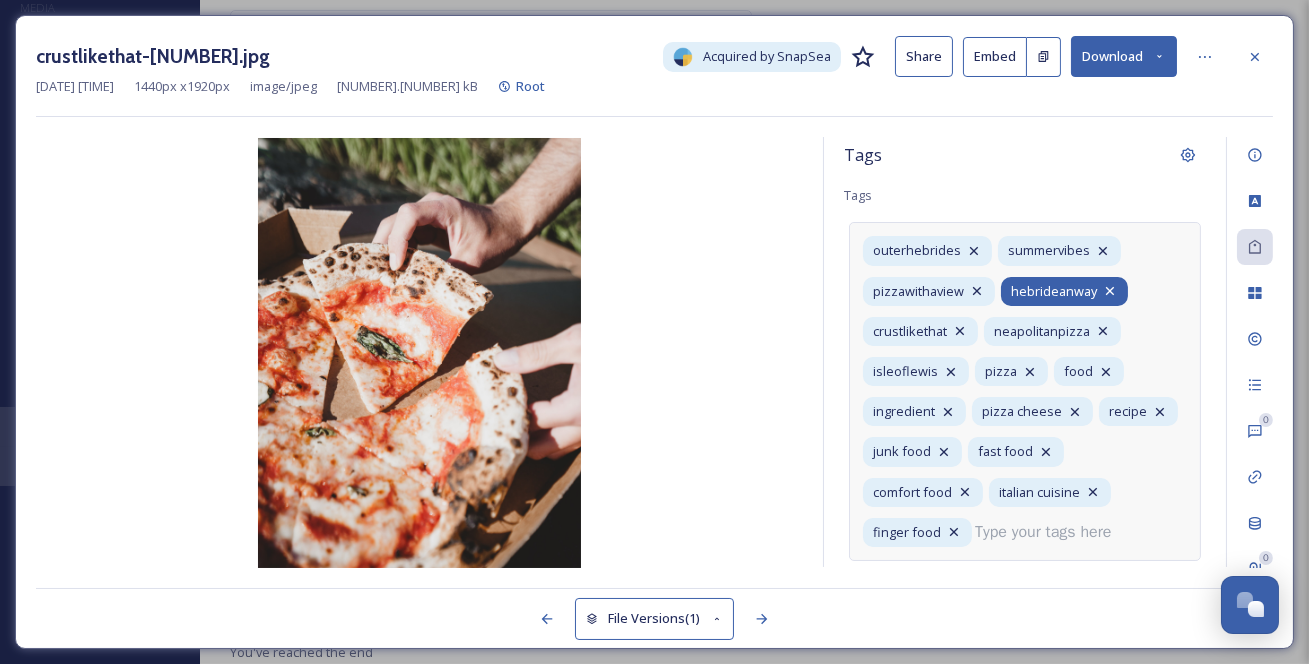 scroll, scrollTop: 31, scrollLeft: 0, axis: vertical 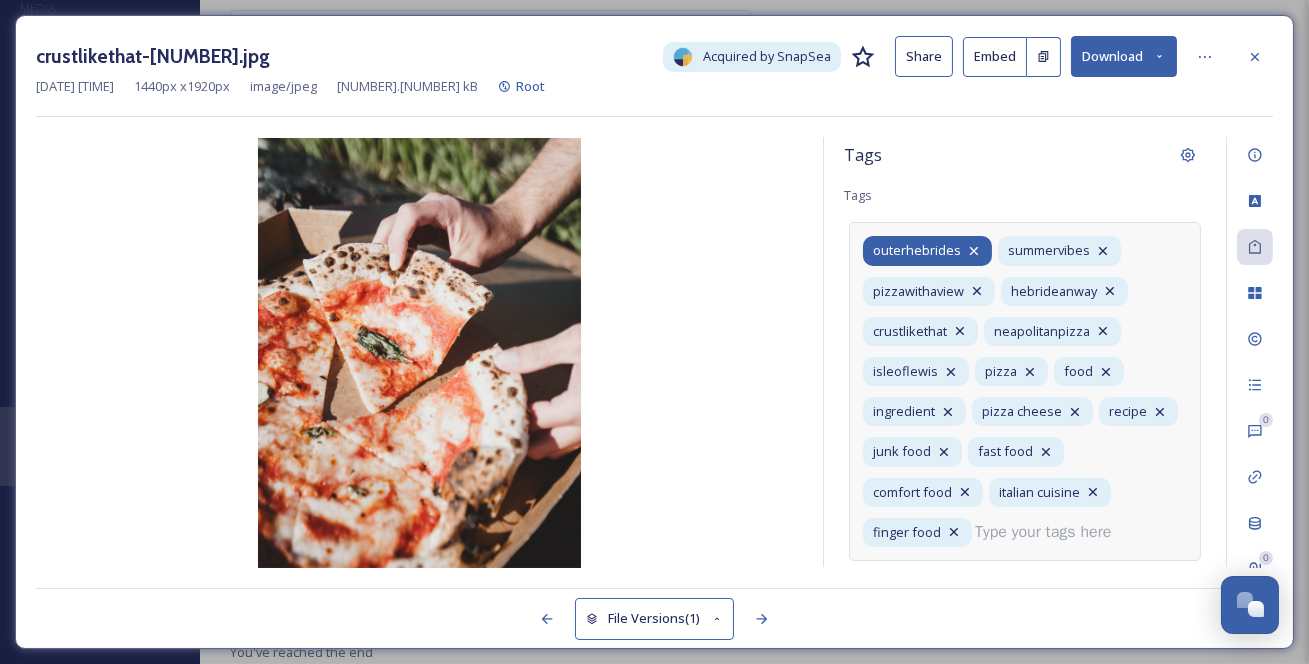 click 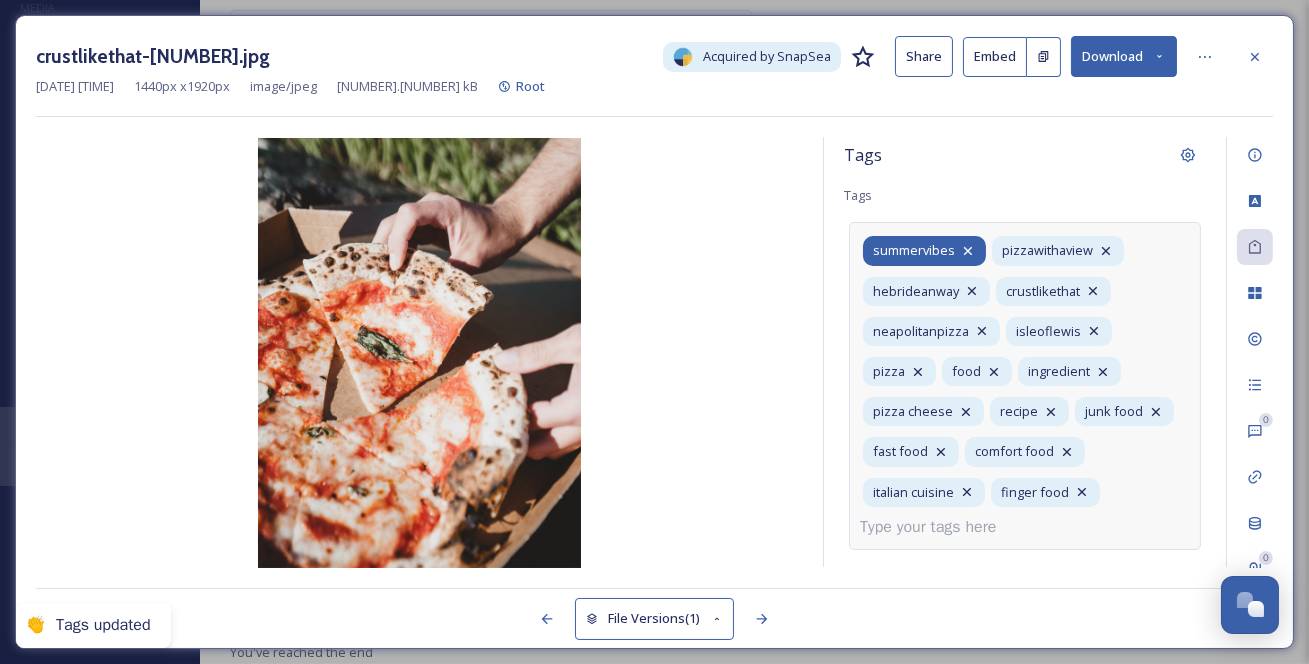 click 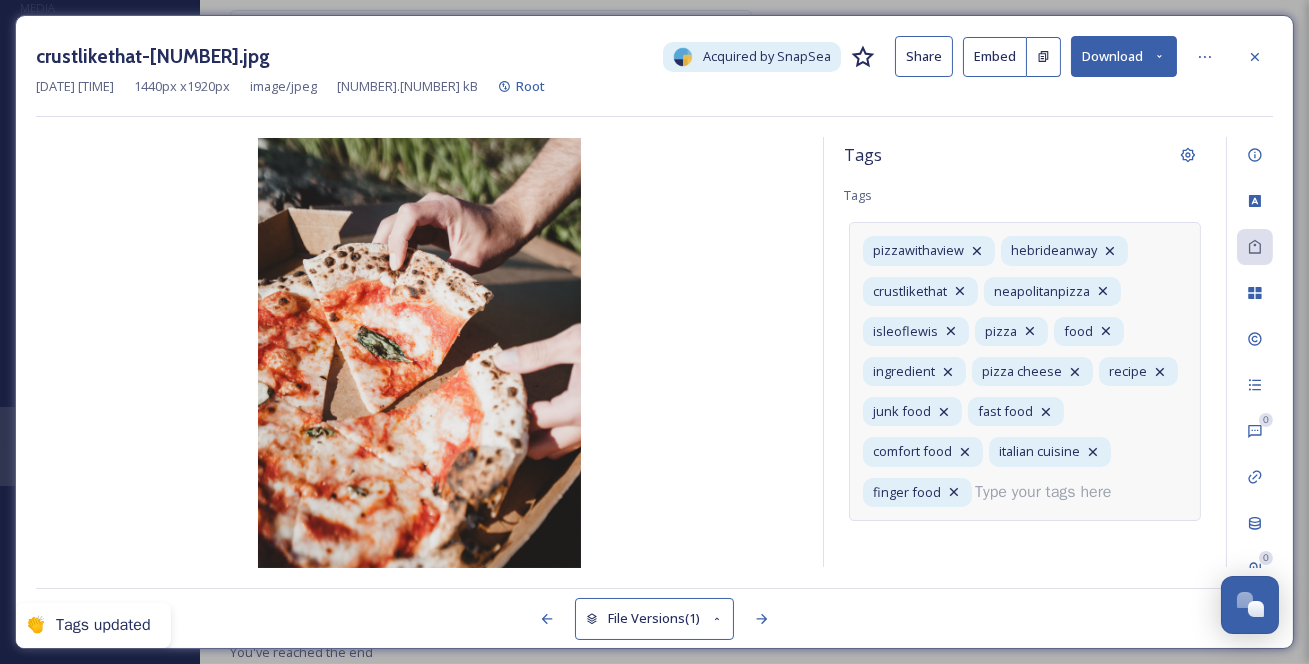click on "pizzawithaview hebrideanway crustlikethat neapolitanpizza isleoflewis pizza food ingredient pizza cheese recipe junk food fast food comfort food italian cuisine finger food" at bounding box center [1025, 371] 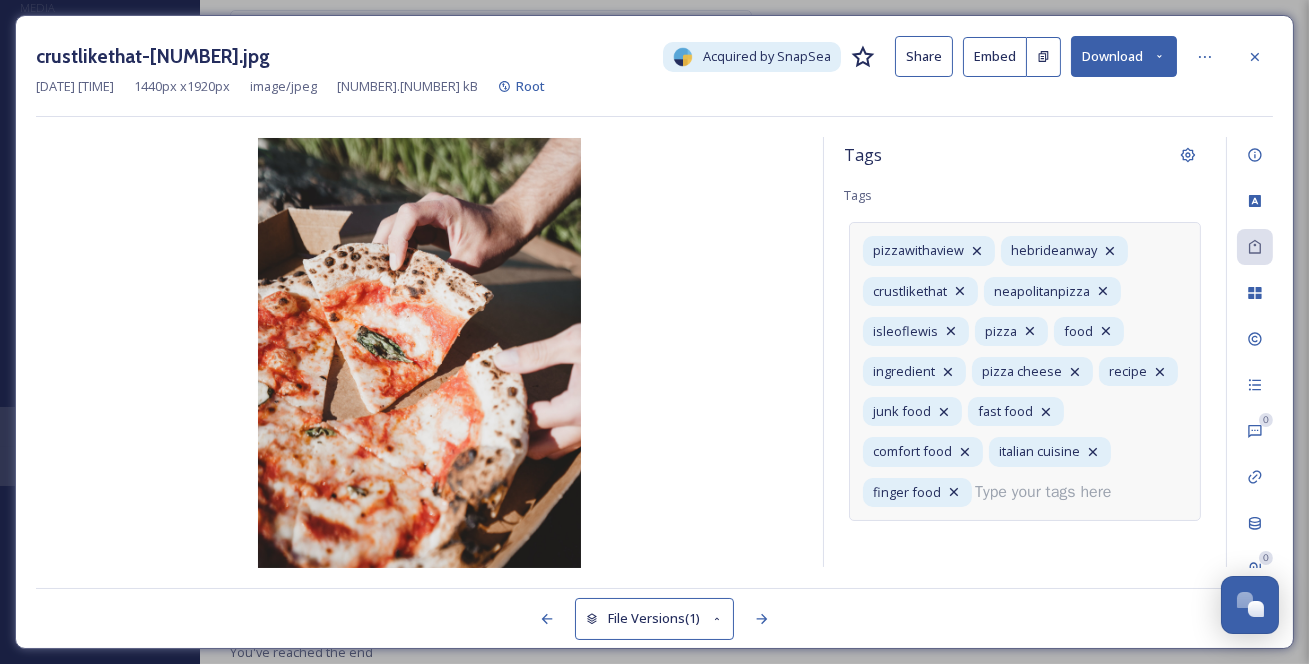 click on "pizzawithaview hebrideanway crustlikethat neapolitanpizza isleoflewis pizza food ingredient pizza cheese recipe junk food fast food comfort food italian cuisine finger food" at bounding box center [1025, 371] 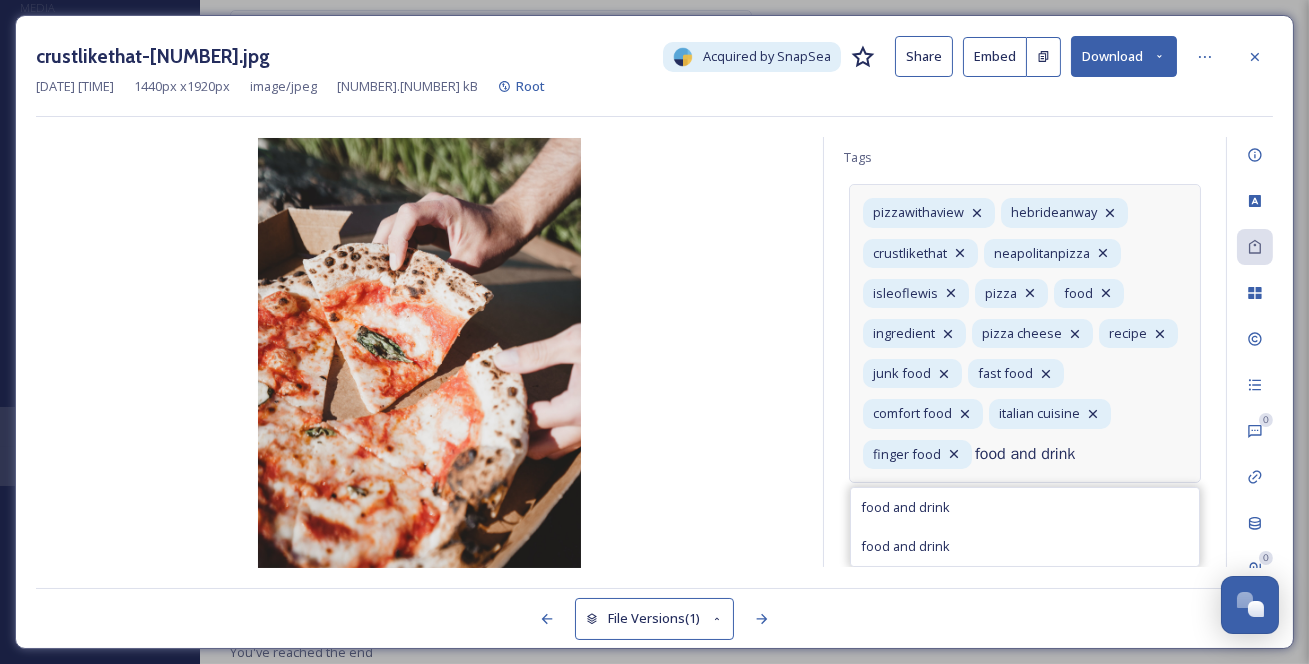 type on "food and drink" 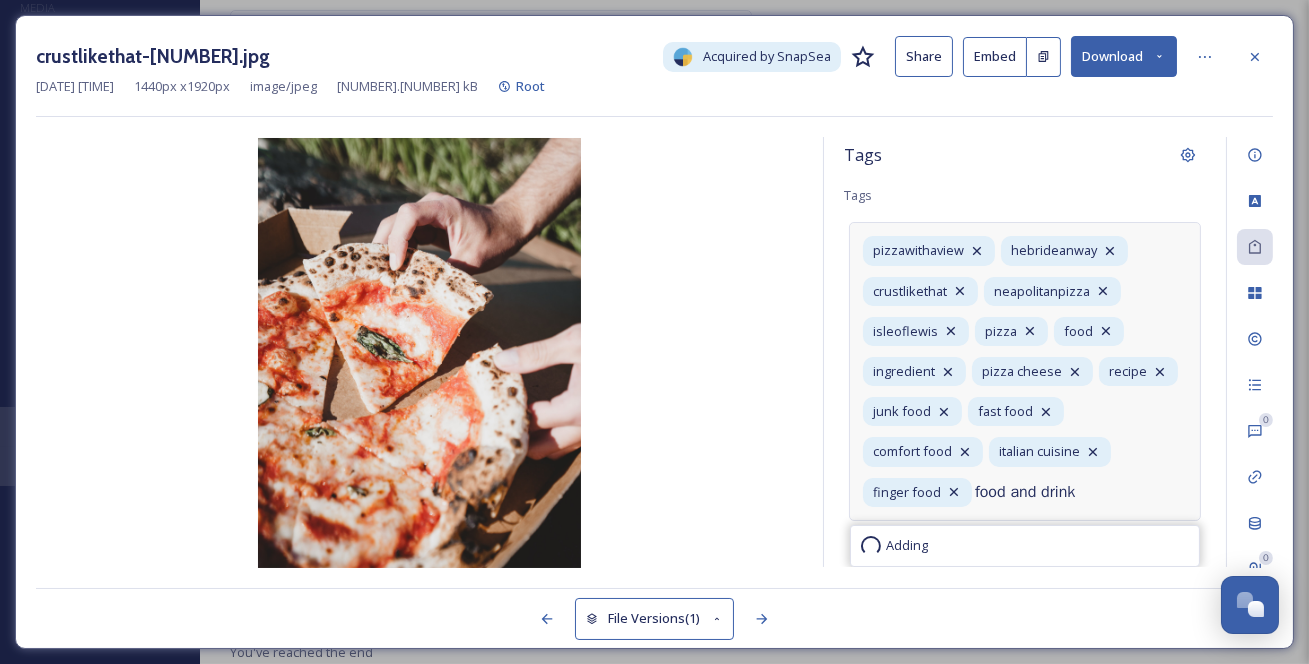 type 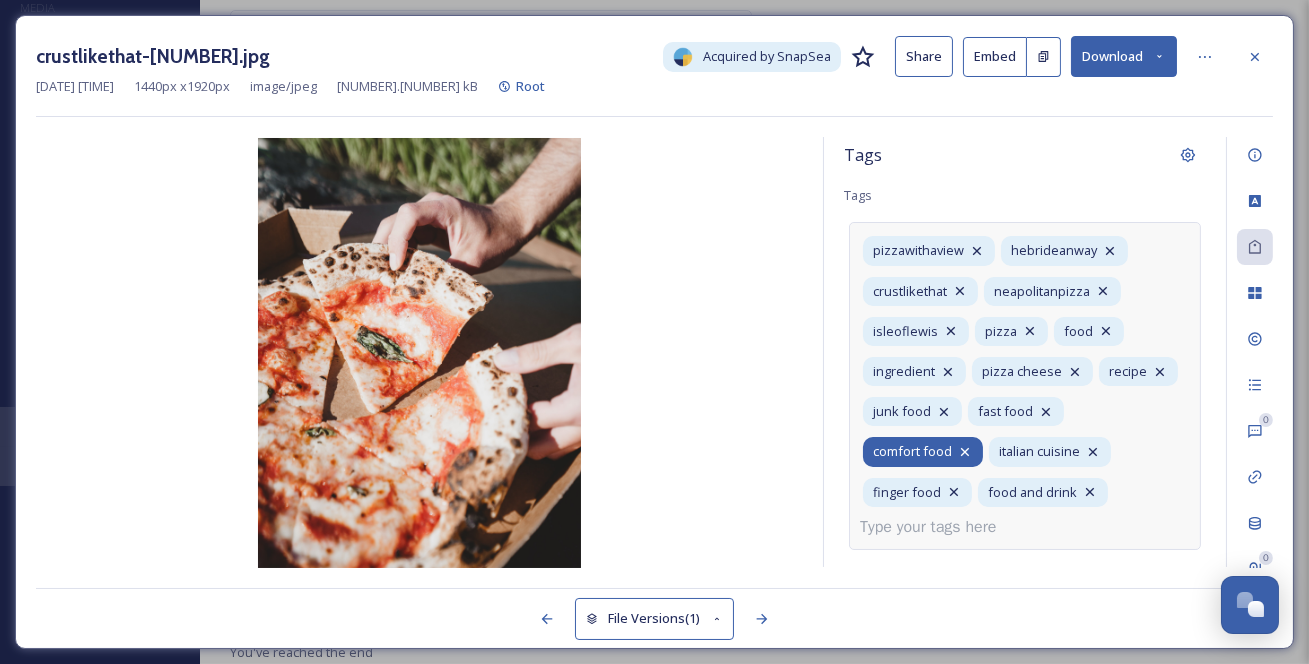 scroll, scrollTop: 77, scrollLeft: 0, axis: vertical 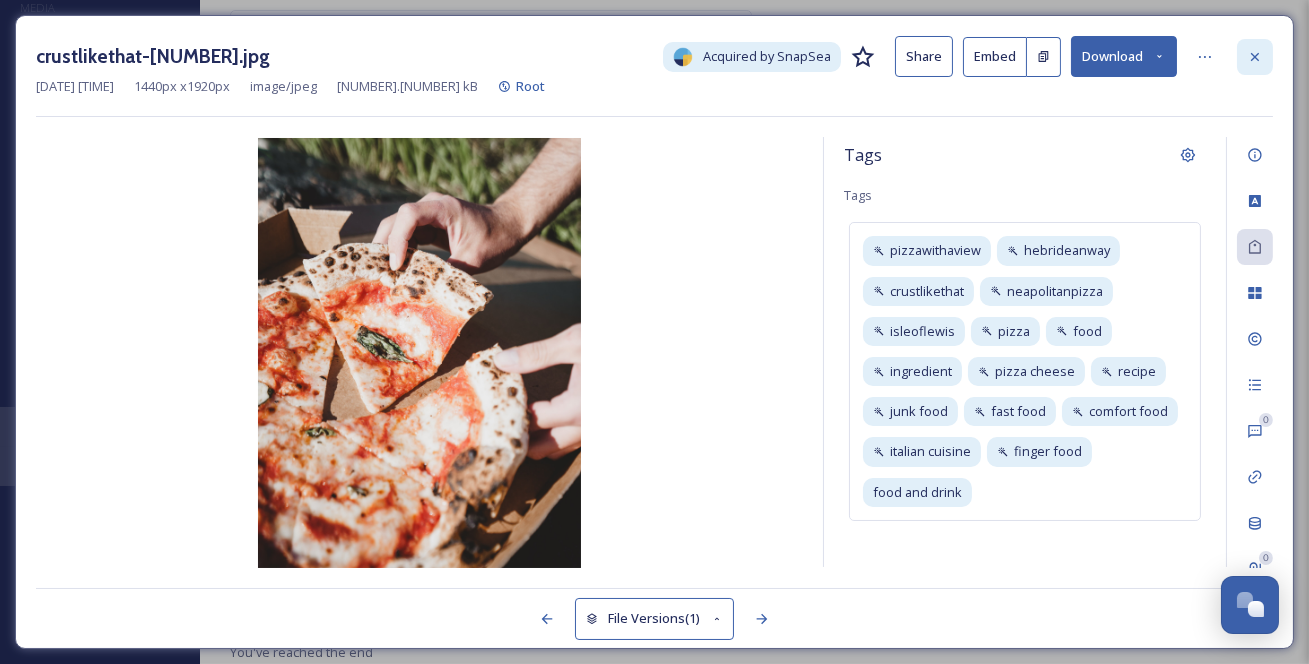 click 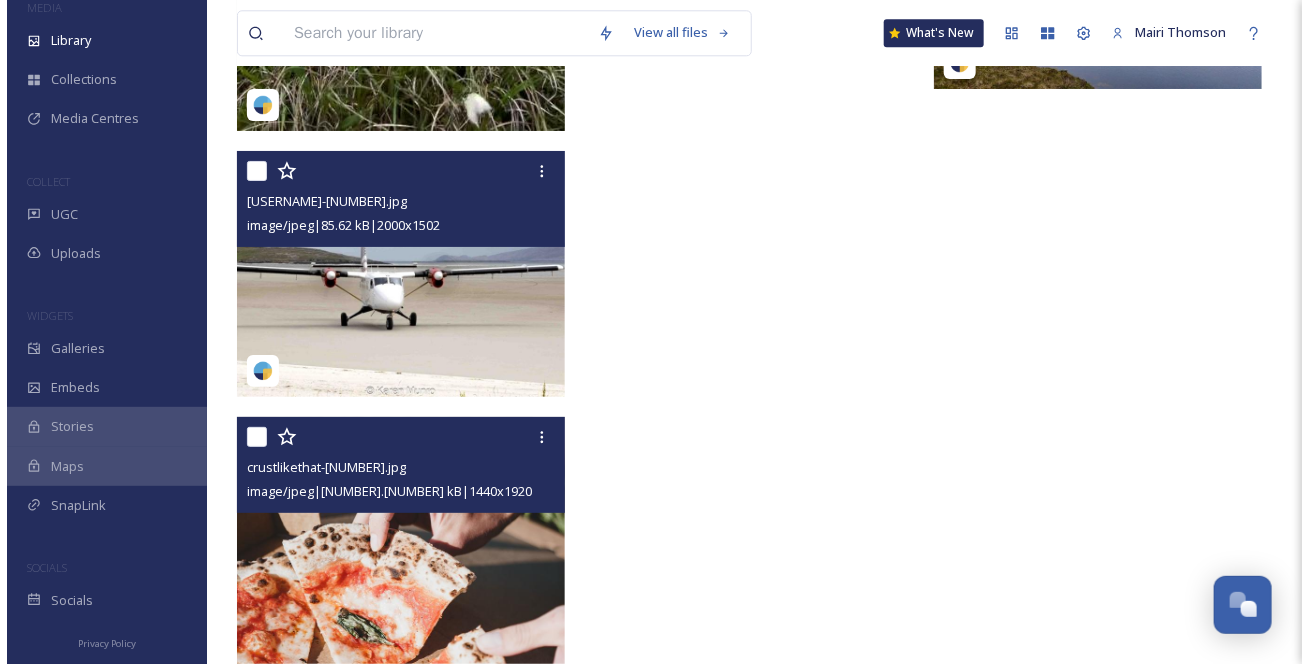 scroll, scrollTop: 13337, scrollLeft: 0, axis: vertical 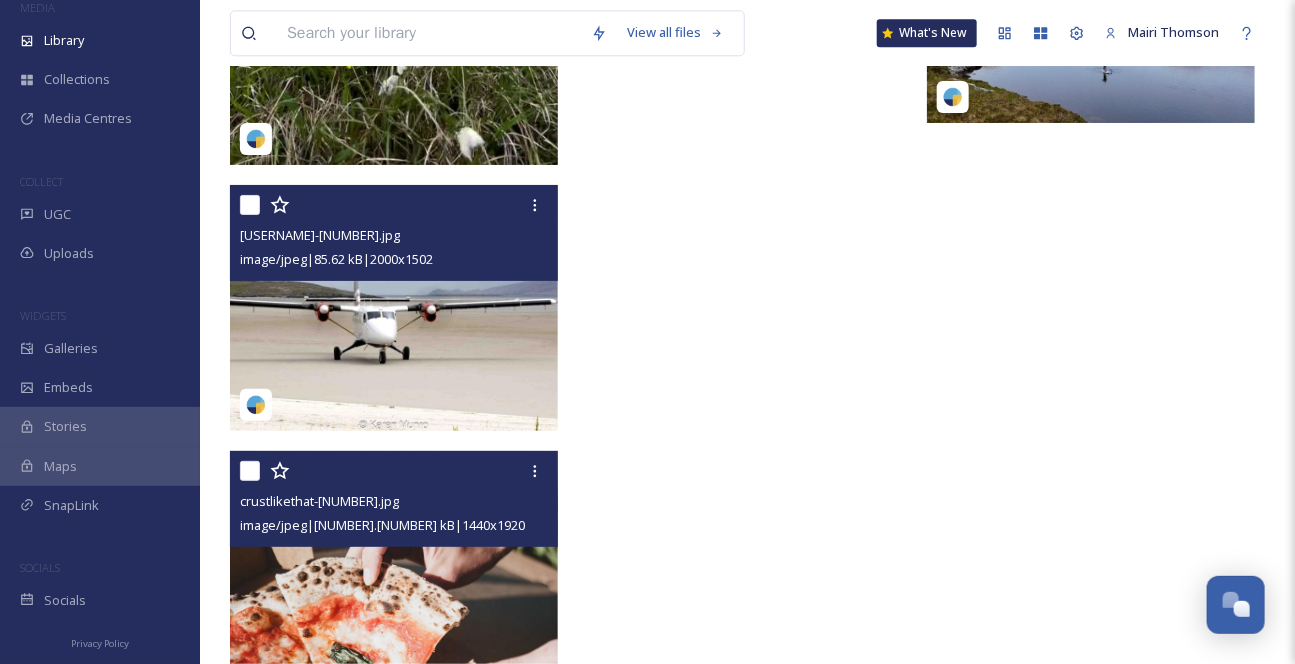 click at bounding box center [394, 308] 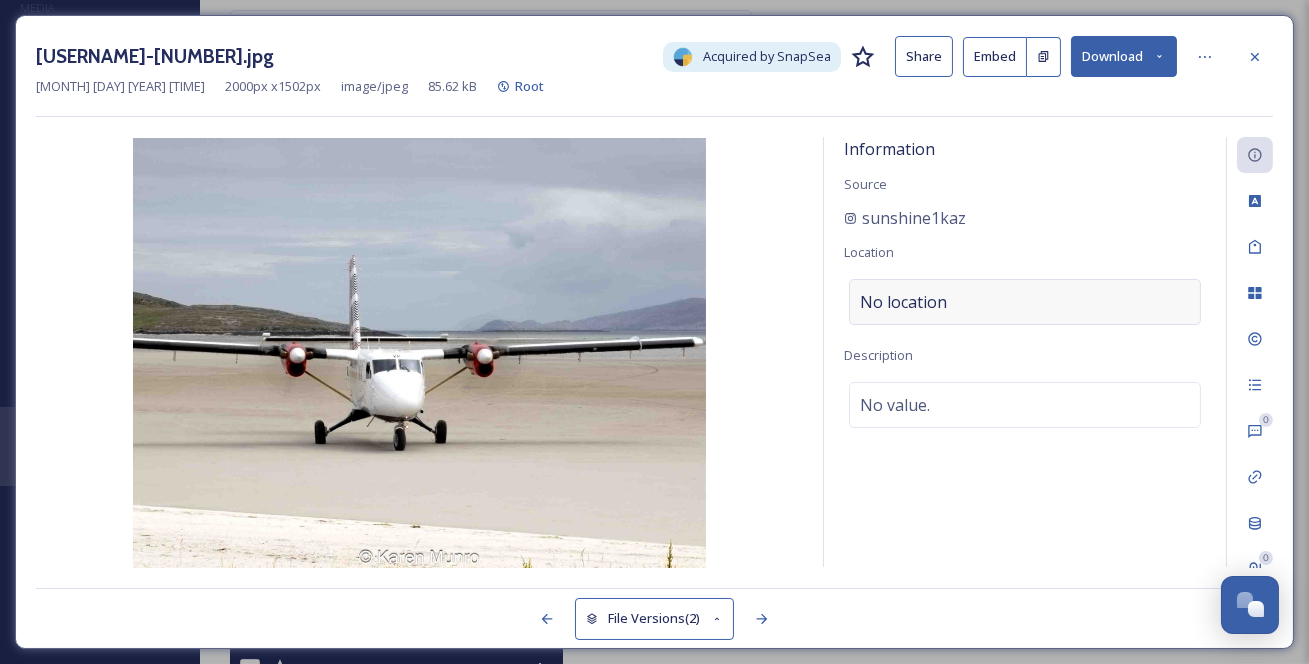 click on "No location" at bounding box center (903, 302) 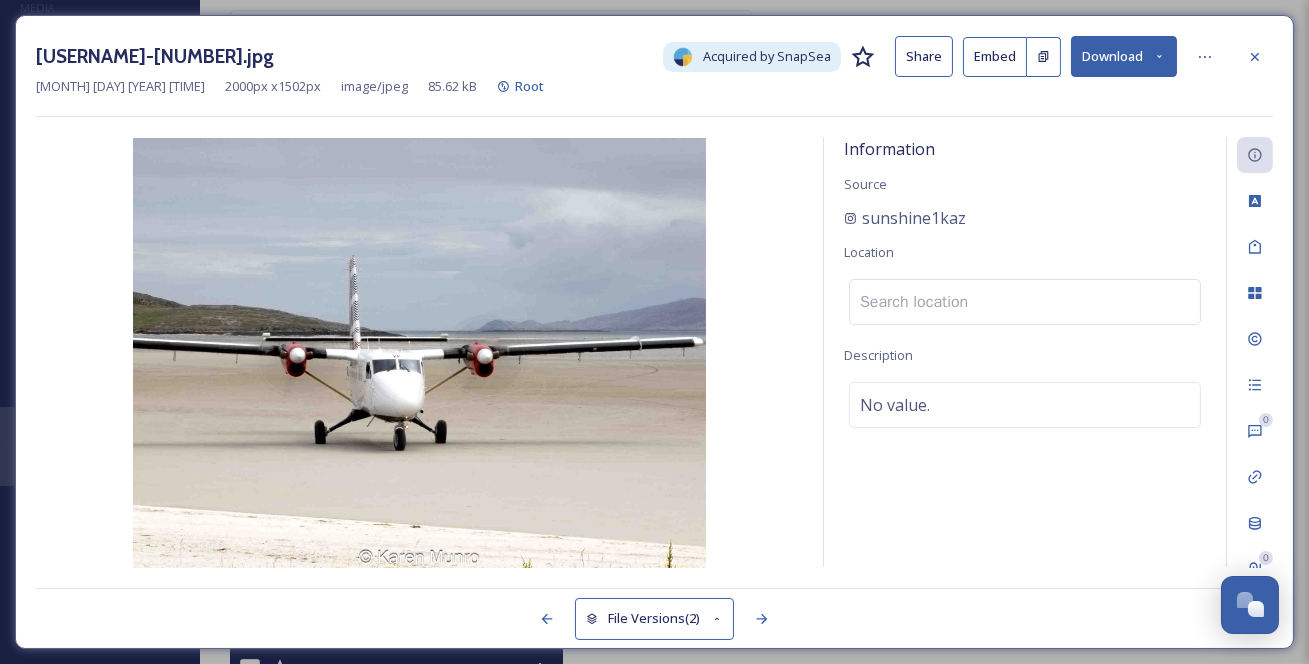 click at bounding box center (1025, 302) 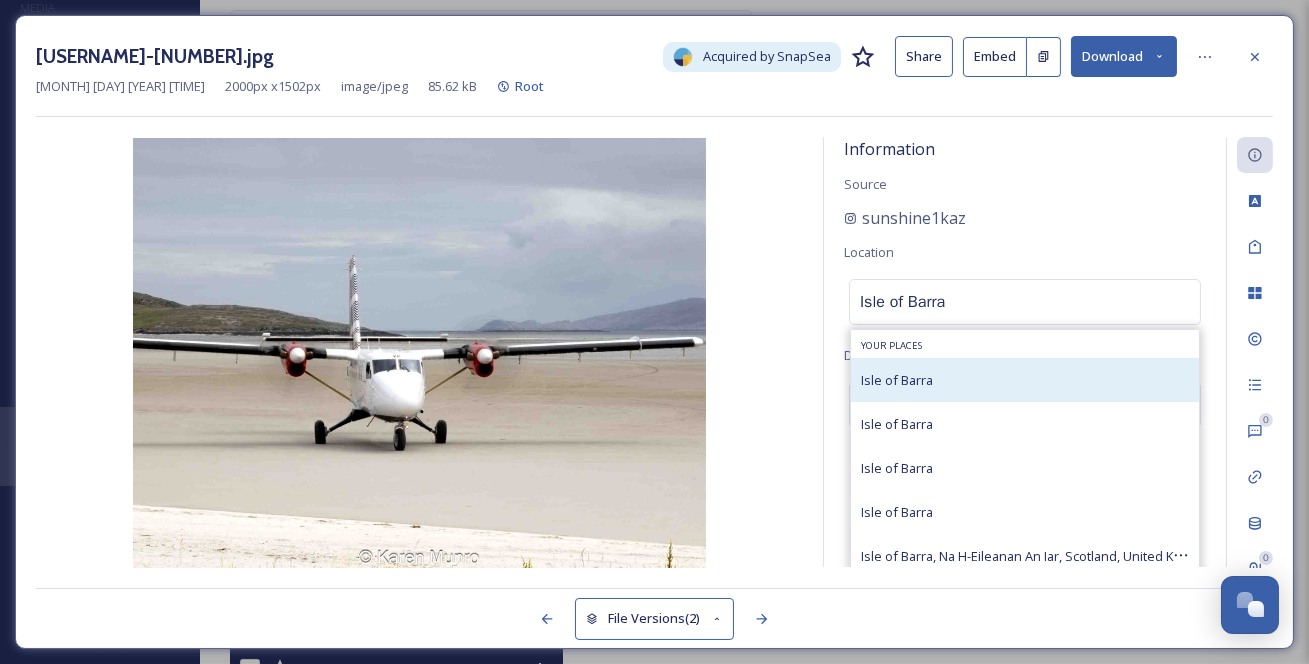 type on "Isle of Barra" 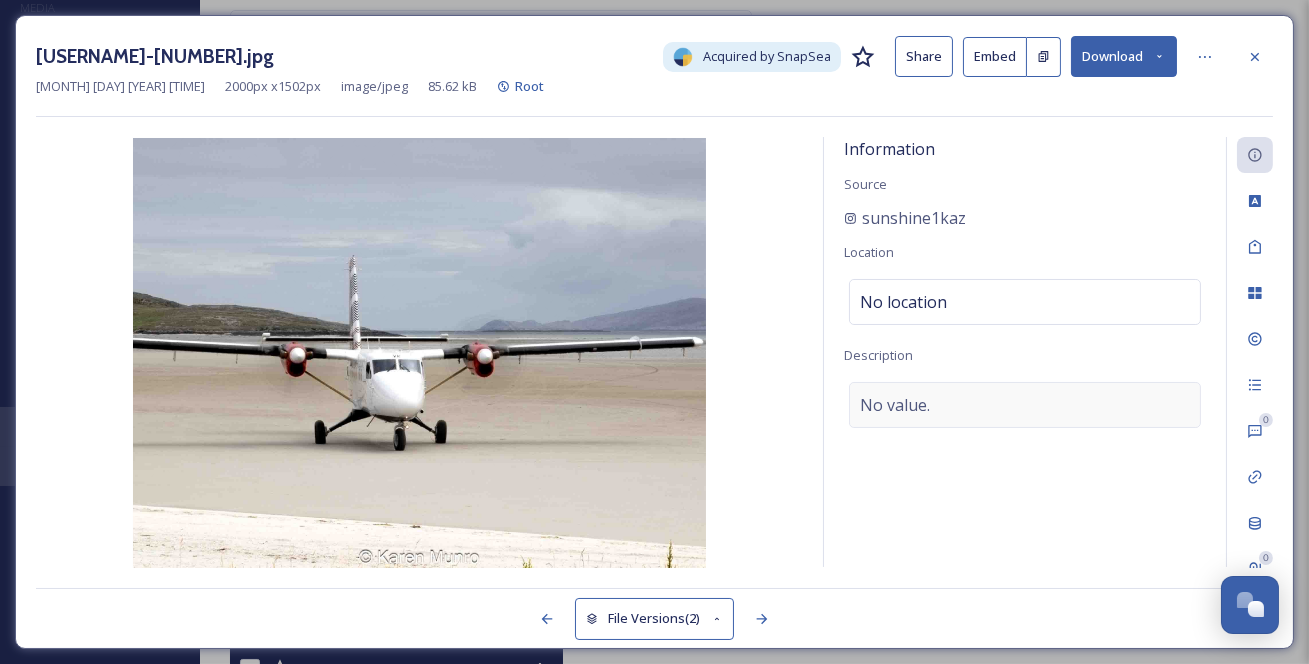 click on "No value." at bounding box center (895, 405) 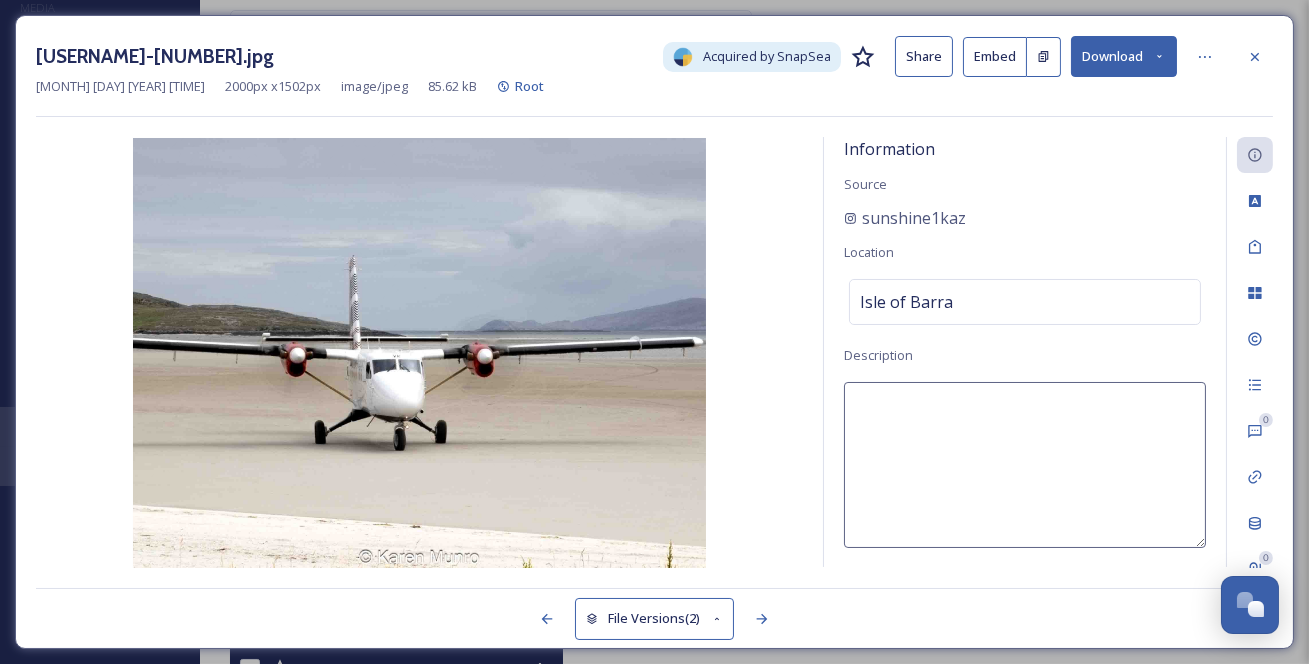 click at bounding box center [1025, 465] 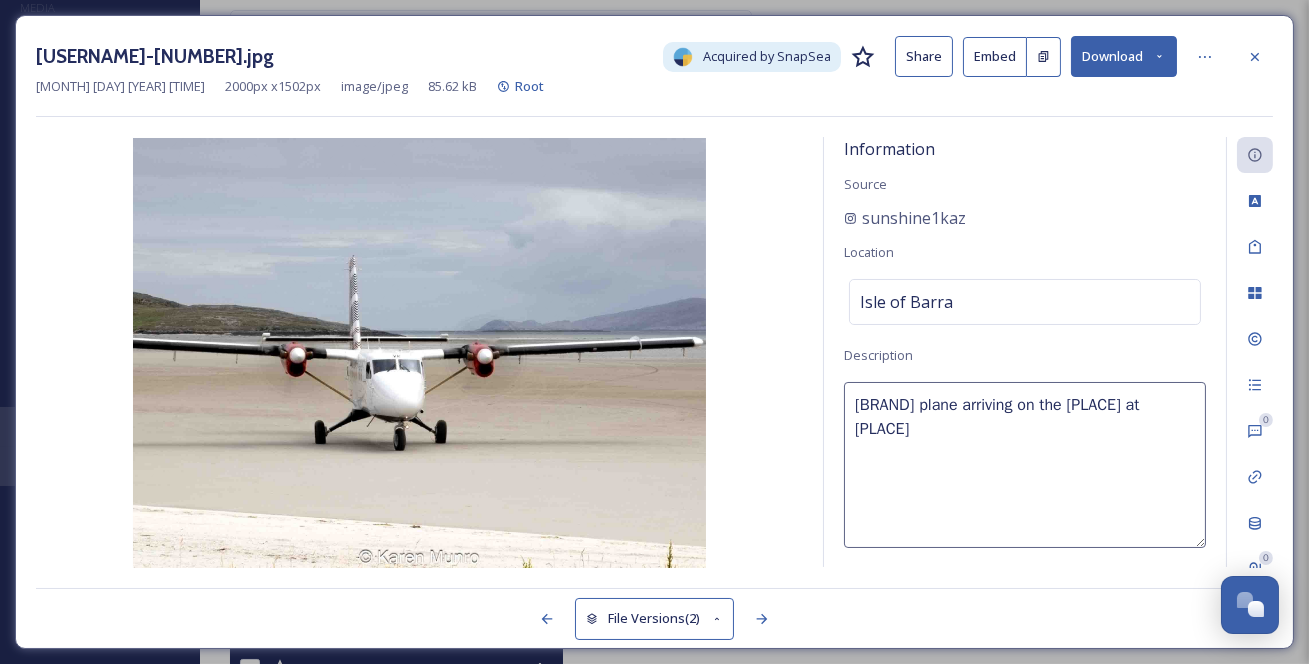type on "[AIRLINE_NAME] [ACTION] [ACTION] [ACTION] [AIRPORT_NAME]." 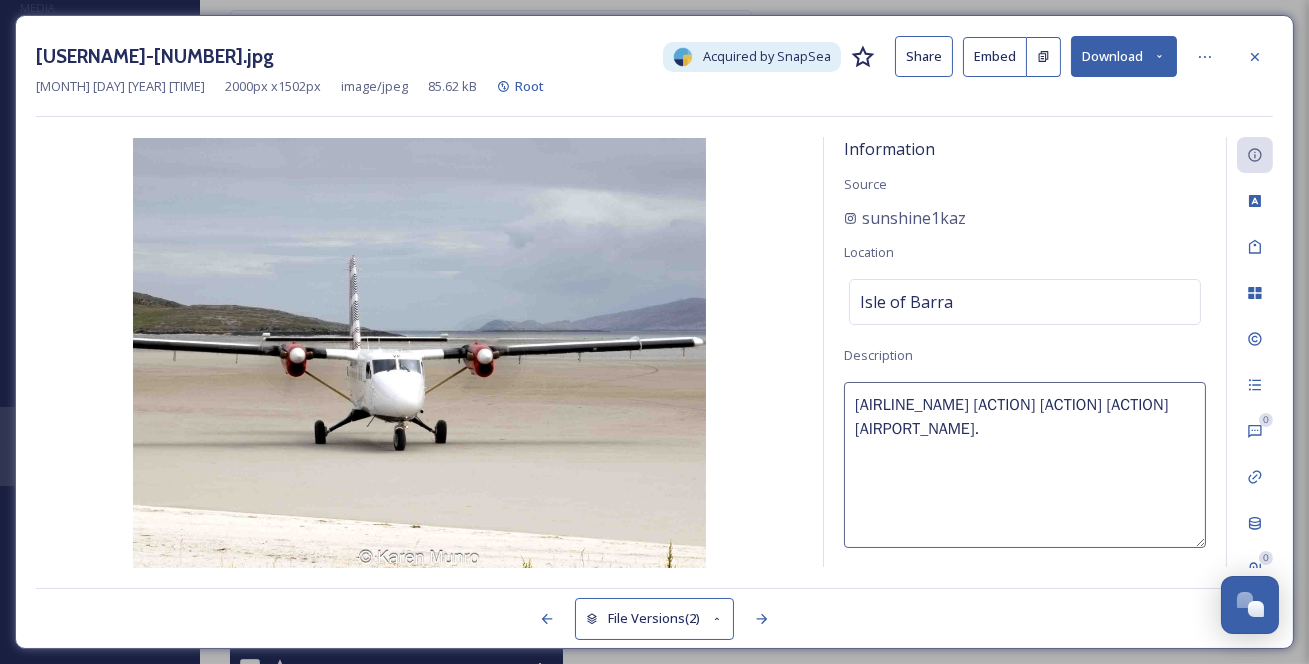 click on "Information Source sunshine1kaz Location Isle of Barra Description Loganair plane arriving on the beach at Barra Airport. Add Emojis 😄" at bounding box center (1025, 352) 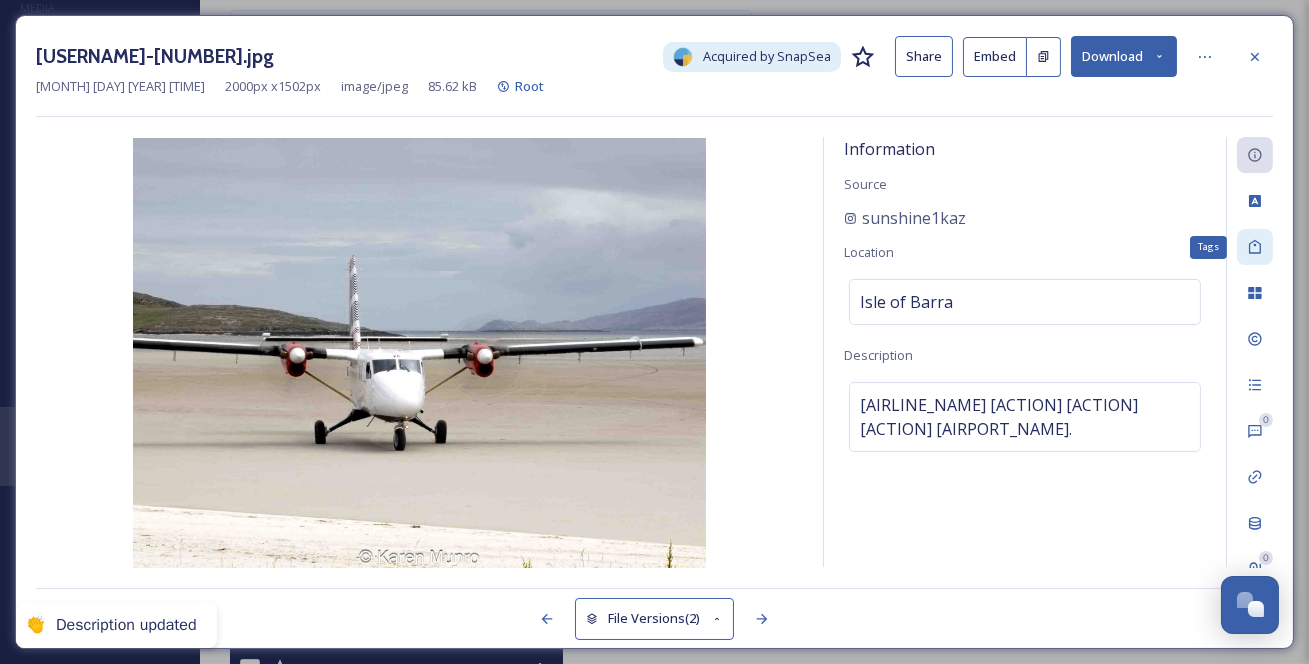 click 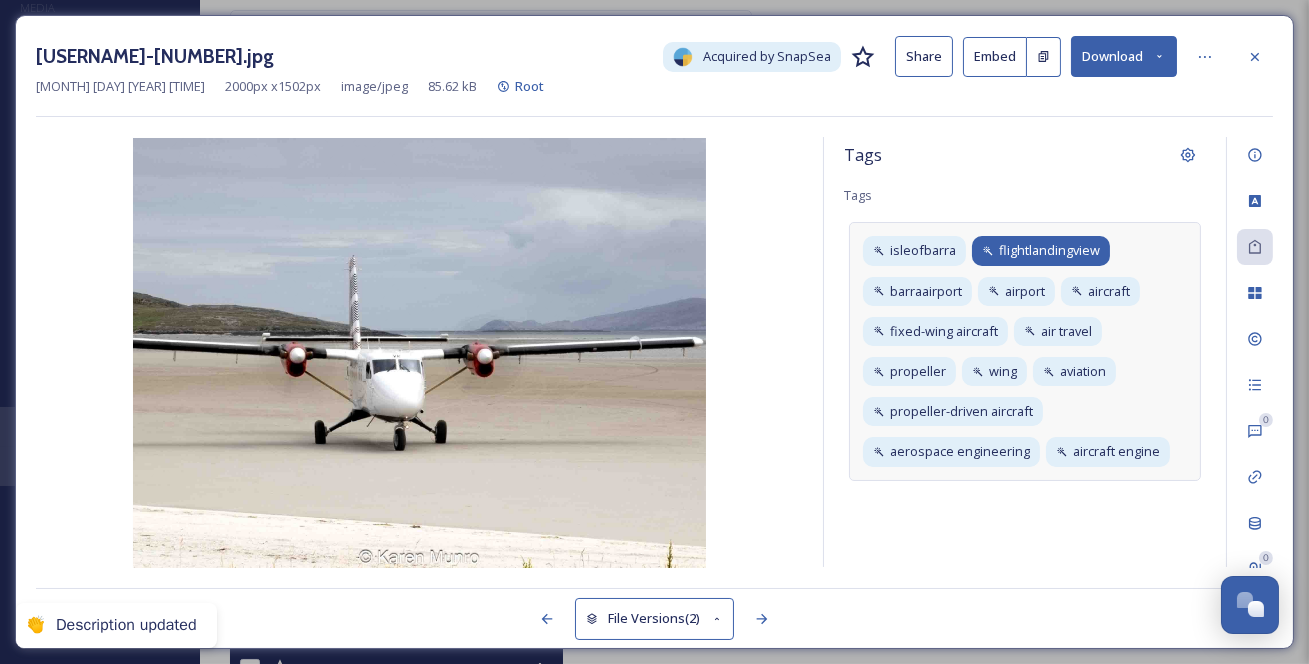 click on "flightlandingview" at bounding box center [1049, 250] 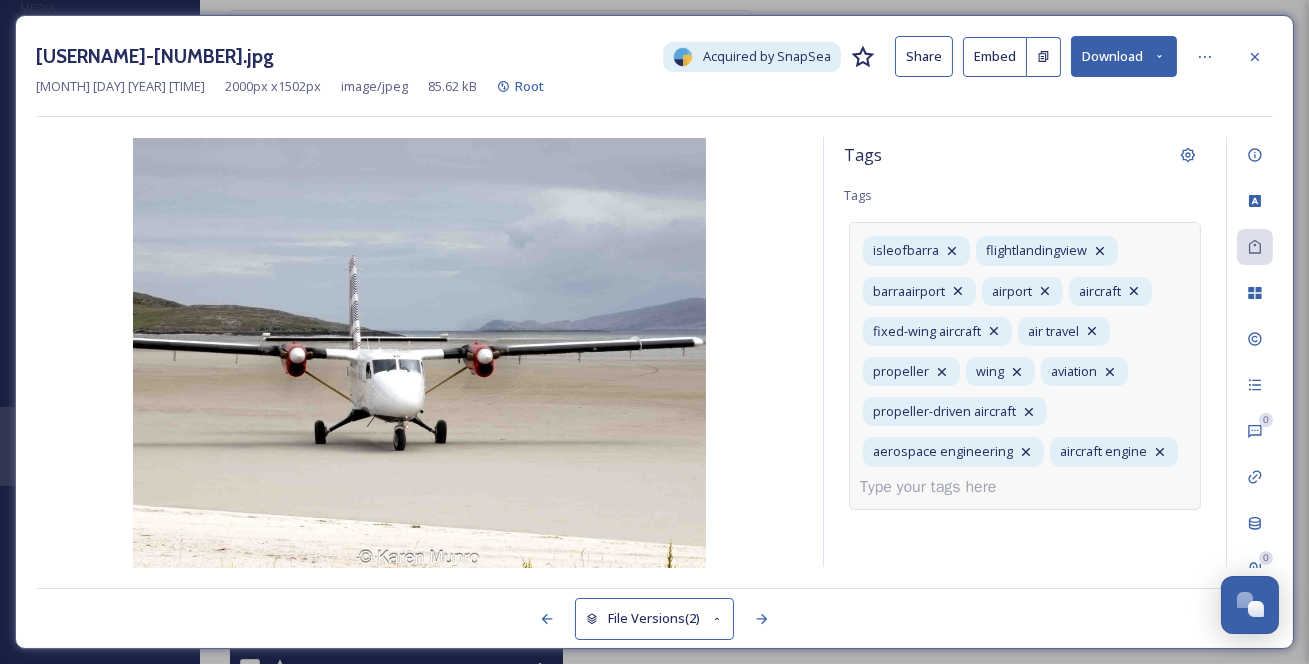 click at bounding box center [936, 487] 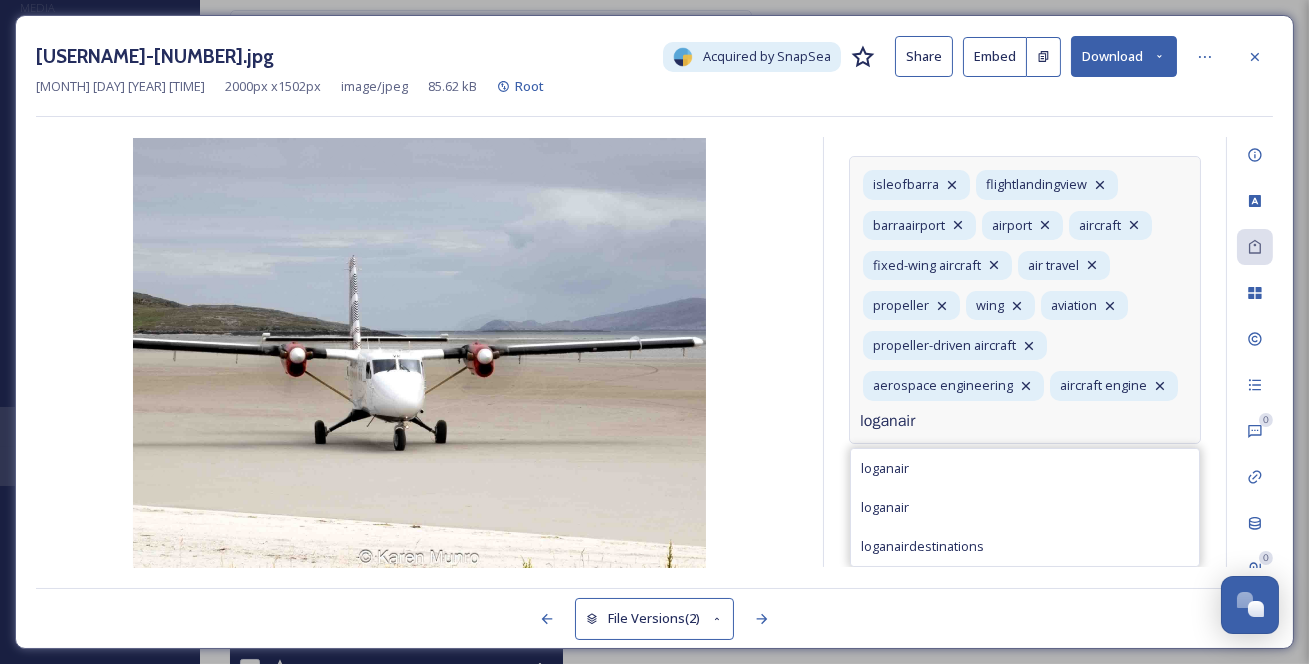 type on "loganair" 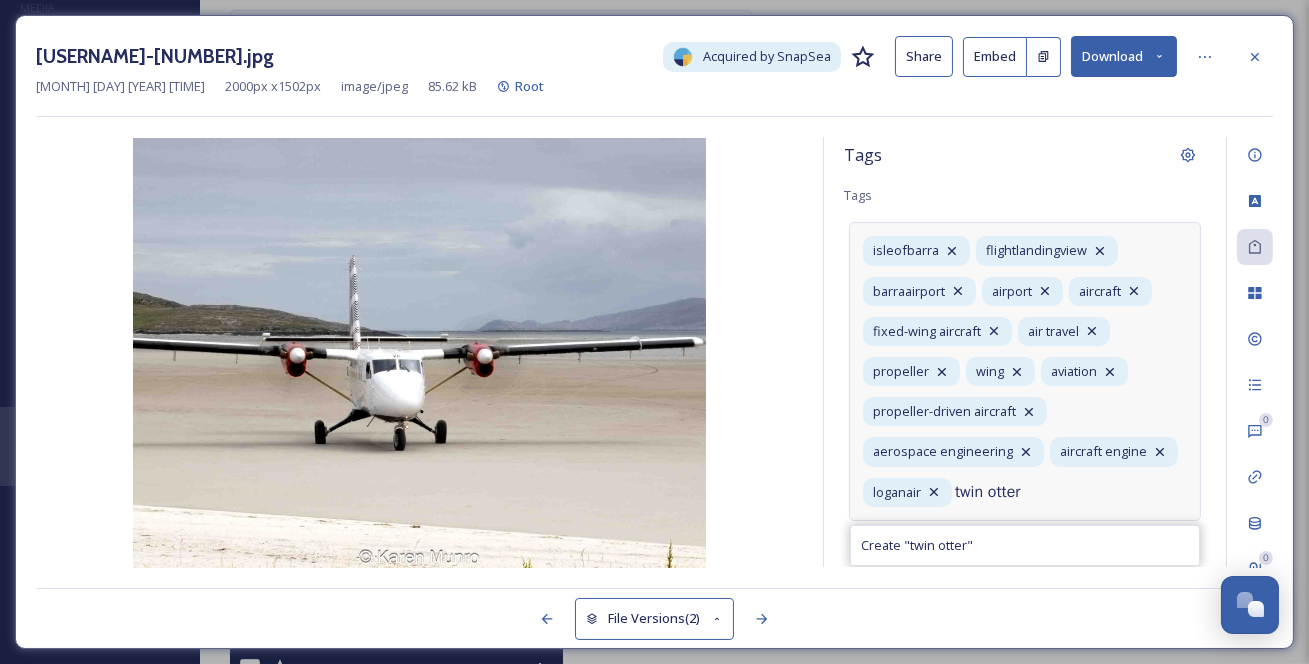 type on "twin otter" 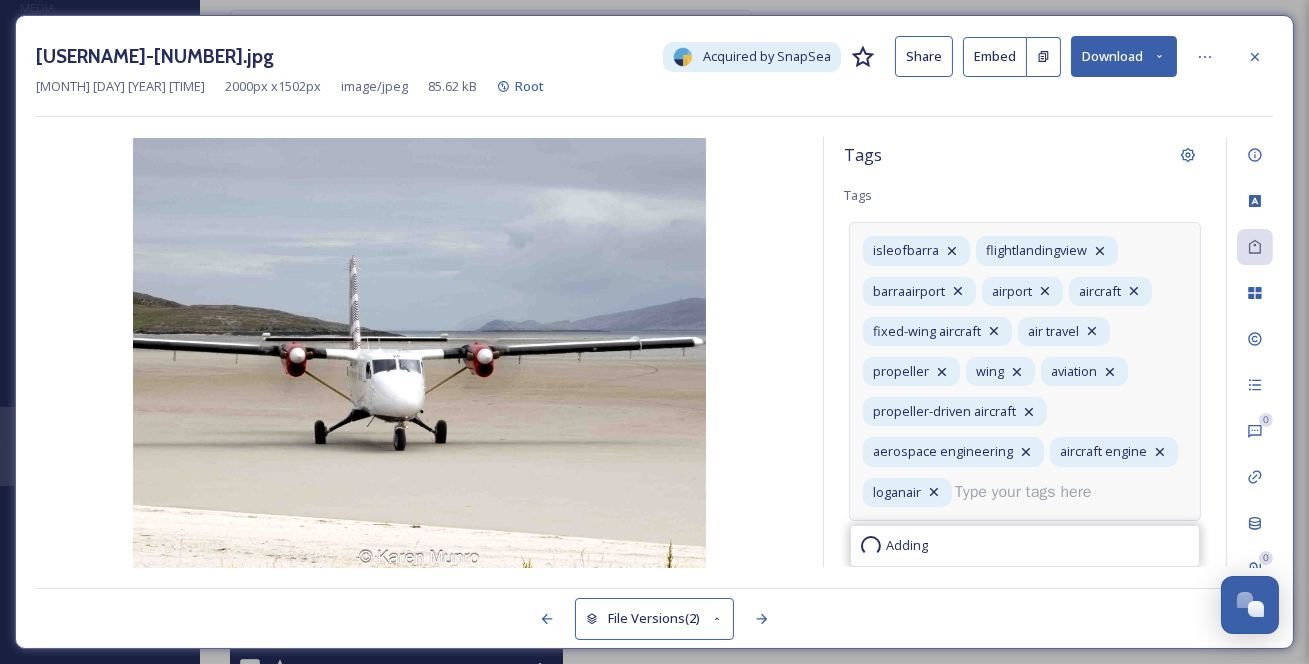 scroll, scrollTop: 122, scrollLeft: 0, axis: vertical 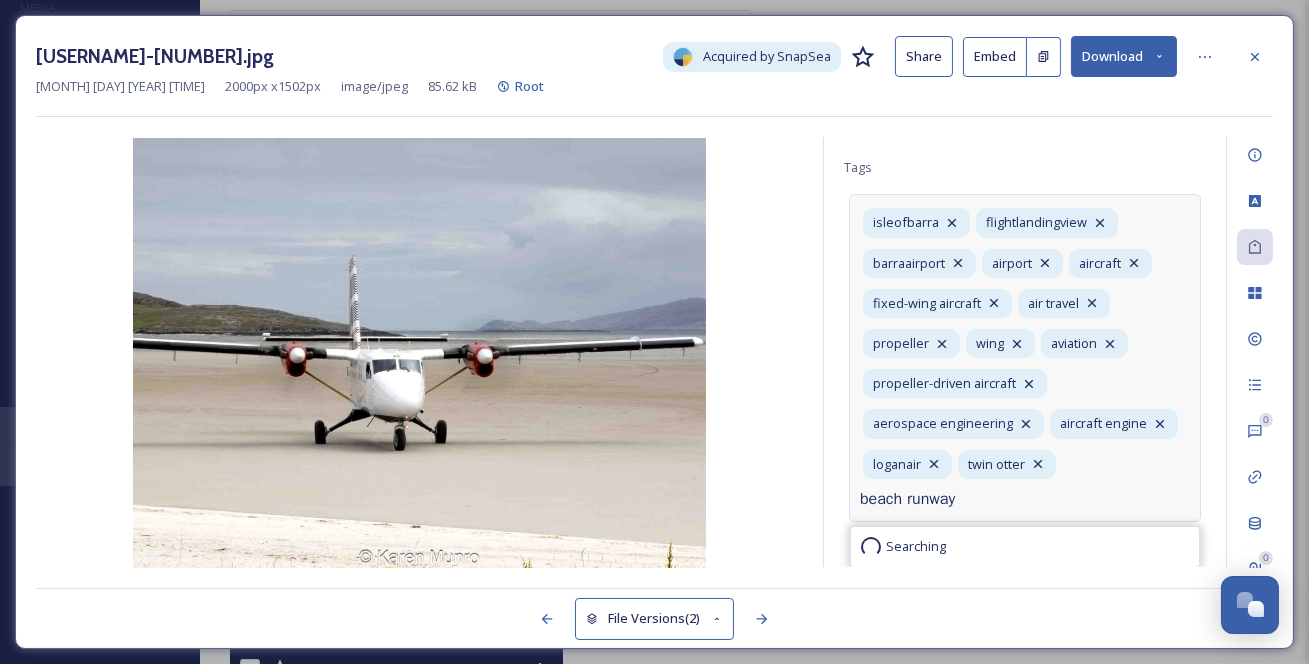 type on "beach runway" 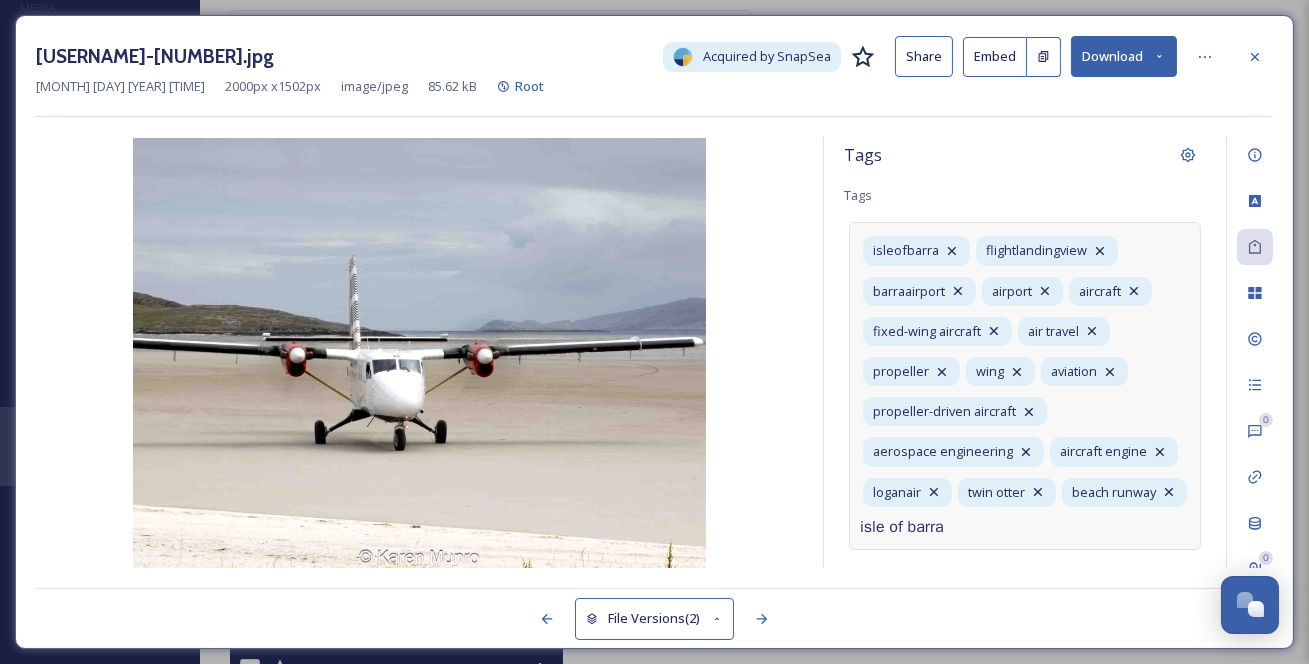 type on "isle of barra" 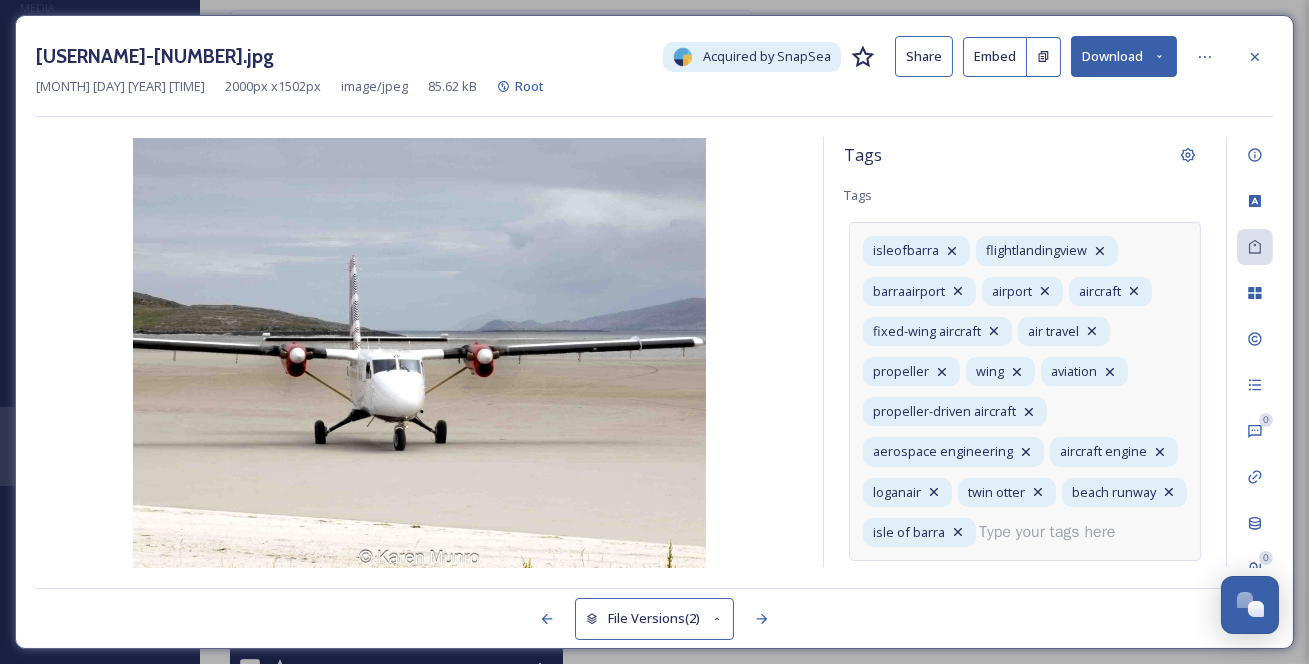 scroll, scrollTop: 167, scrollLeft: 0, axis: vertical 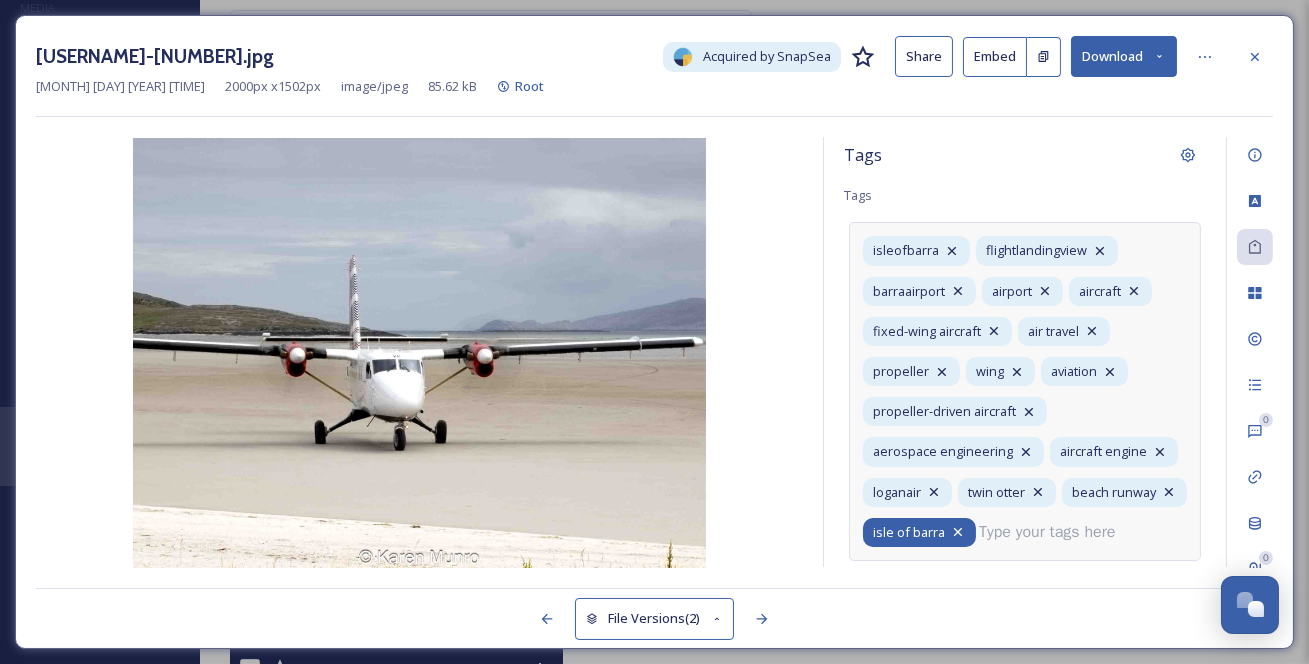 click 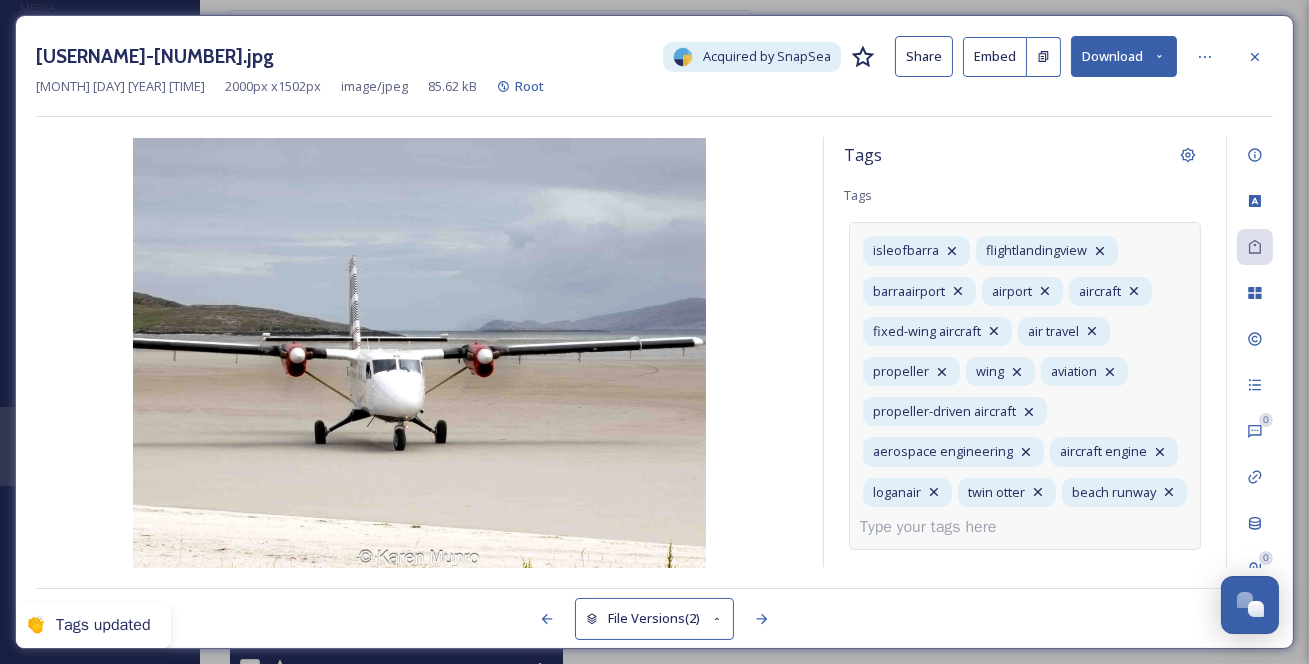 scroll, scrollTop: 122, scrollLeft: 0, axis: vertical 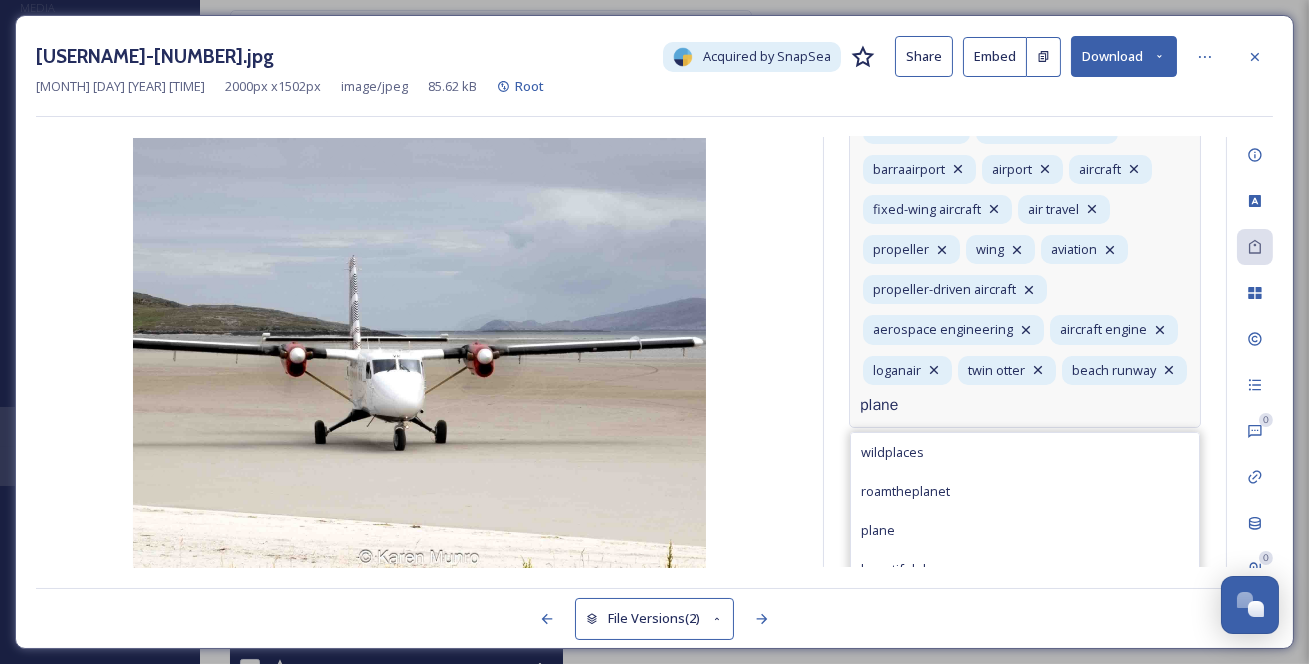 type on "plane" 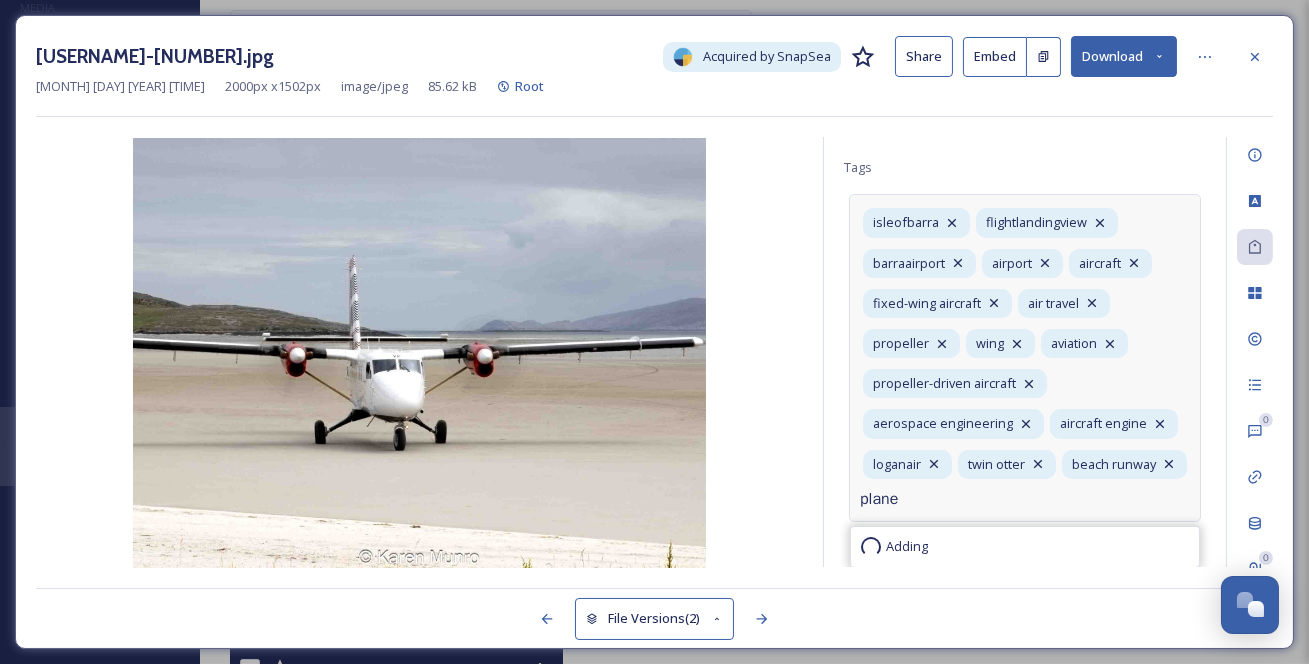 type 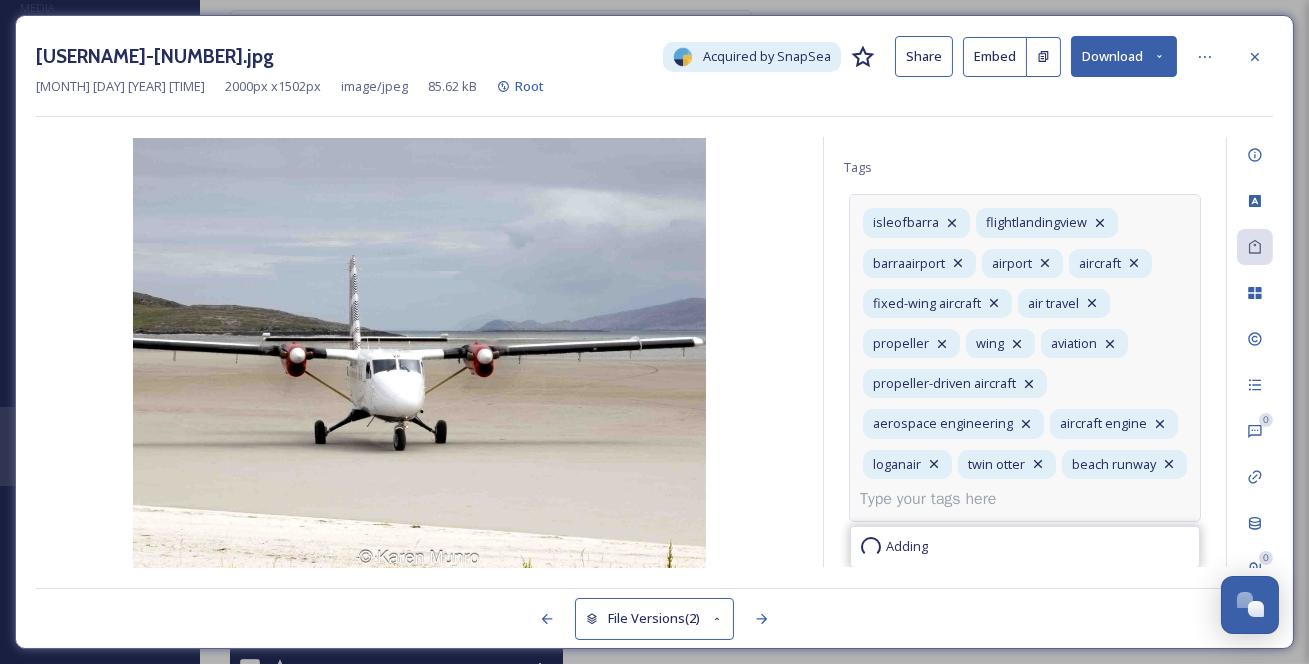 scroll, scrollTop: 167, scrollLeft: 0, axis: vertical 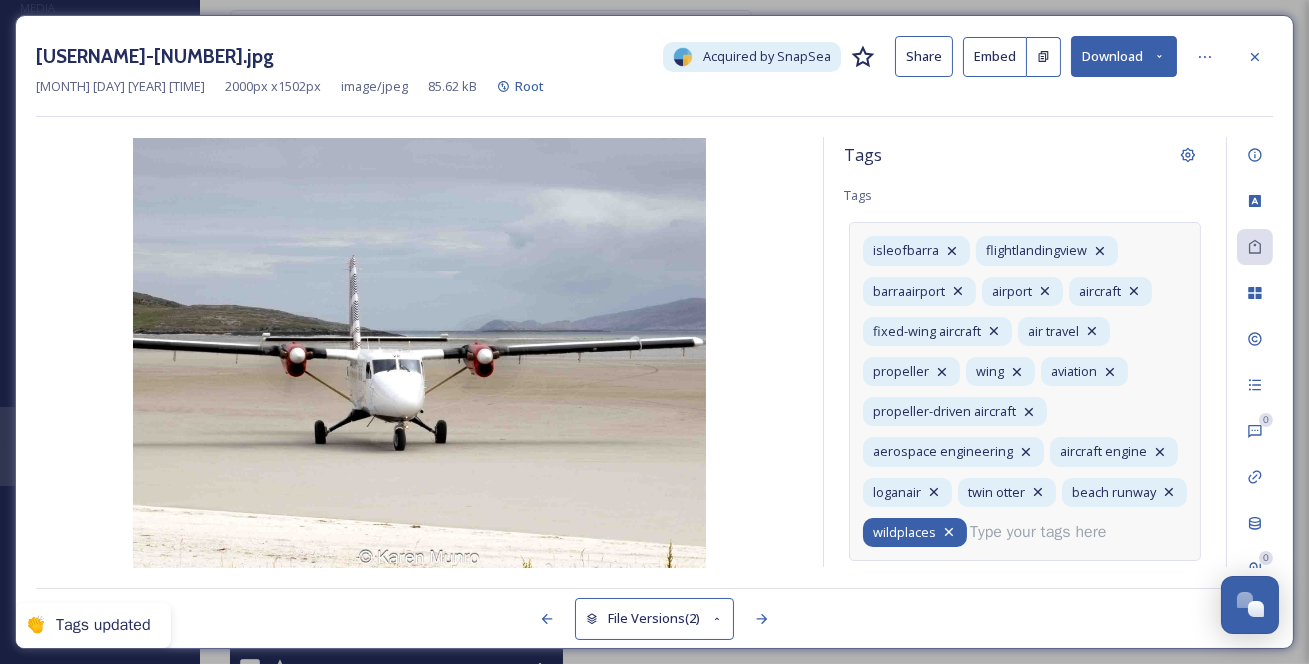 click 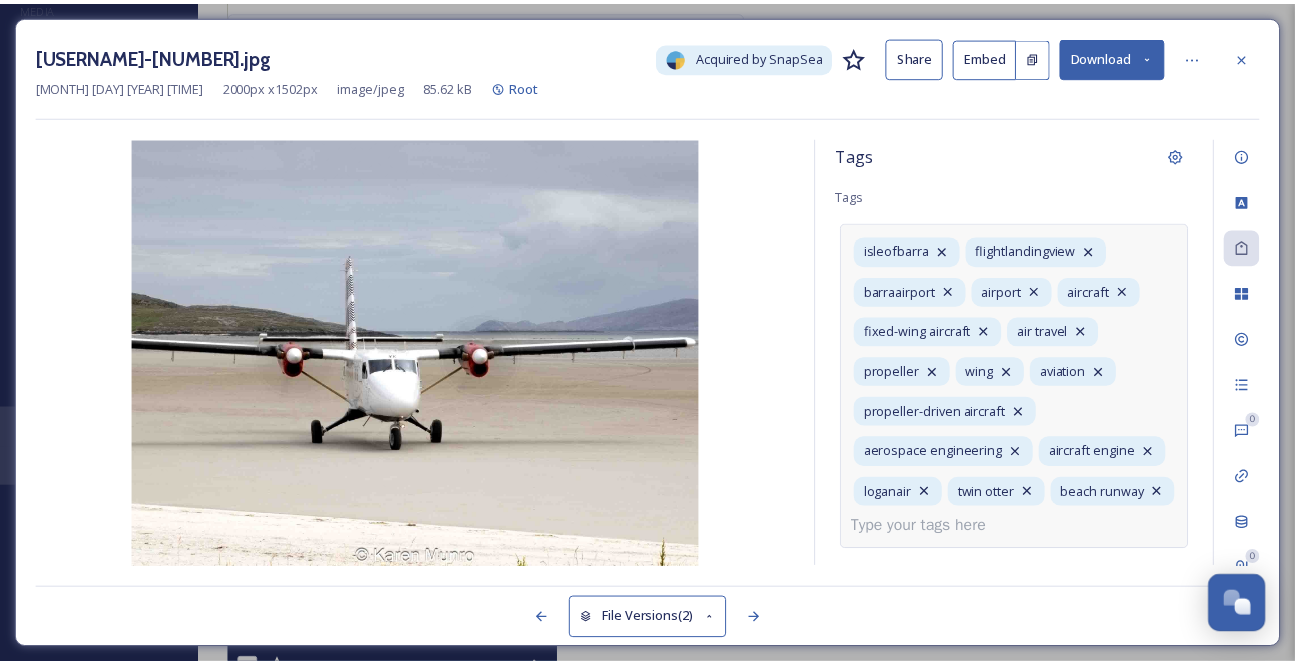 scroll, scrollTop: 0, scrollLeft: 0, axis: both 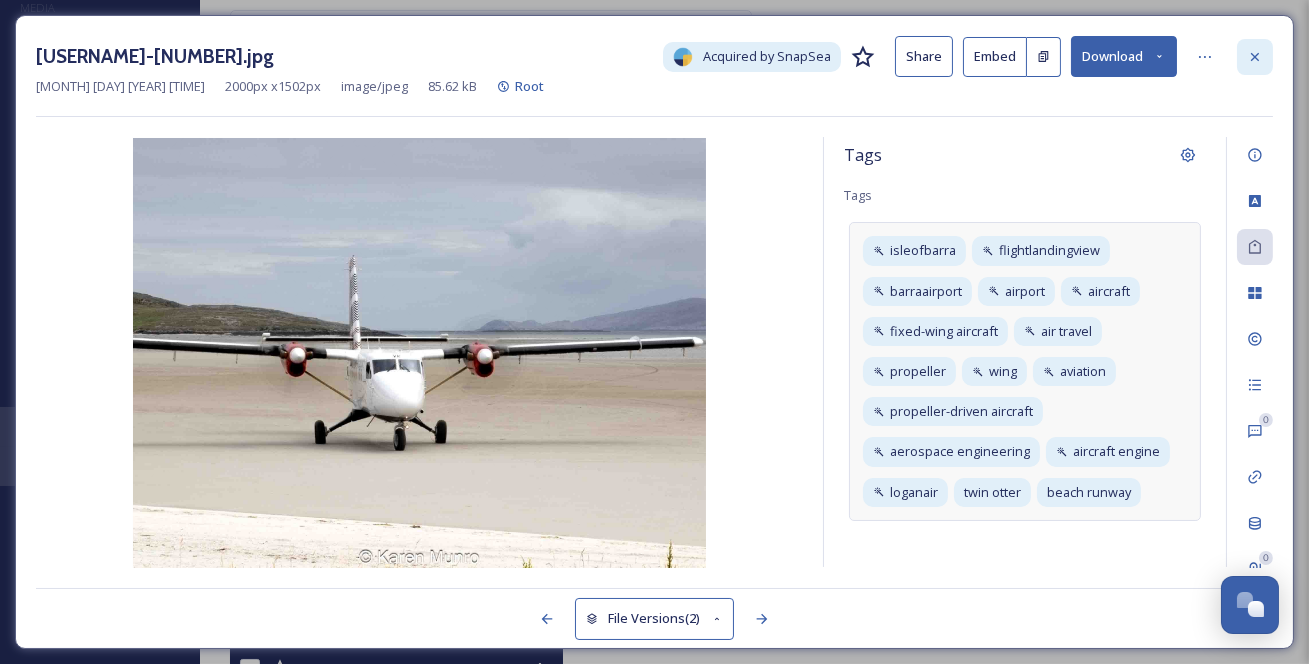 click 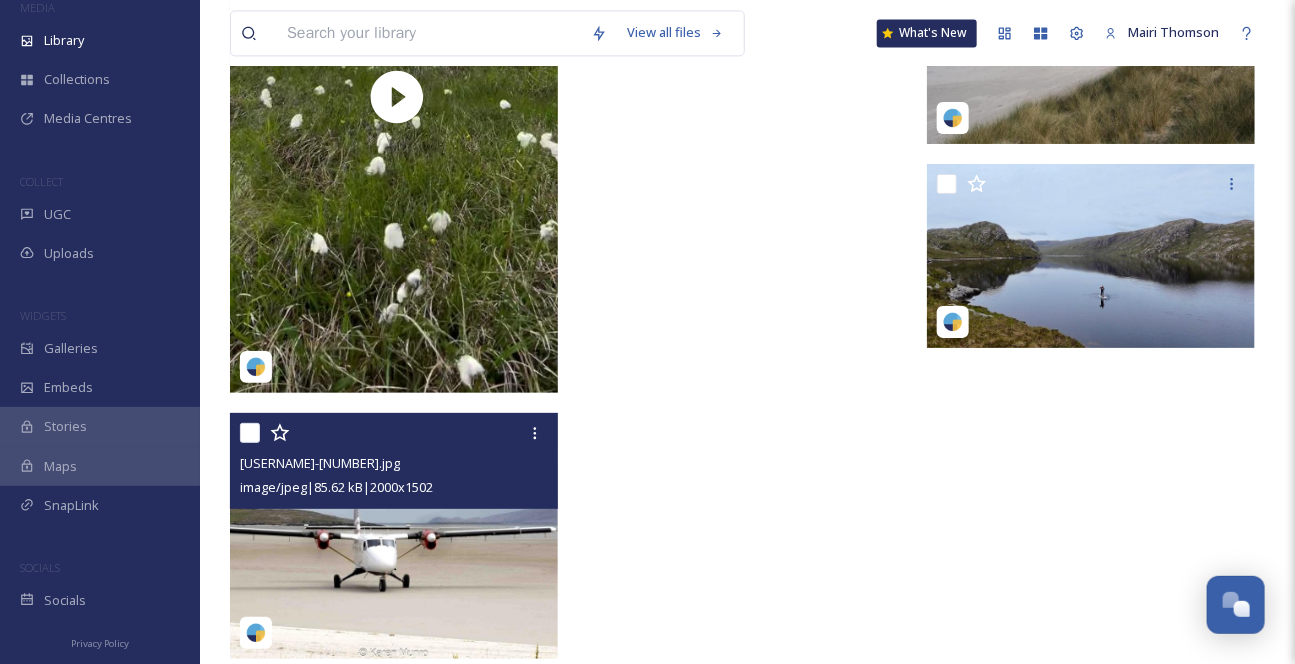 scroll, scrollTop: 13064, scrollLeft: 0, axis: vertical 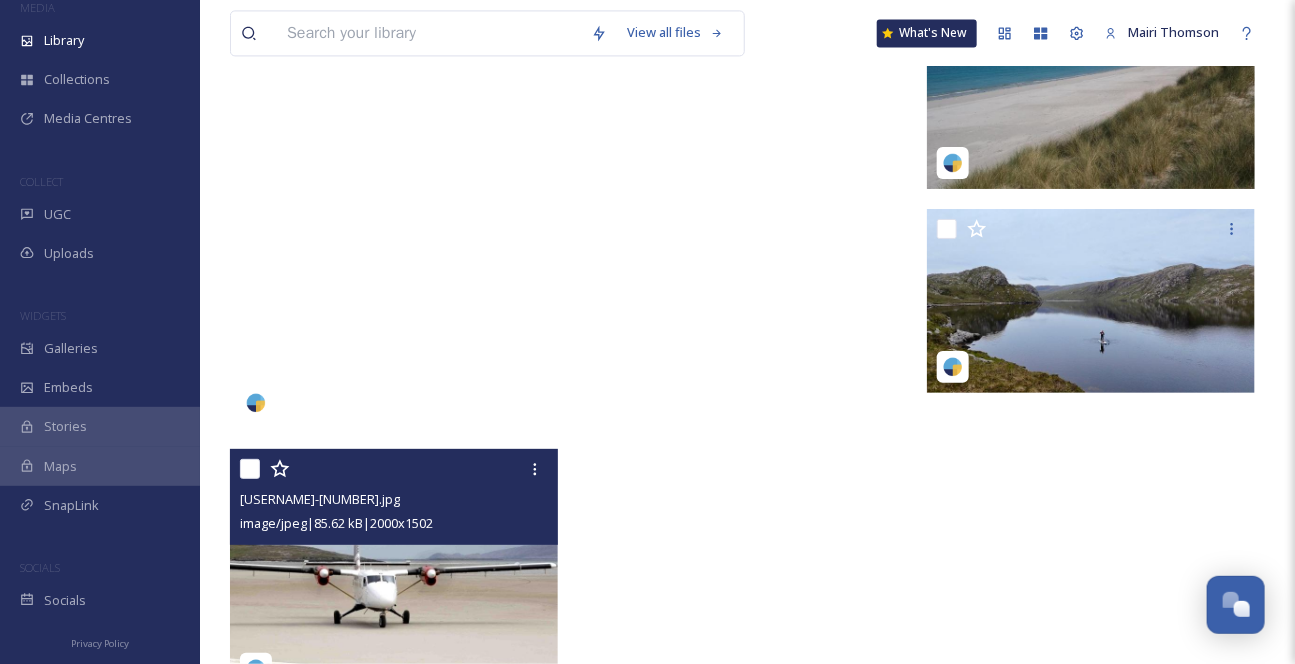 click at bounding box center (394, 137) 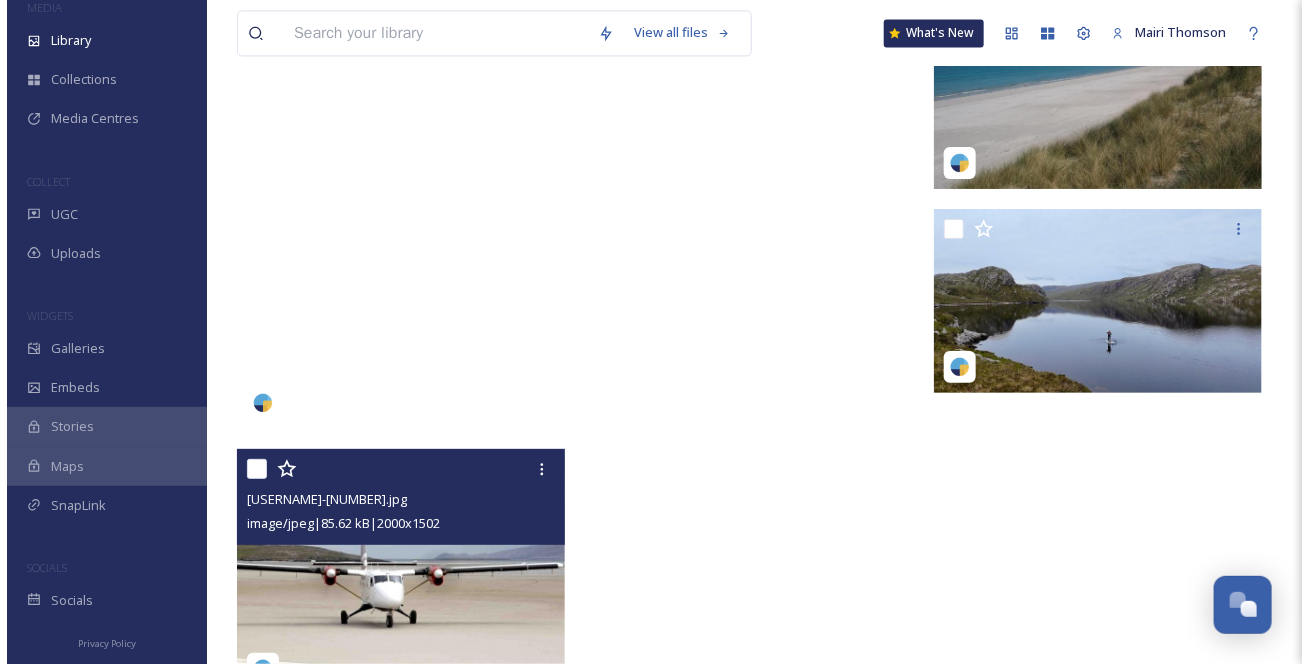scroll, scrollTop: 12461, scrollLeft: 0, axis: vertical 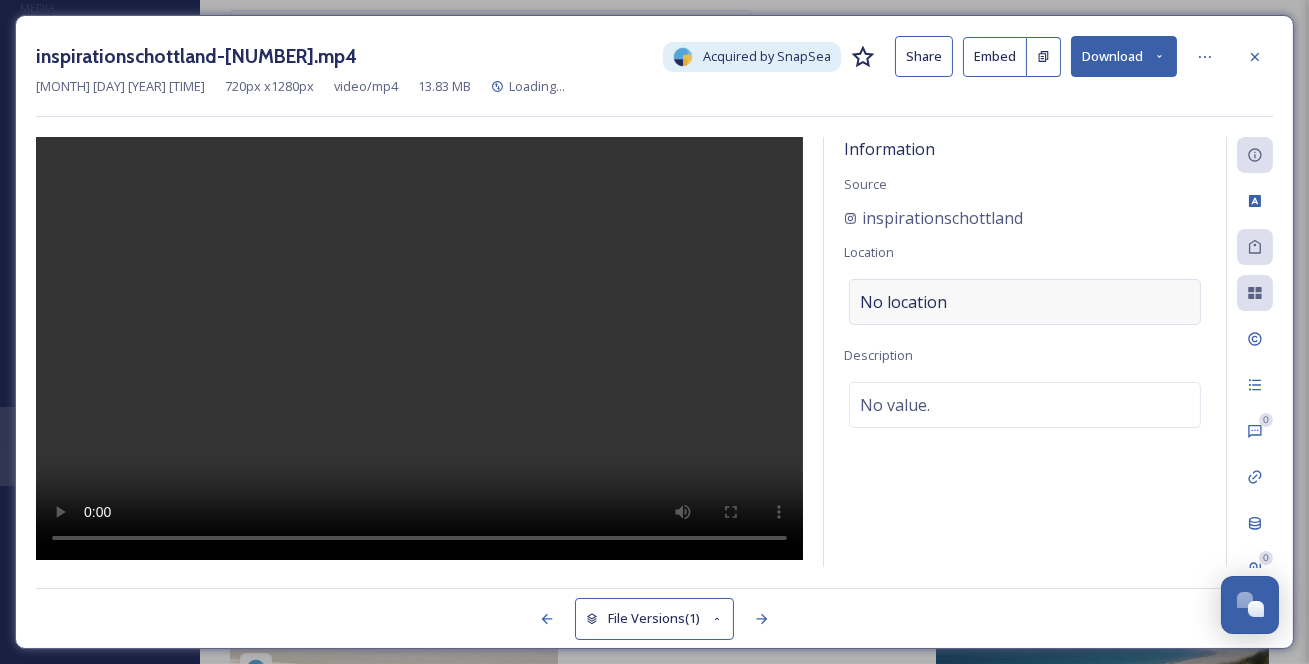 click on "No location" at bounding box center (903, 302) 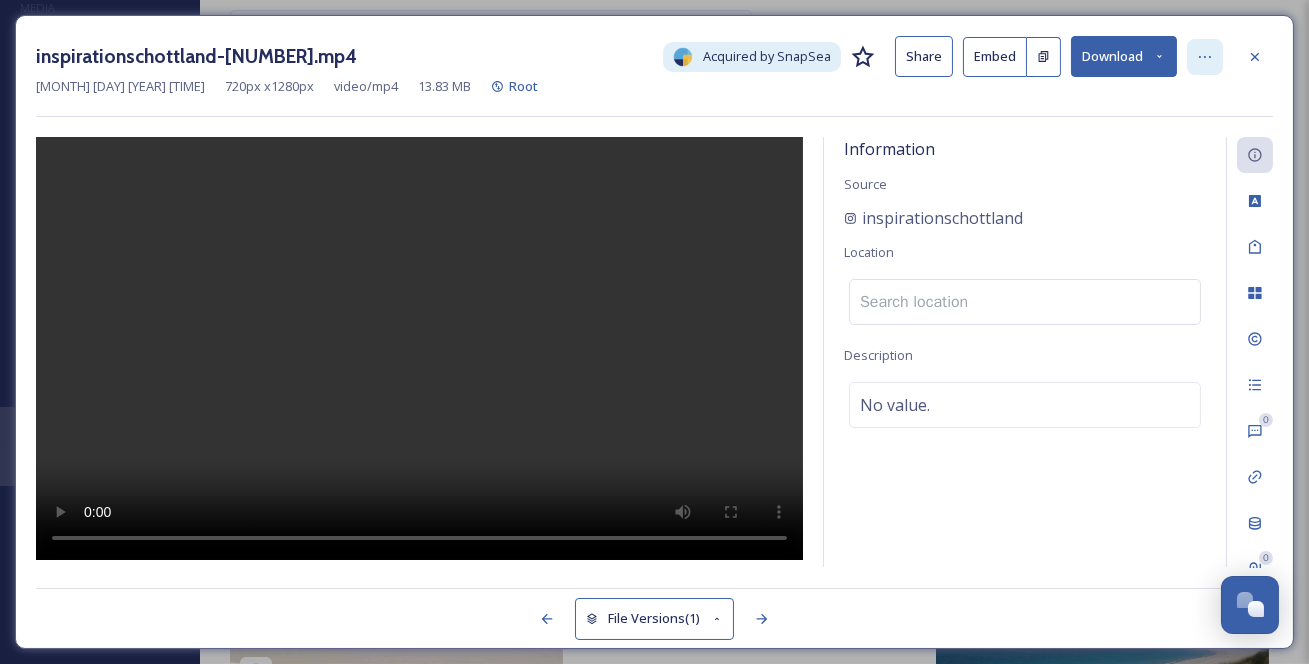 click at bounding box center [1205, 57] 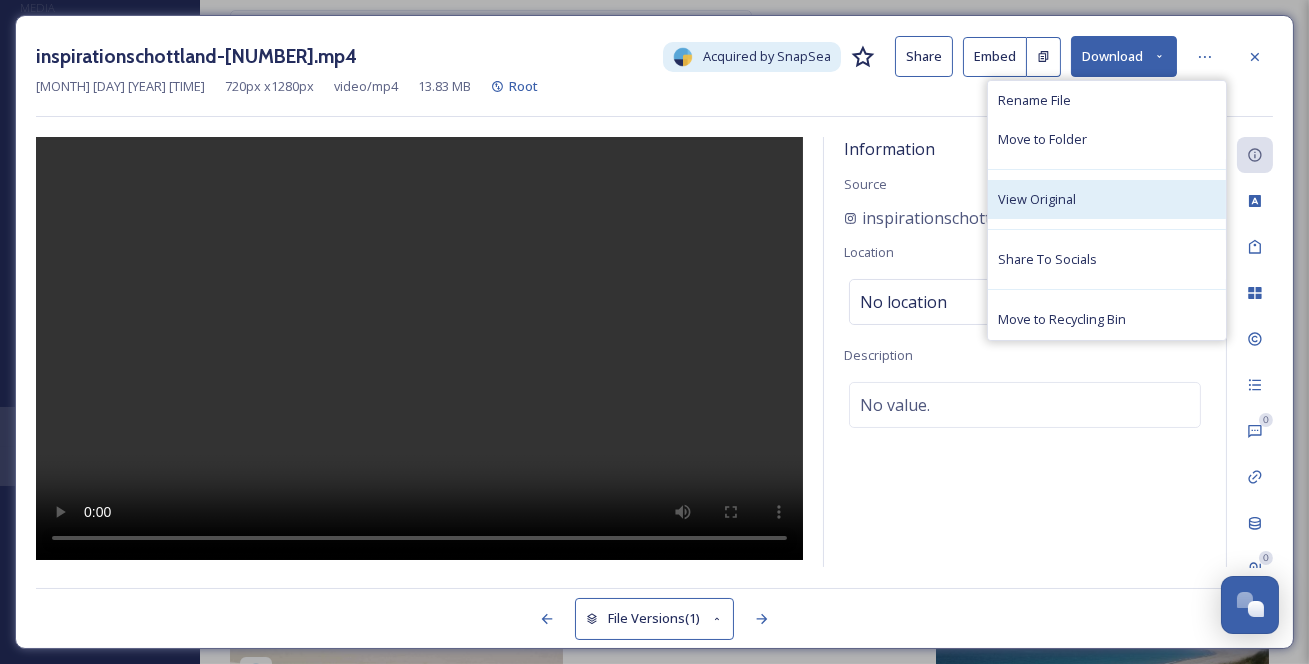 click on "View Original" at bounding box center (1107, 199) 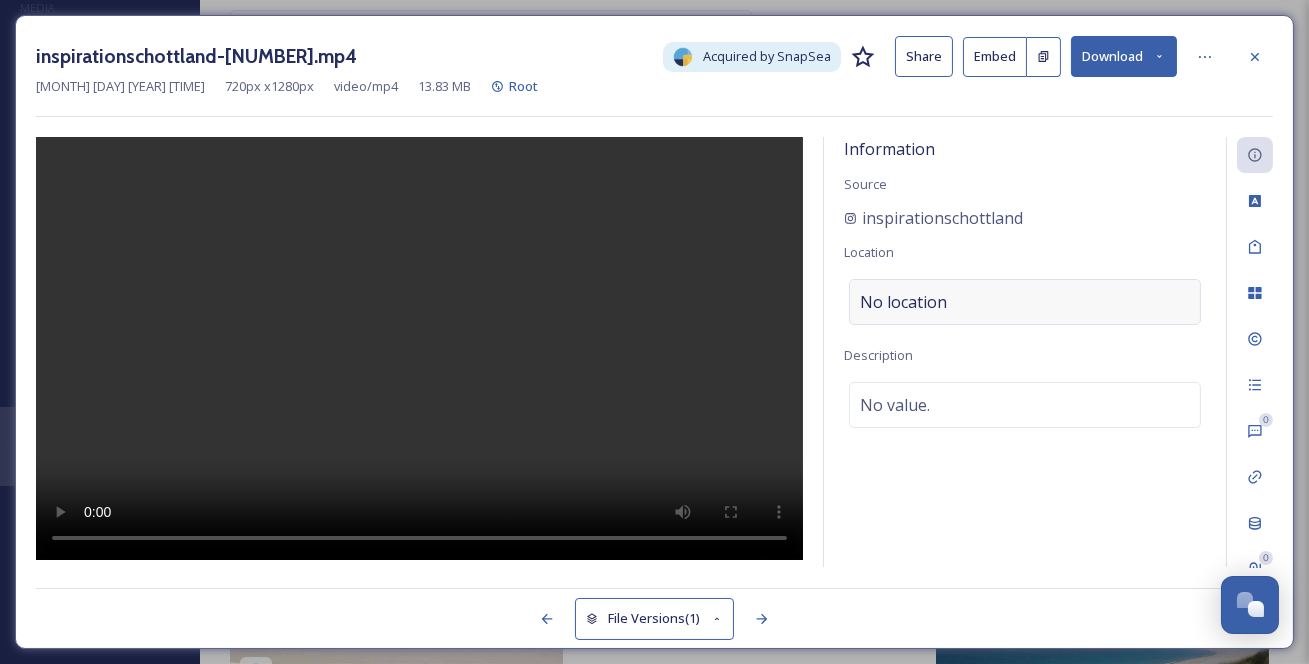 click on "No location" at bounding box center (903, 302) 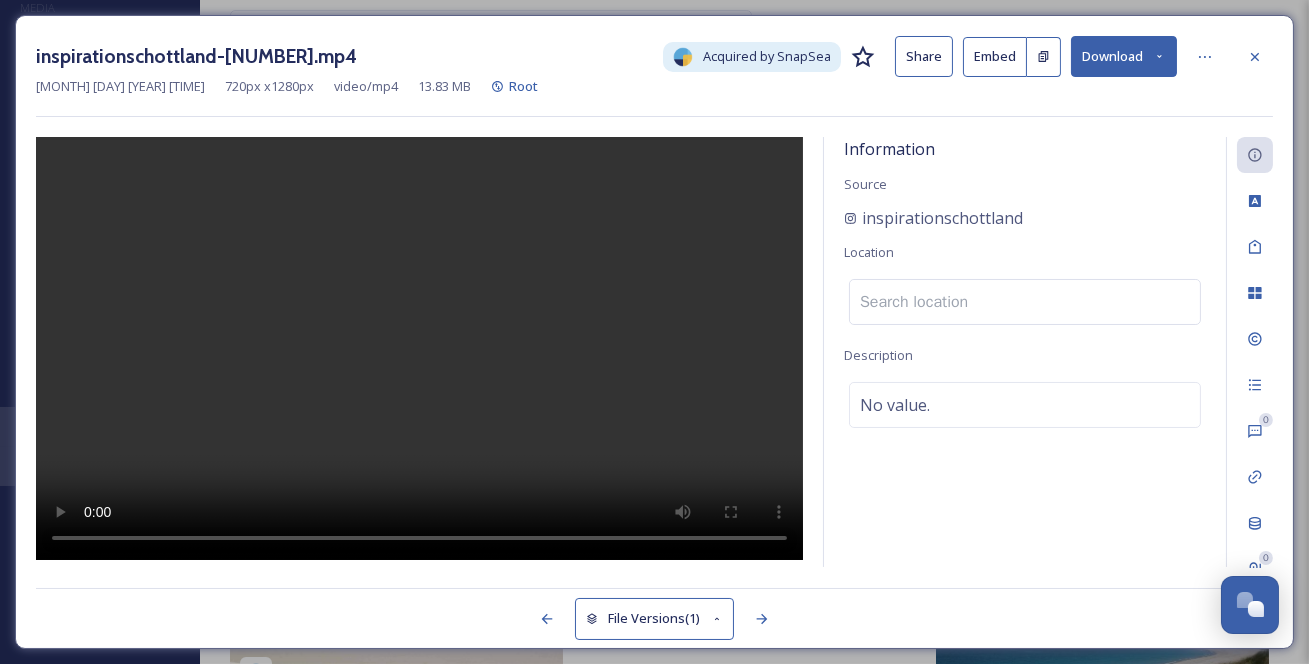 click at bounding box center [1025, 302] 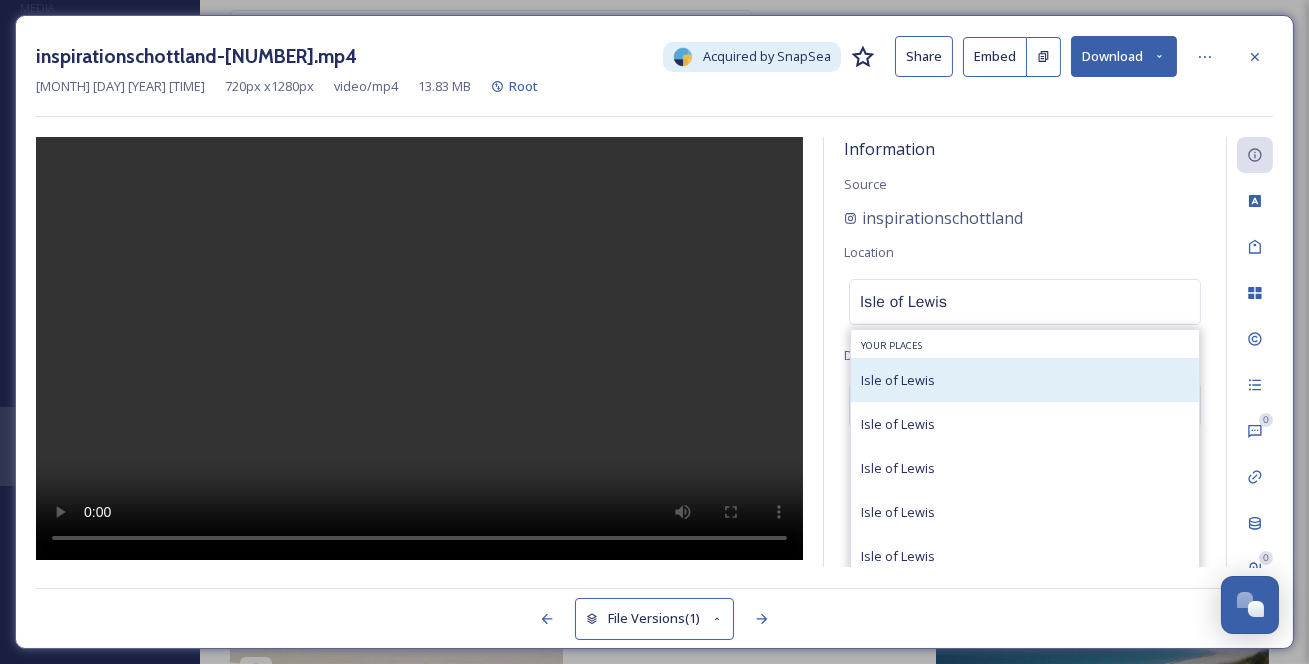 type on "Isle of Lewis" 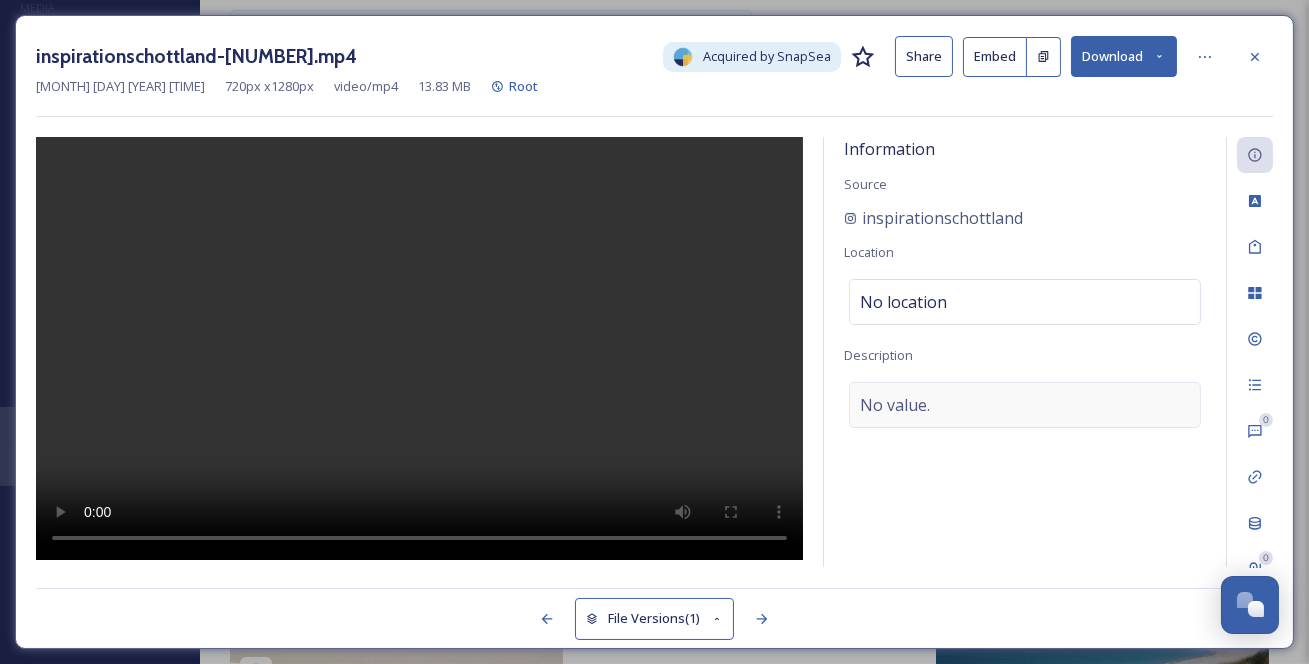 click on "No value." at bounding box center (895, 405) 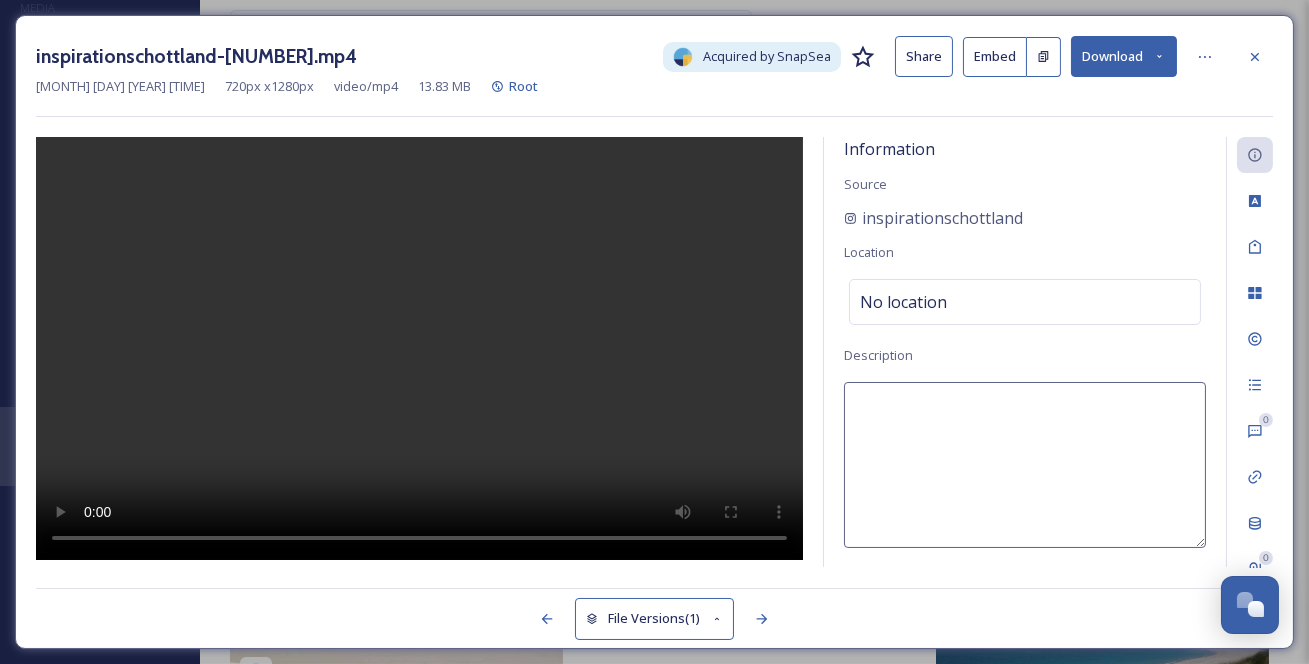 click at bounding box center [1025, 465] 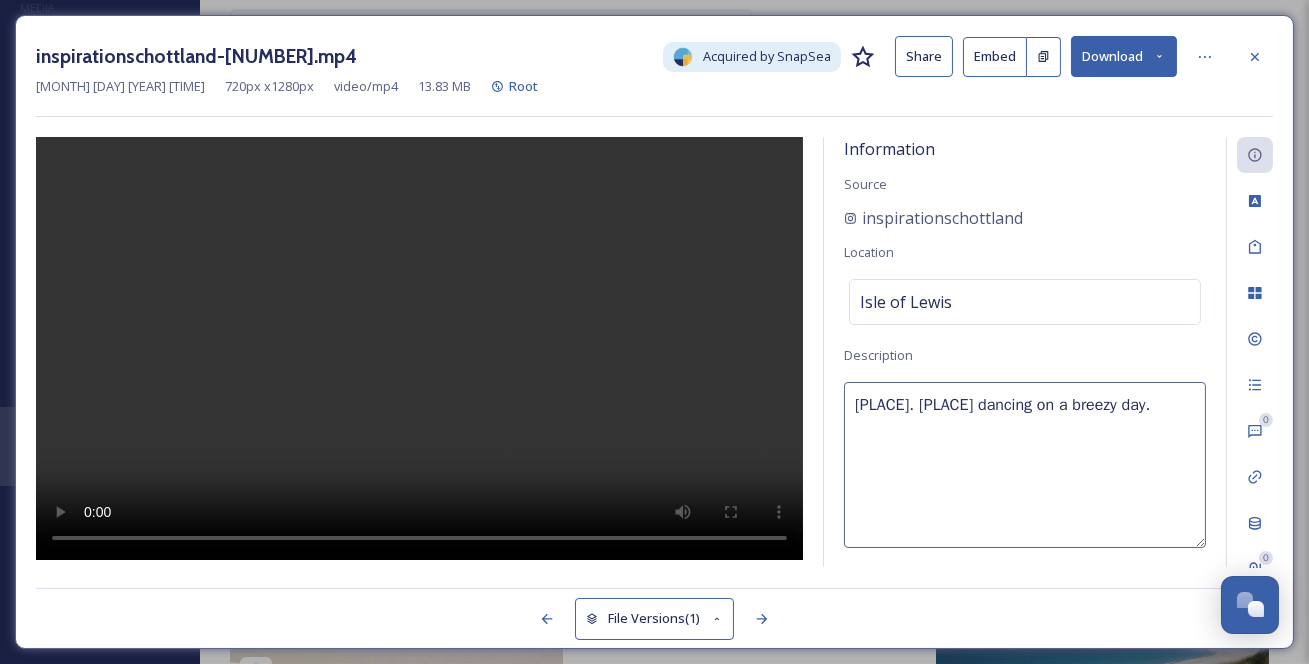 type on "[PLACE]. [PLACE] dancing on a breezy day." 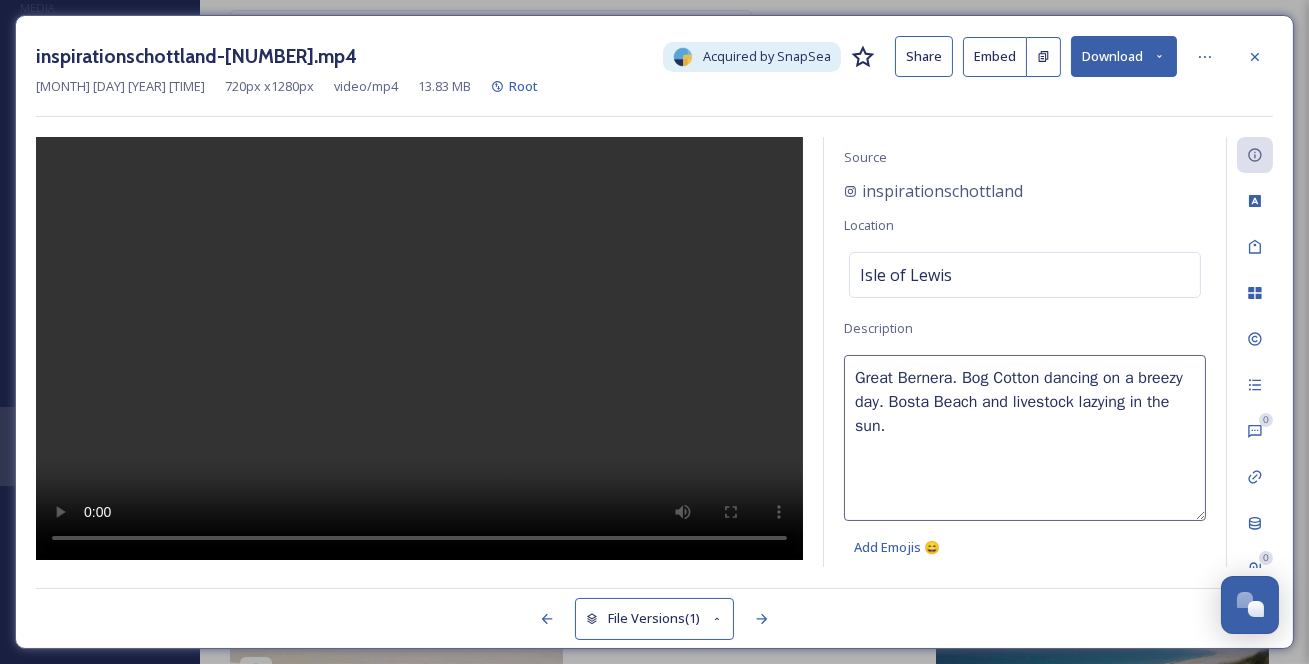 scroll, scrollTop: 90, scrollLeft: 0, axis: vertical 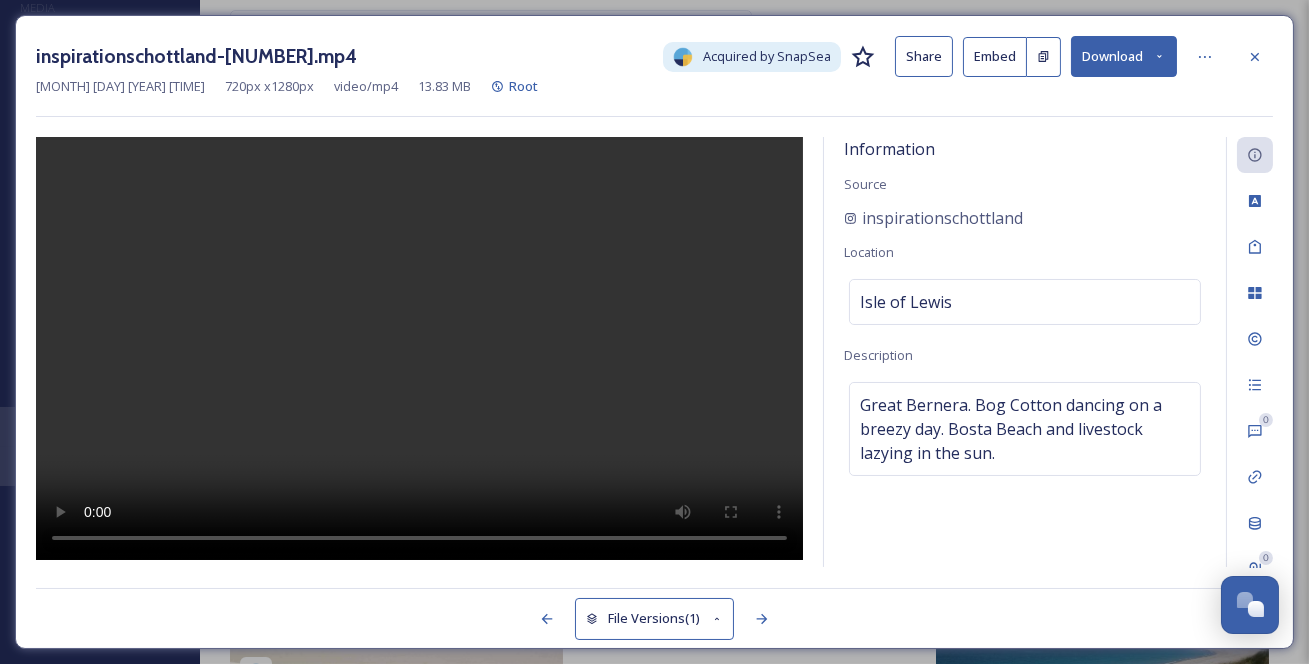 click on "Information Source inspirationschottland Location Isle of Lewis Description [CITY]. Bog Cotton dancing on a breezy day. Bosta Beach and livestock lazying in the sun." at bounding box center (1025, 352) 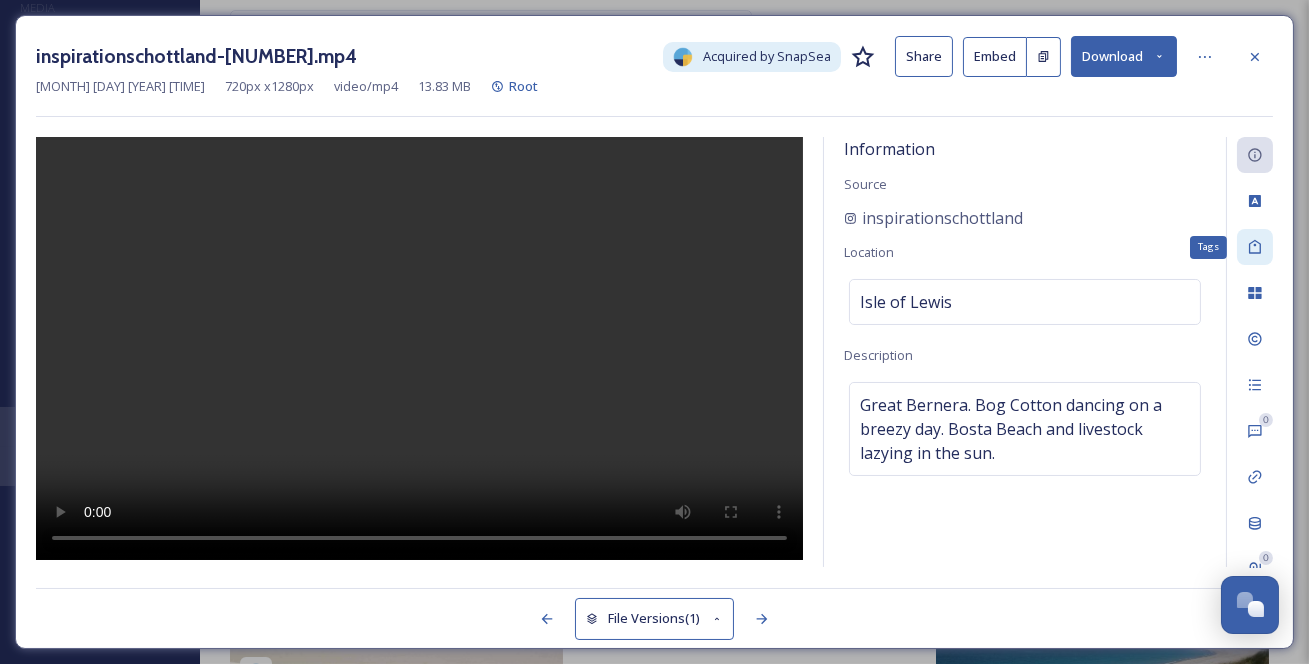 click 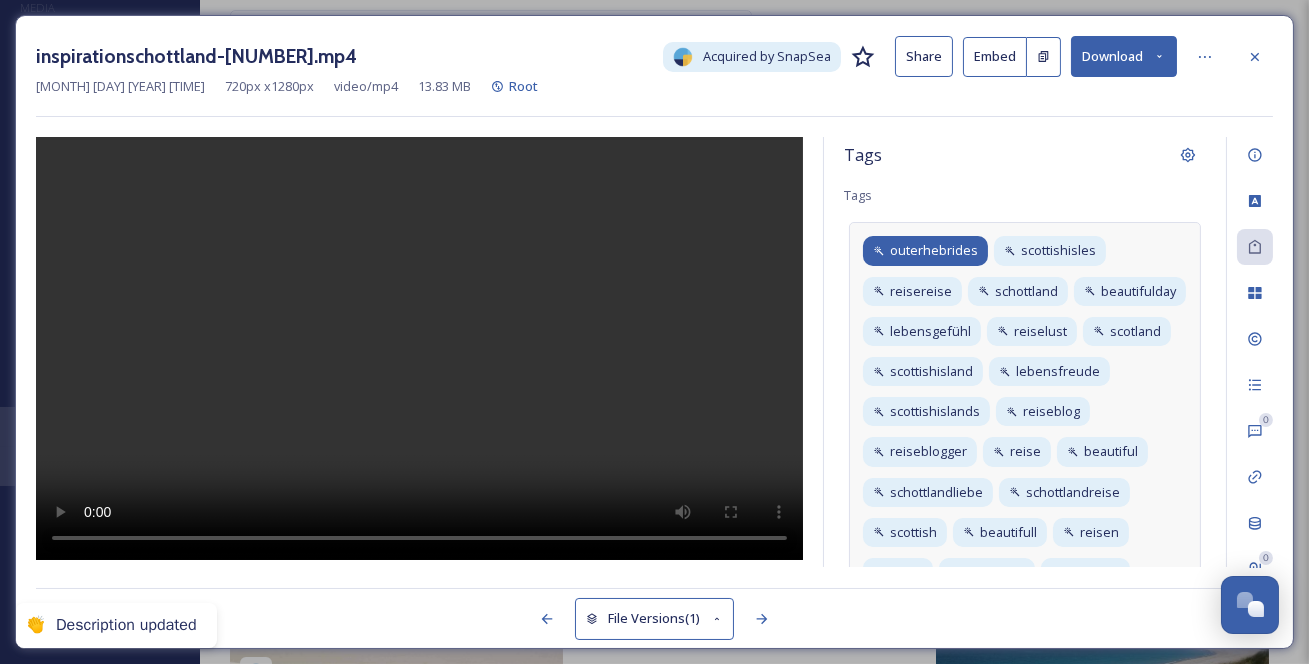 click on "outerhebrides" at bounding box center (925, 250) 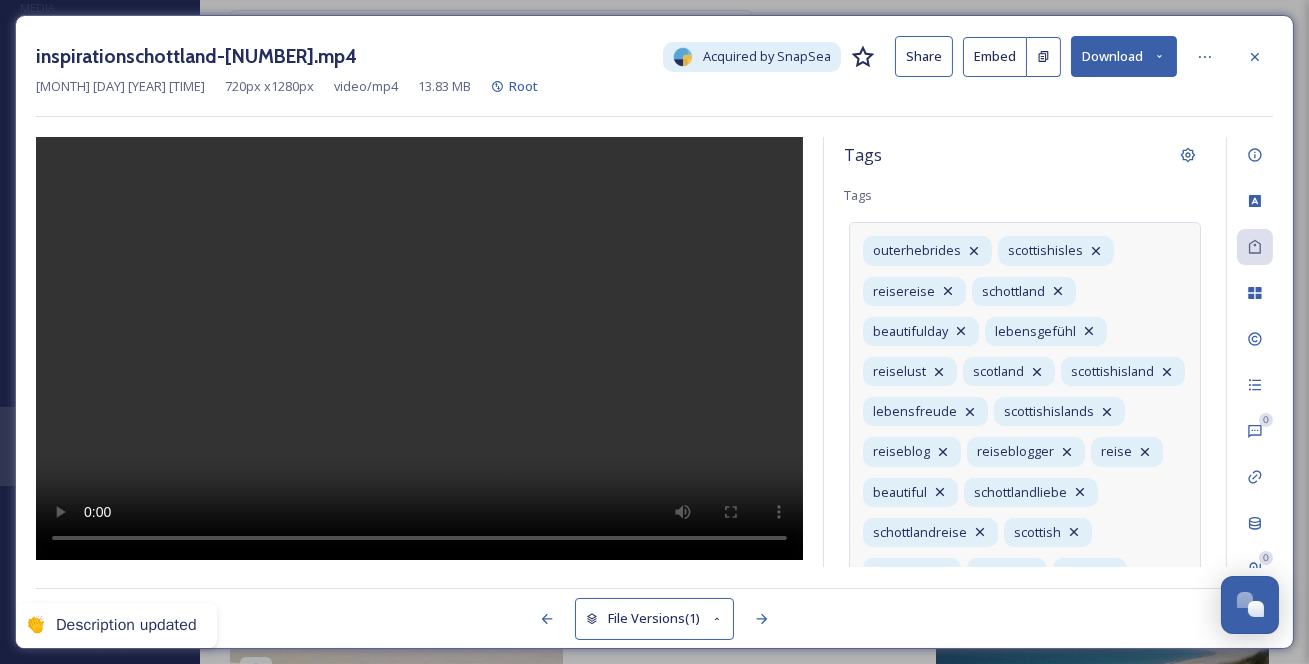 scroll, scrollTop: 347, scrollLeft: 0, axis: vertical 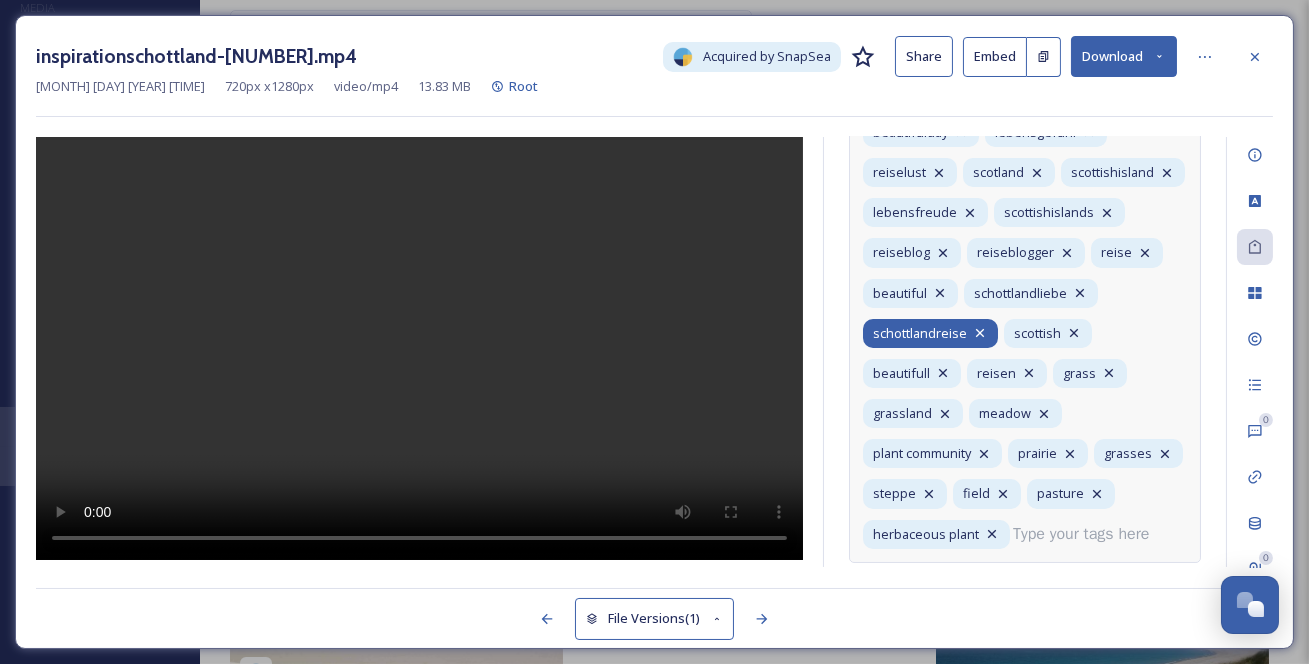 click 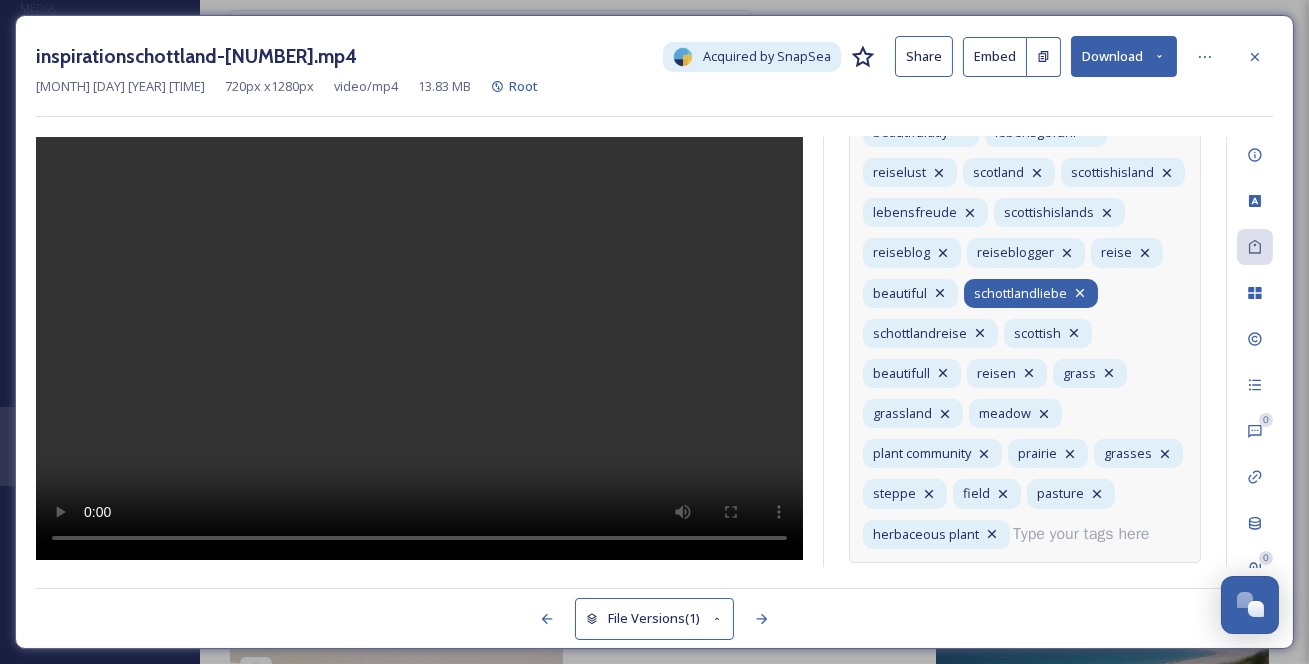 click 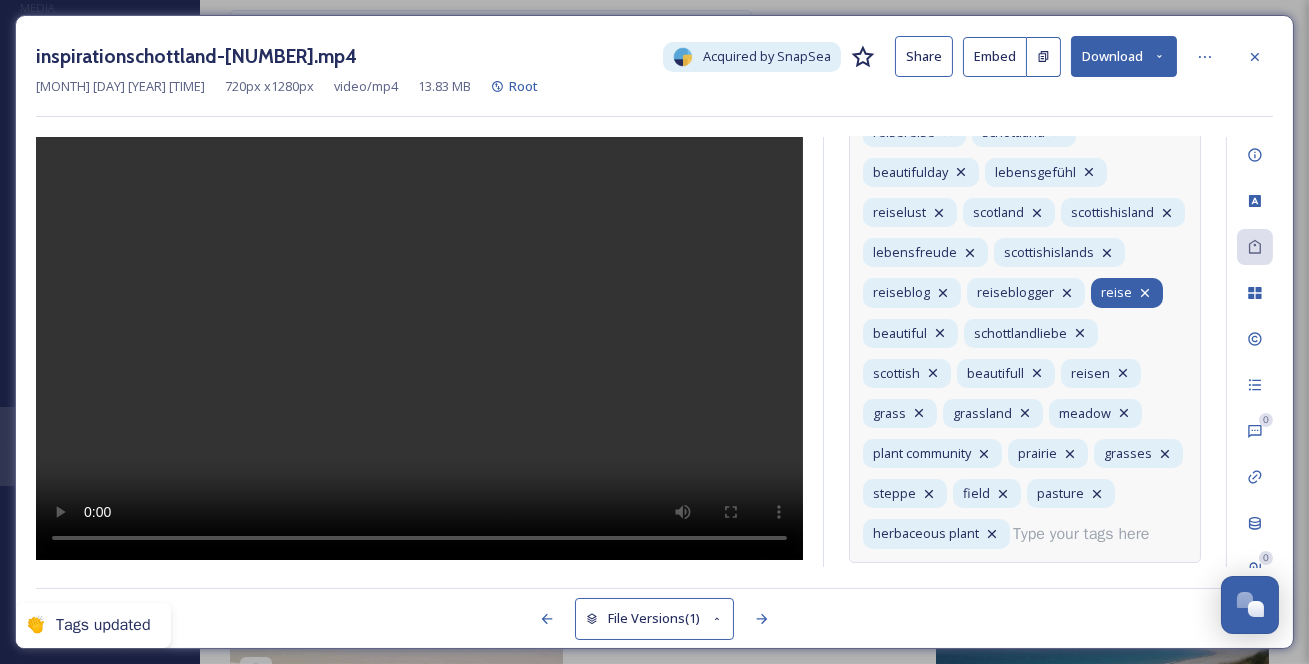 click 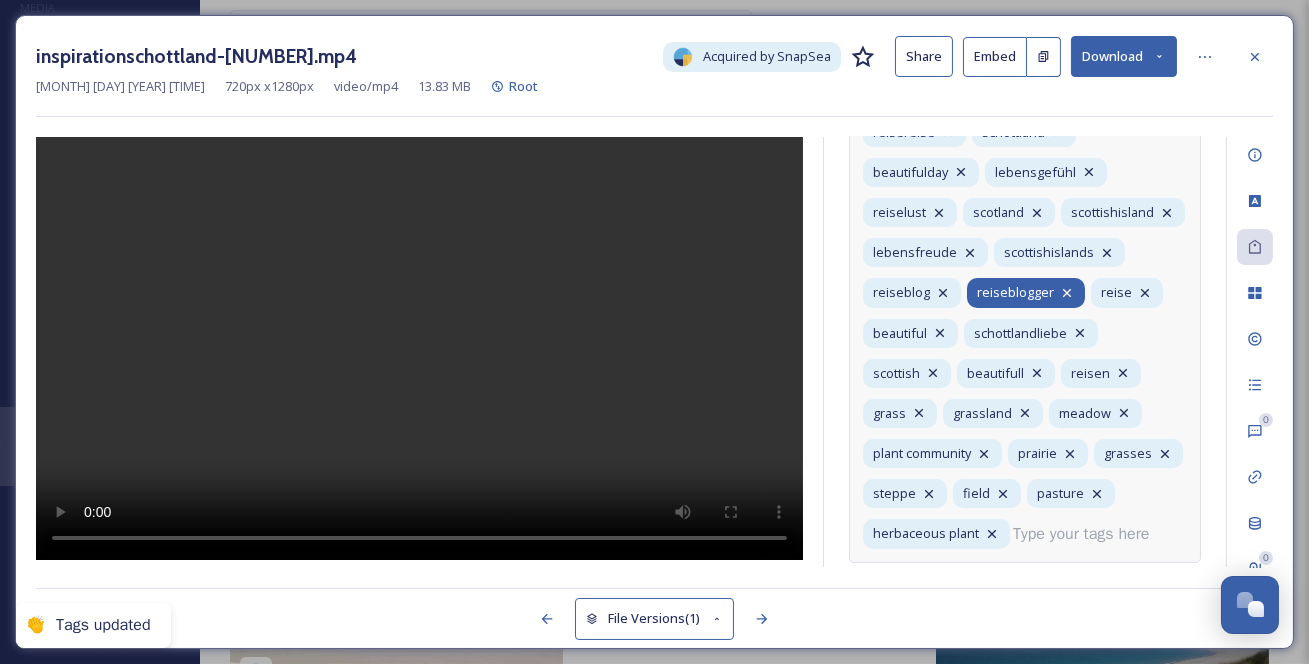 click 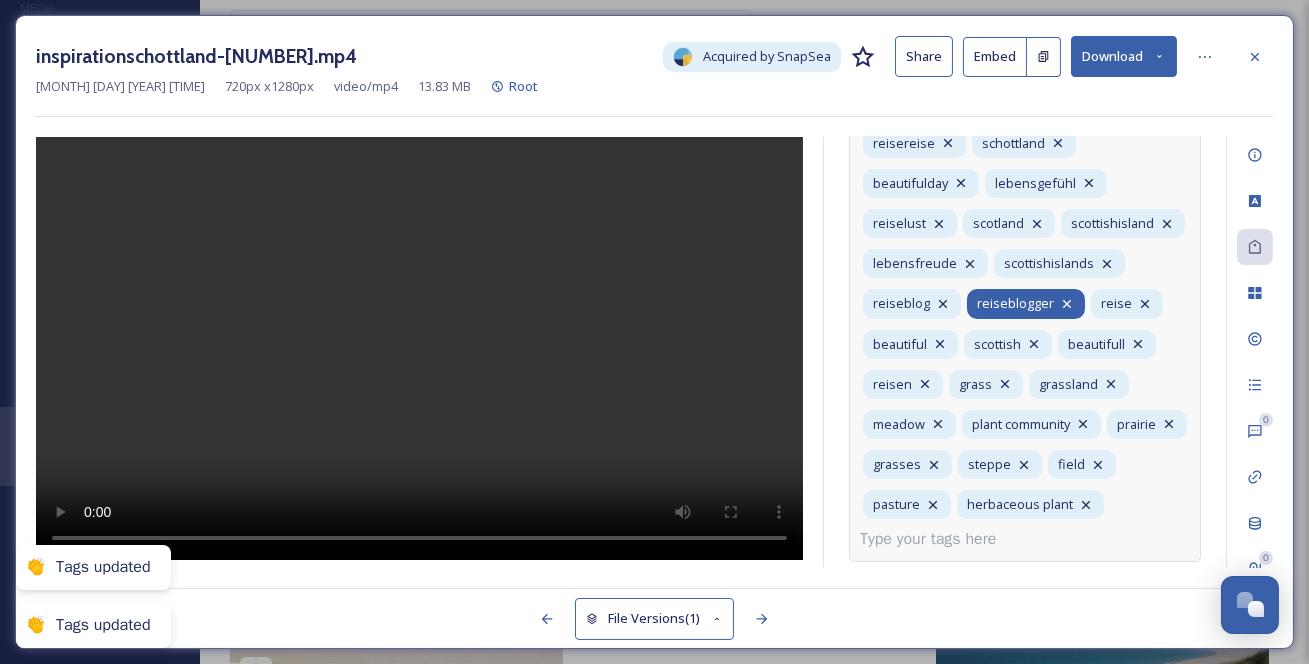 click on "reiseblogger" at bounding box center [1015, 303] 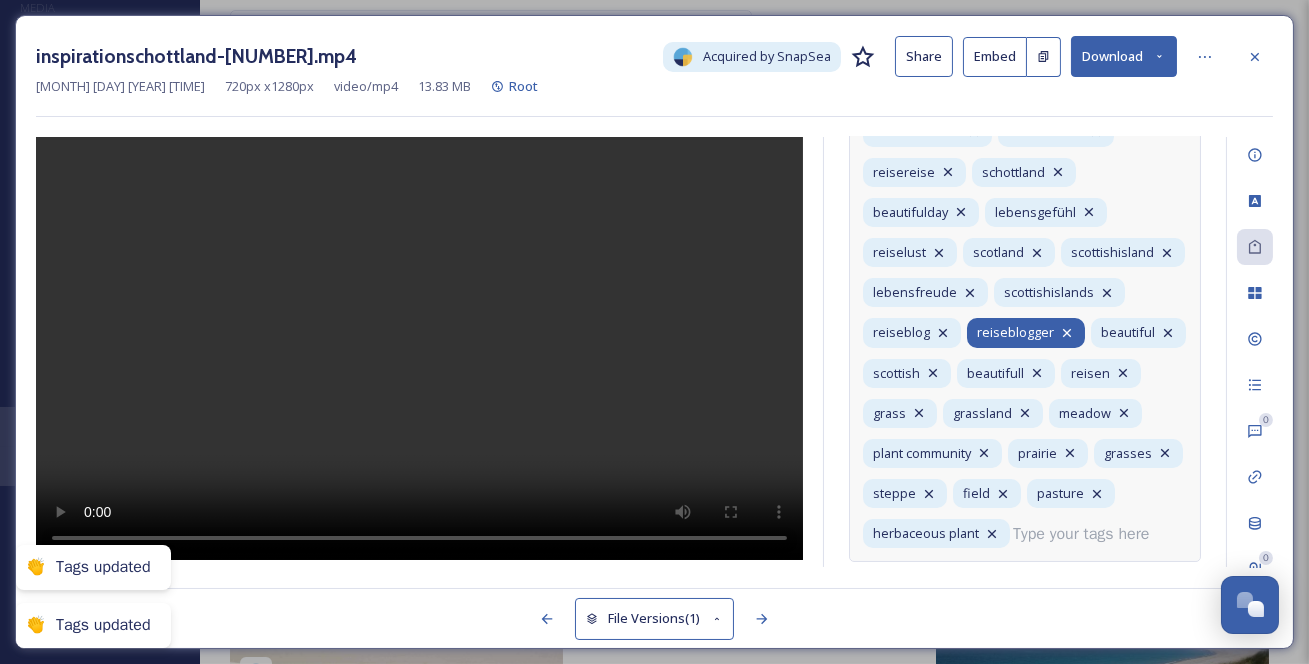 click on "reiseblogger" at bounding box center (1026, 332) 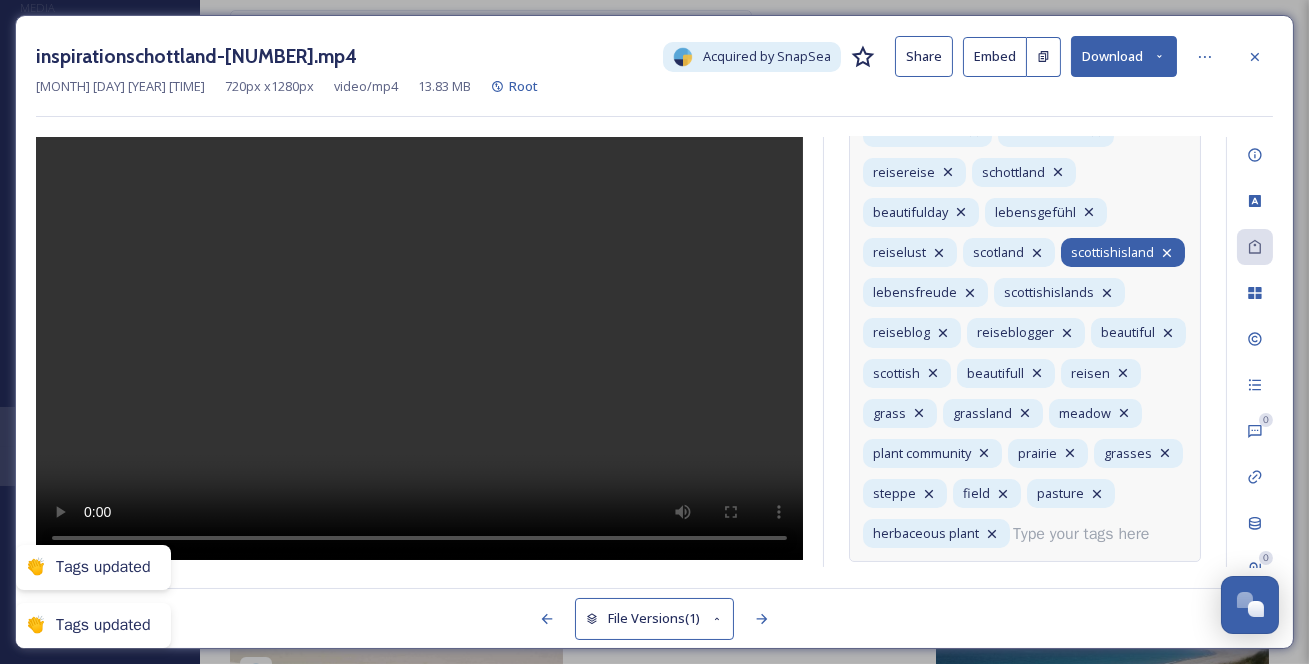 scroll, scrollTop: 257, scrollLeft: 0, axis: vertical 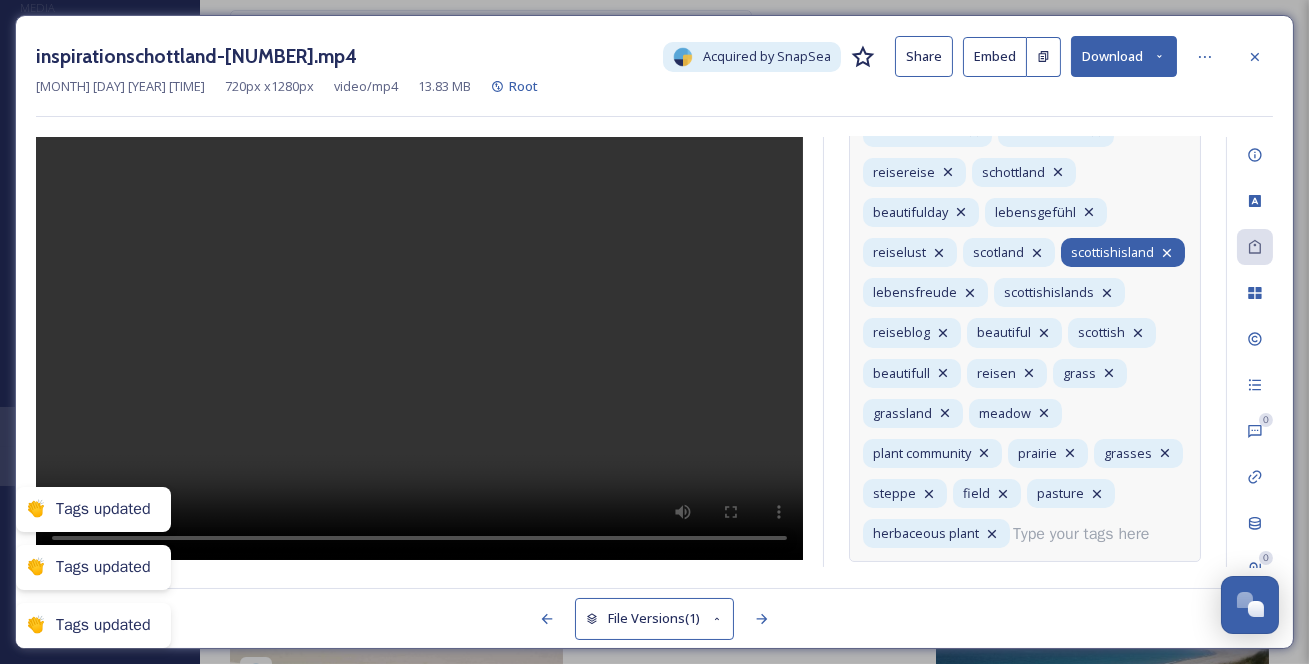 click 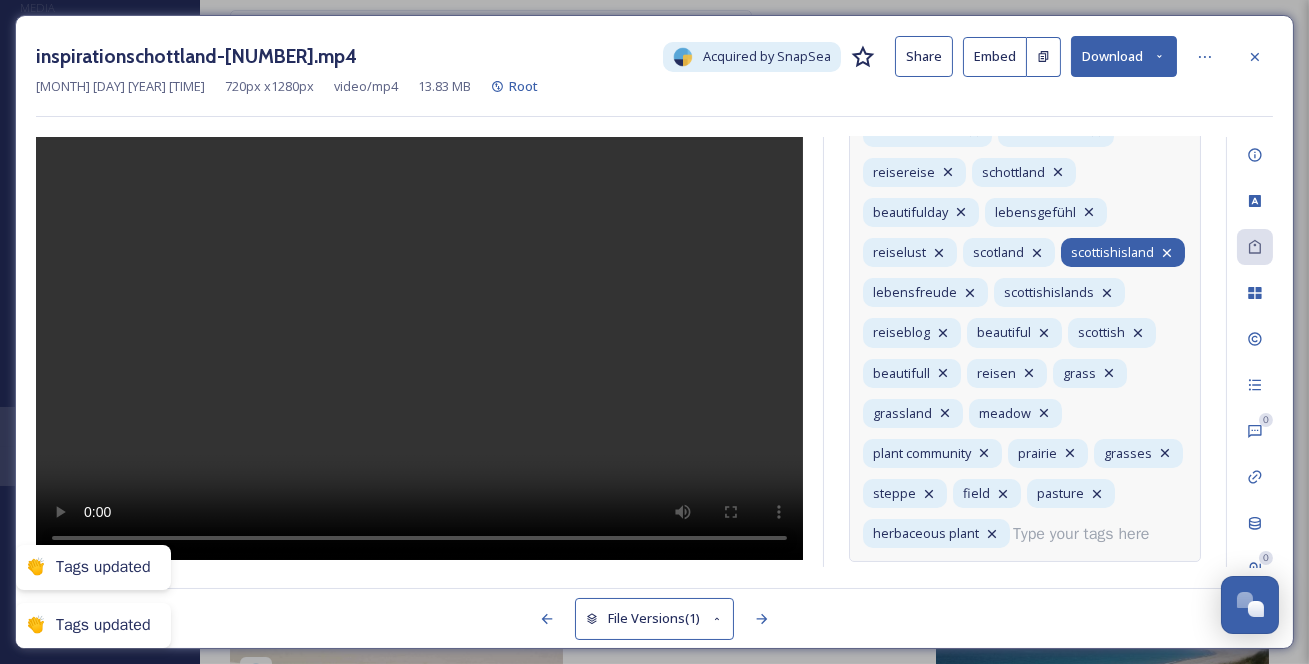 click 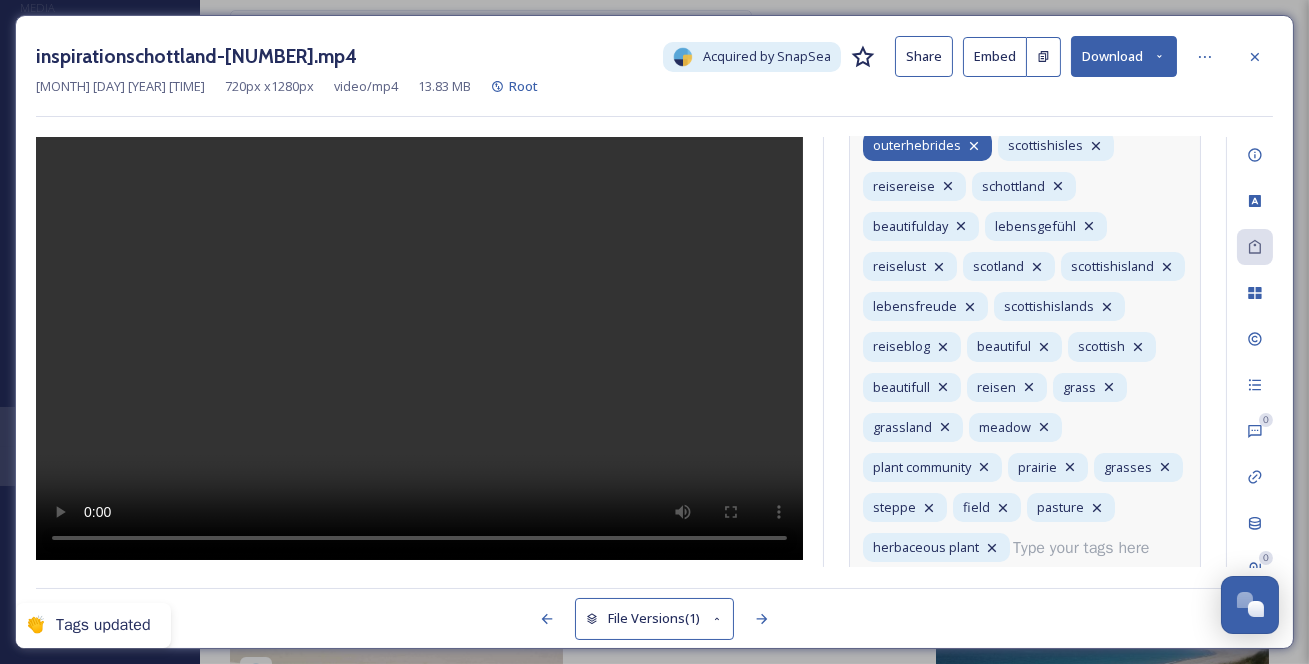scroll, scrollTop: 75, scrollLeft: 0, axis: vertical 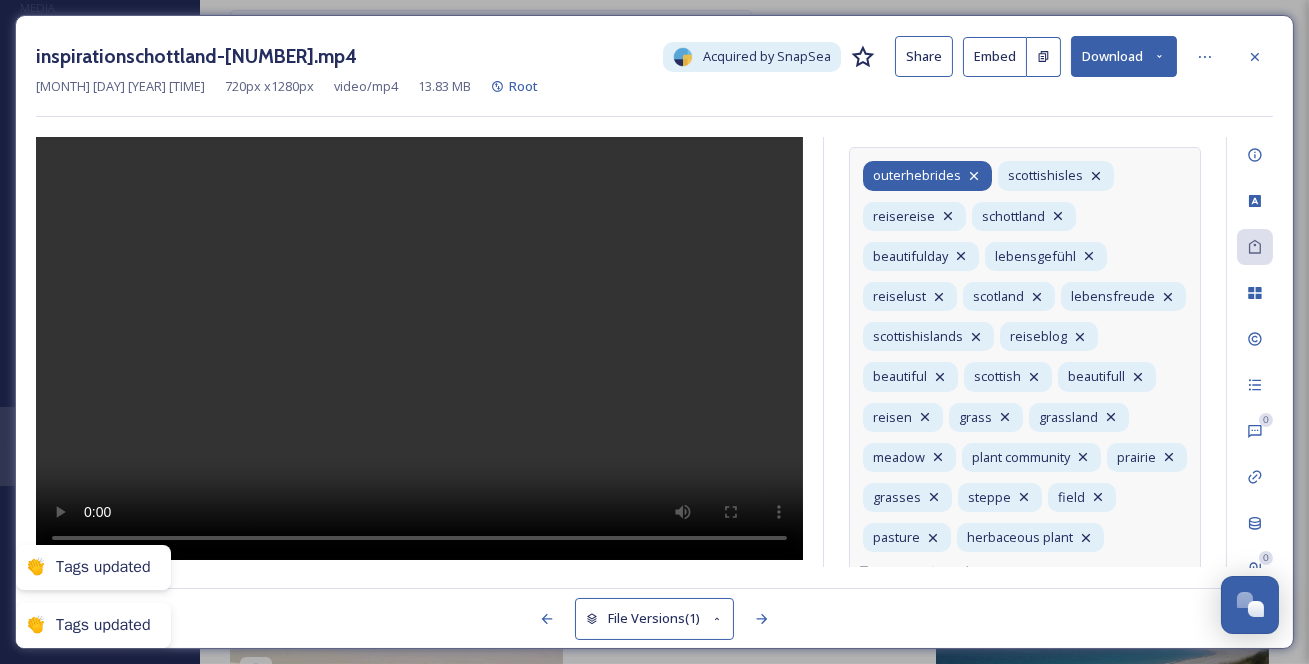 click 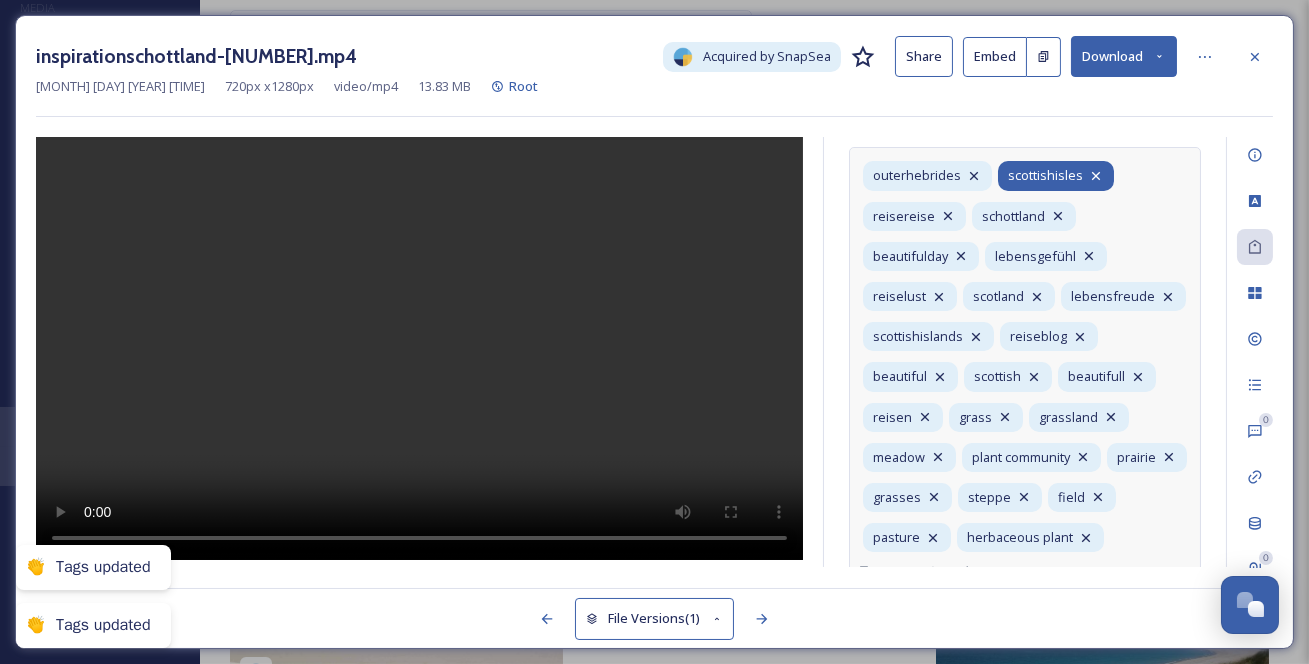 click 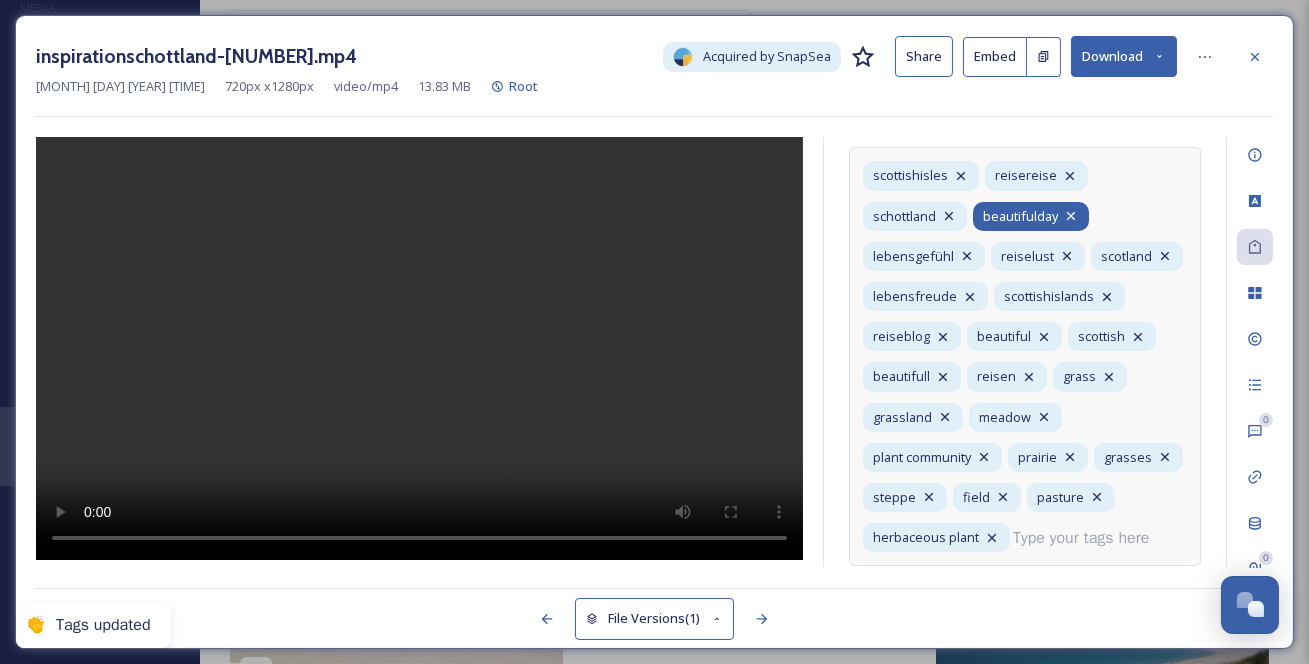 click 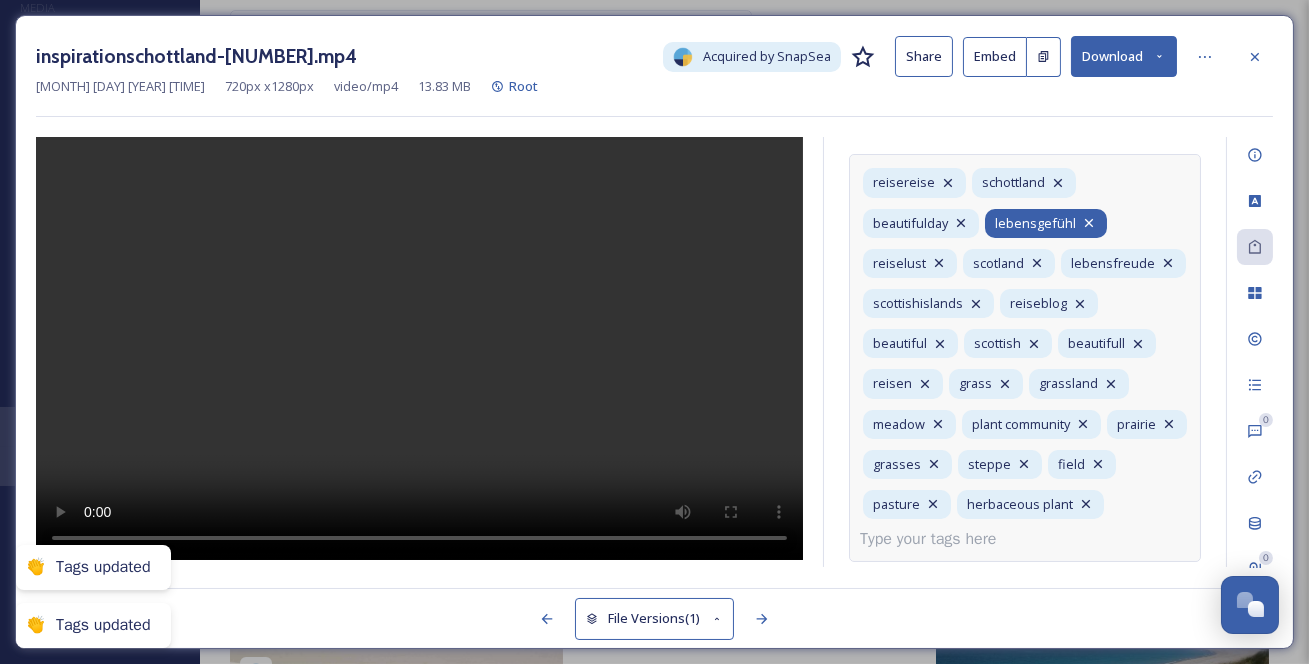click 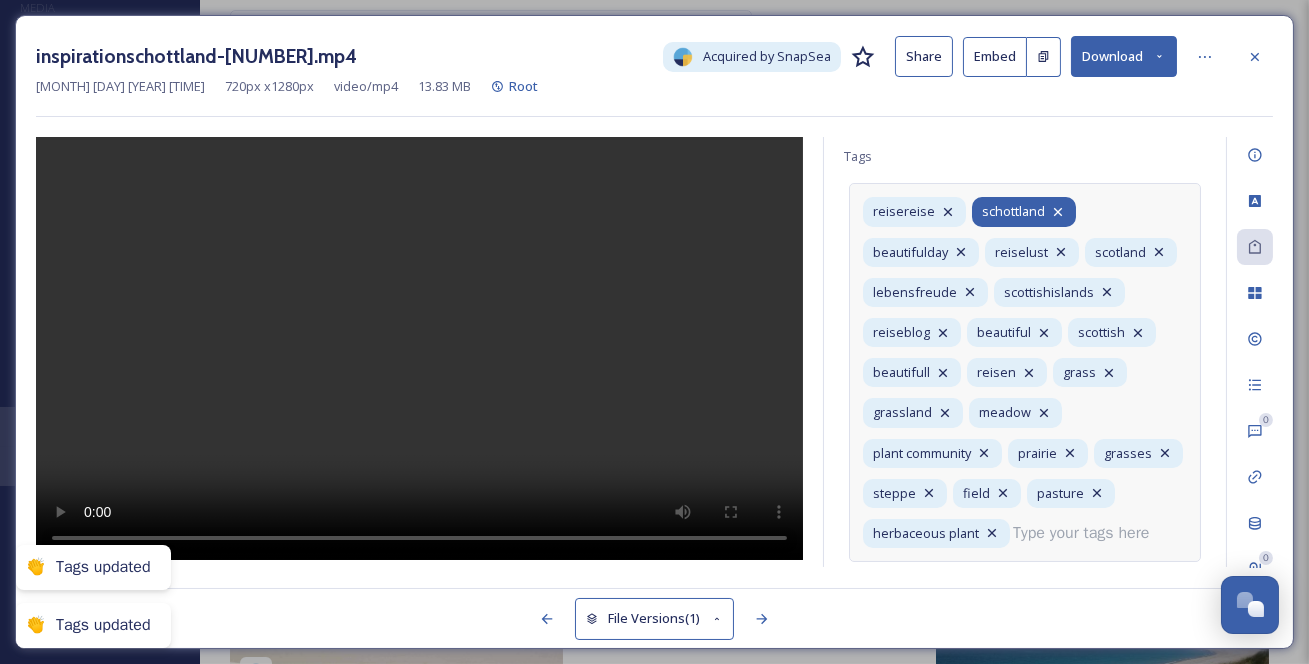click 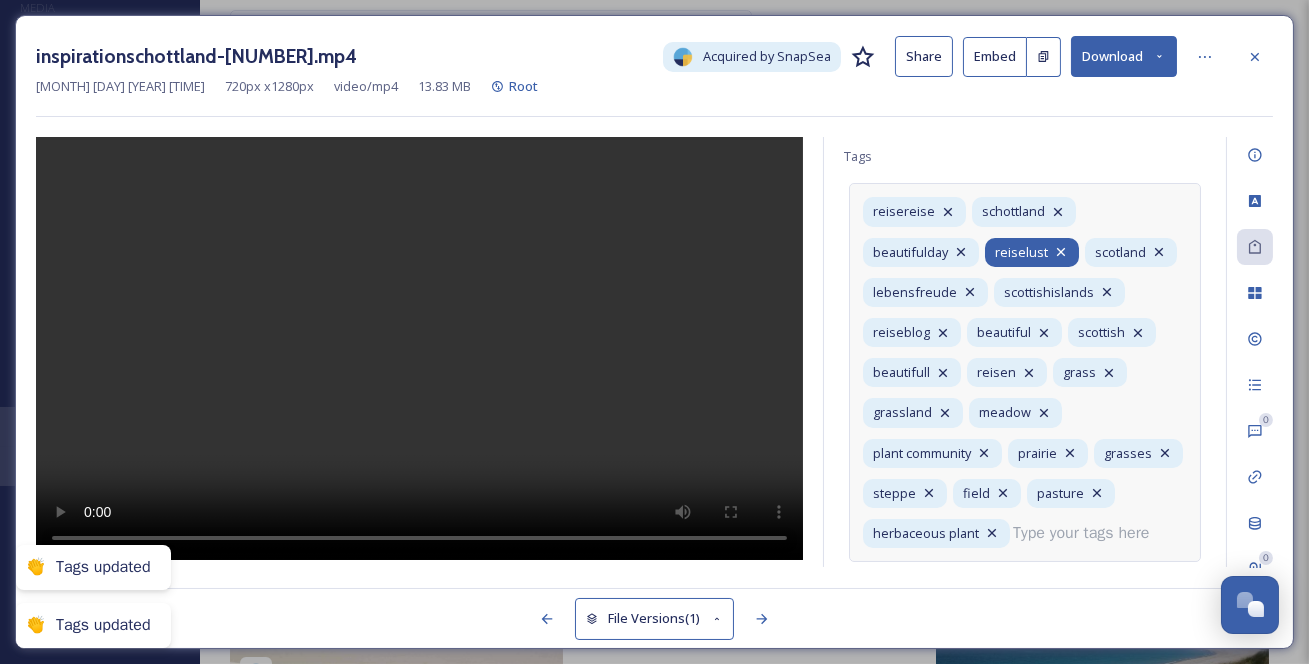 click 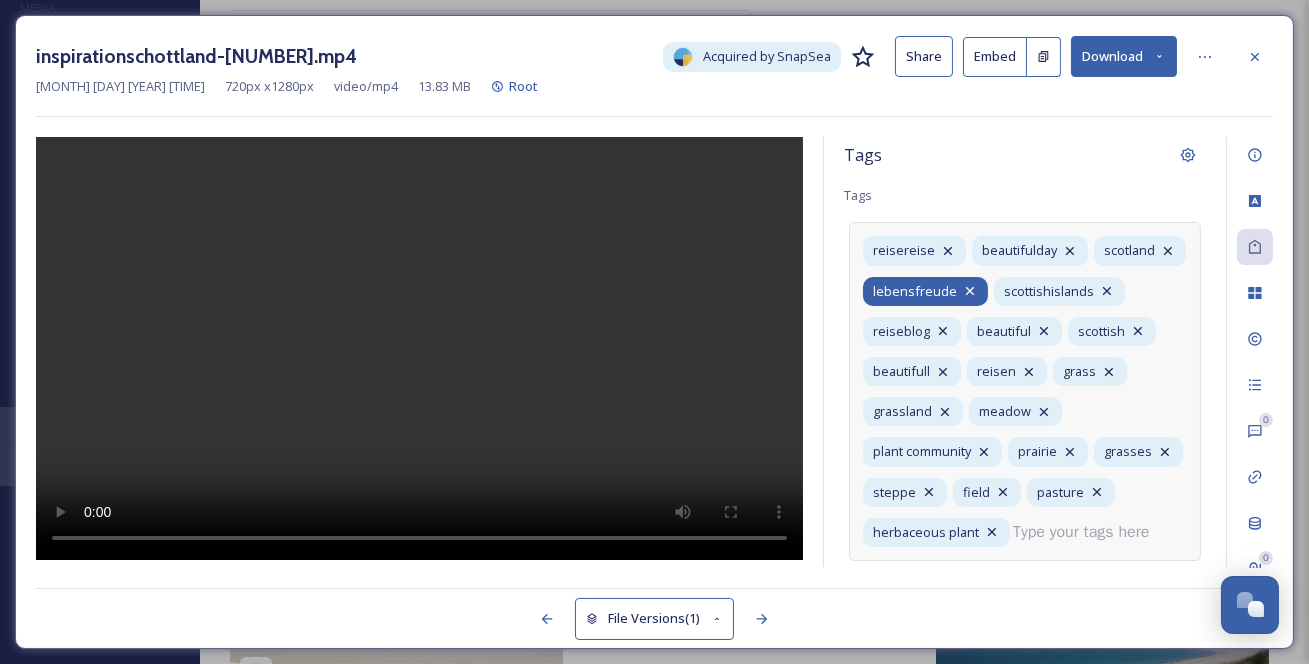 click on "lebensfreude" at bounding box center (925, 291) 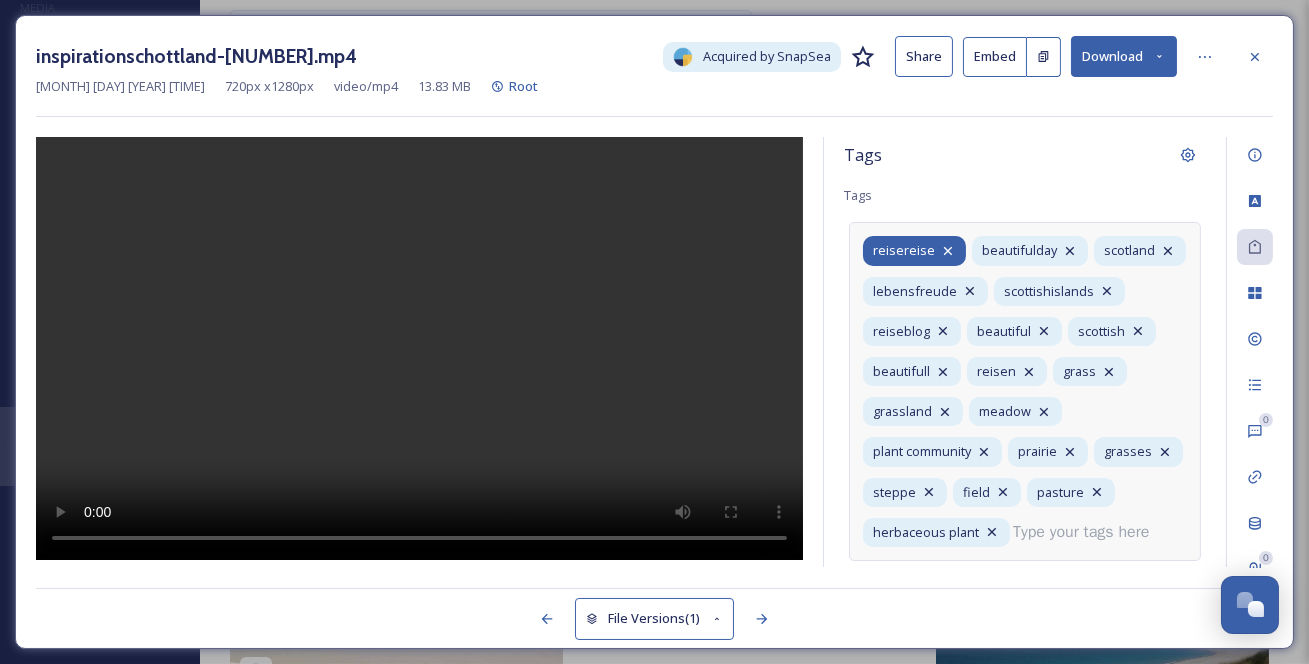 click 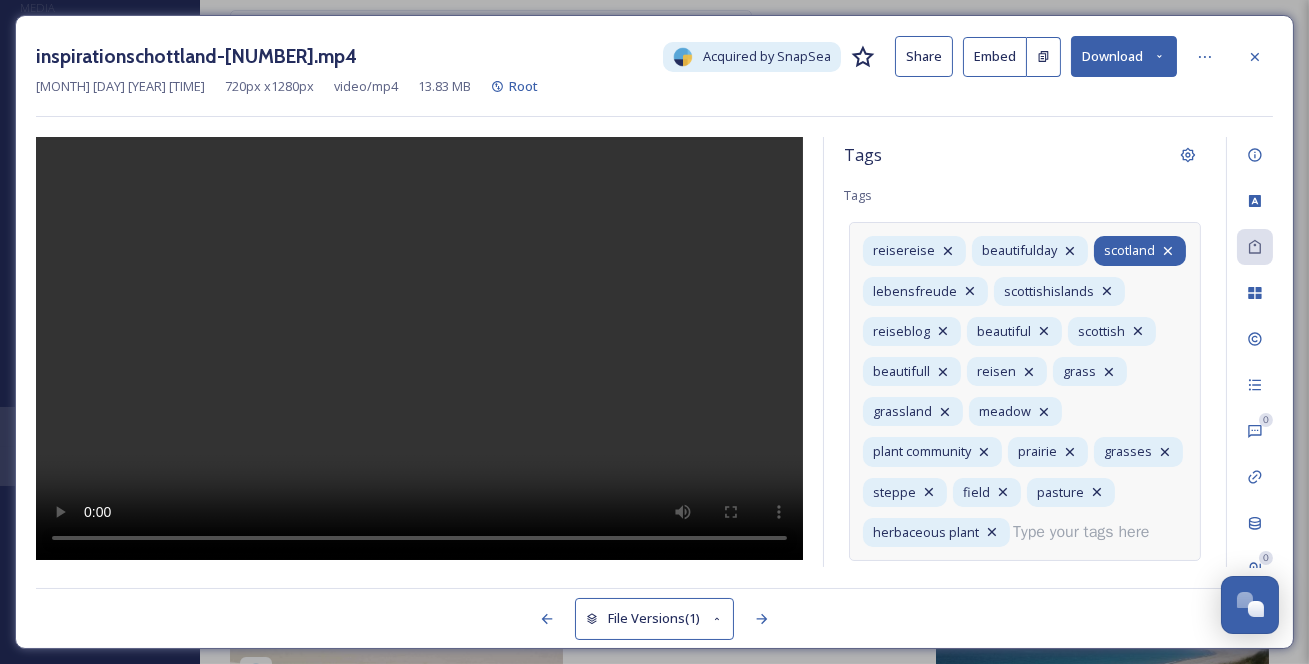 click on "scotland" at bounding box center (1140, 250) 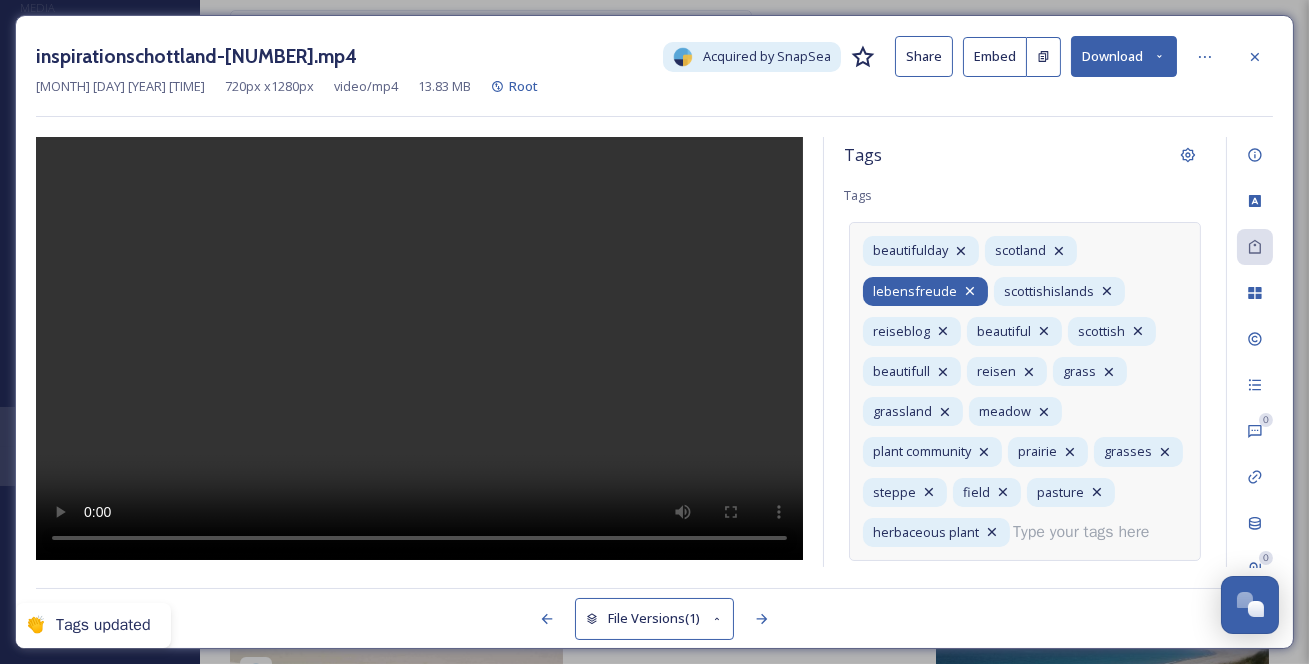 click 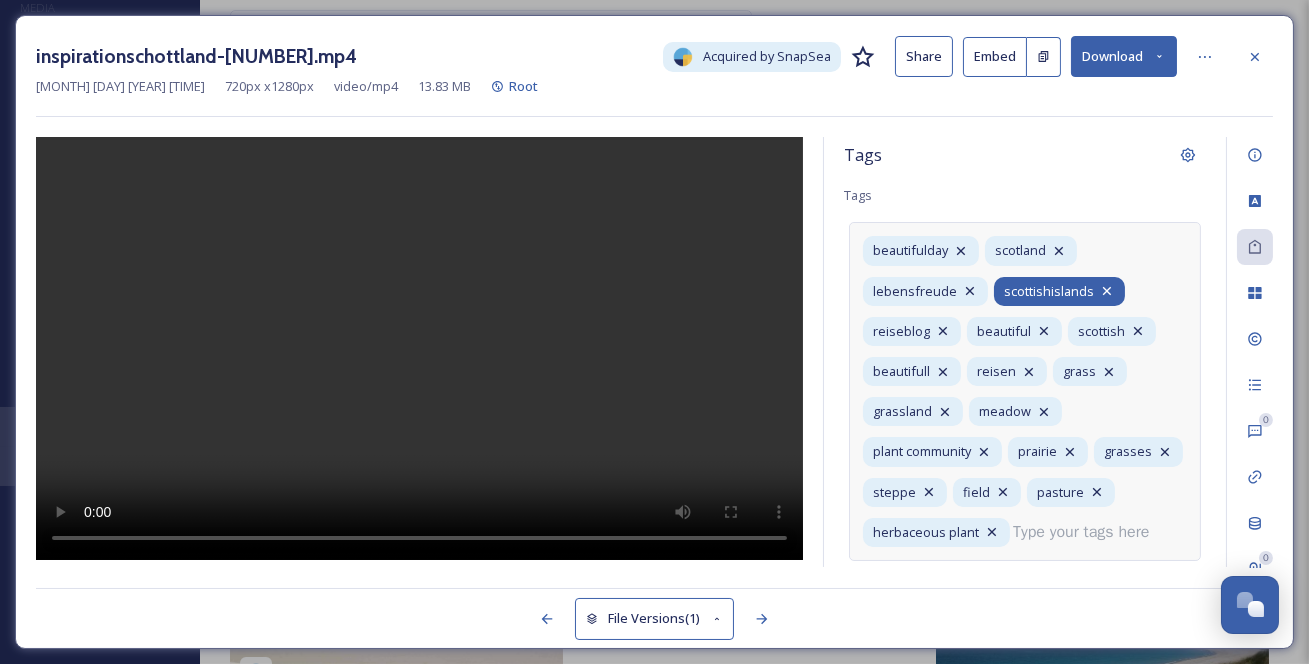 click 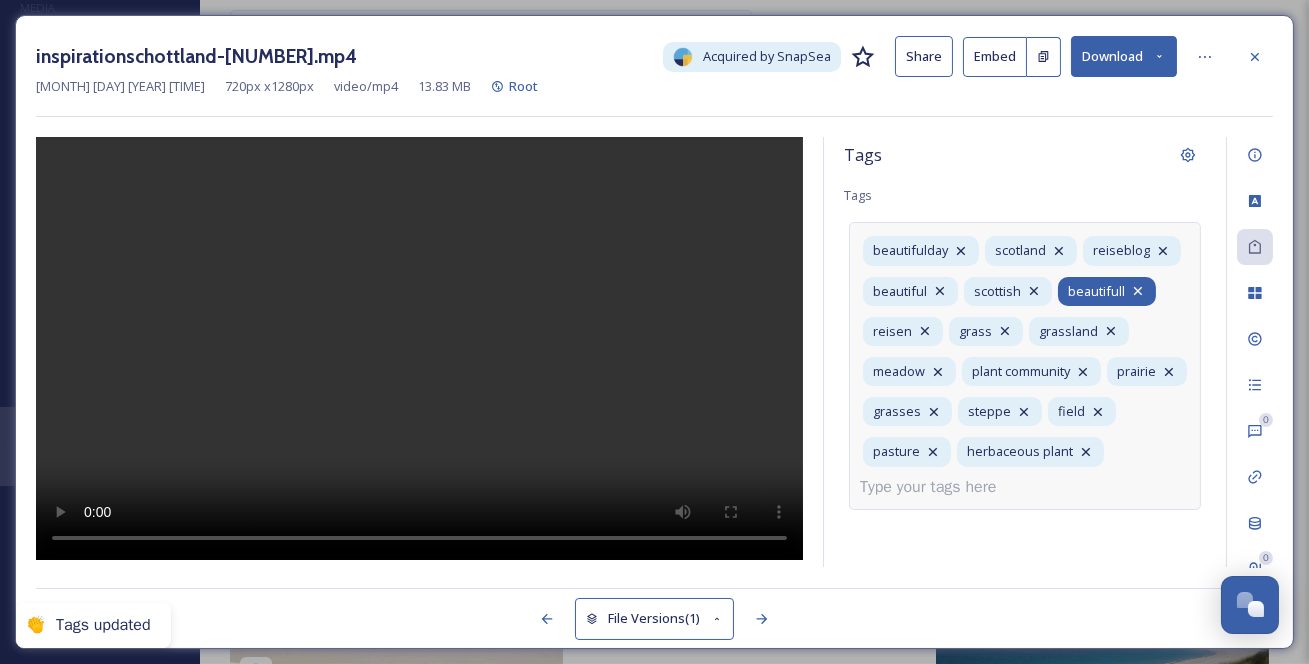click 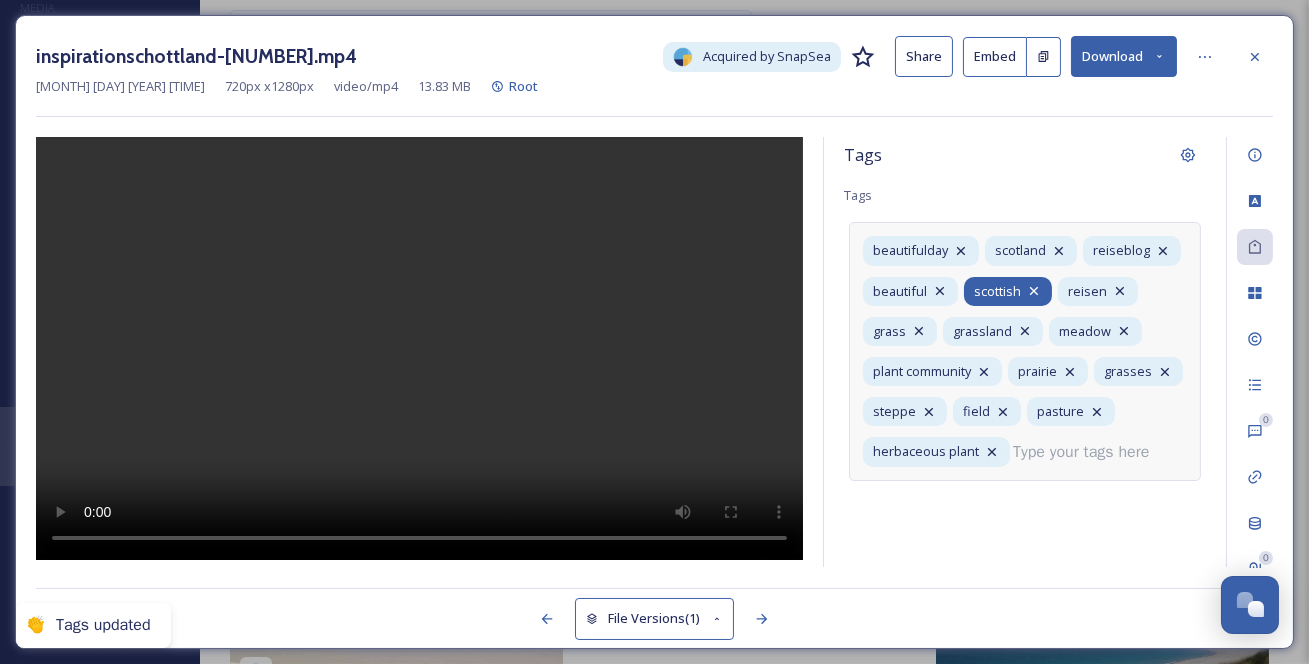 scroll, scrollTop: 32, scrollLeft: 0, axis: vertical 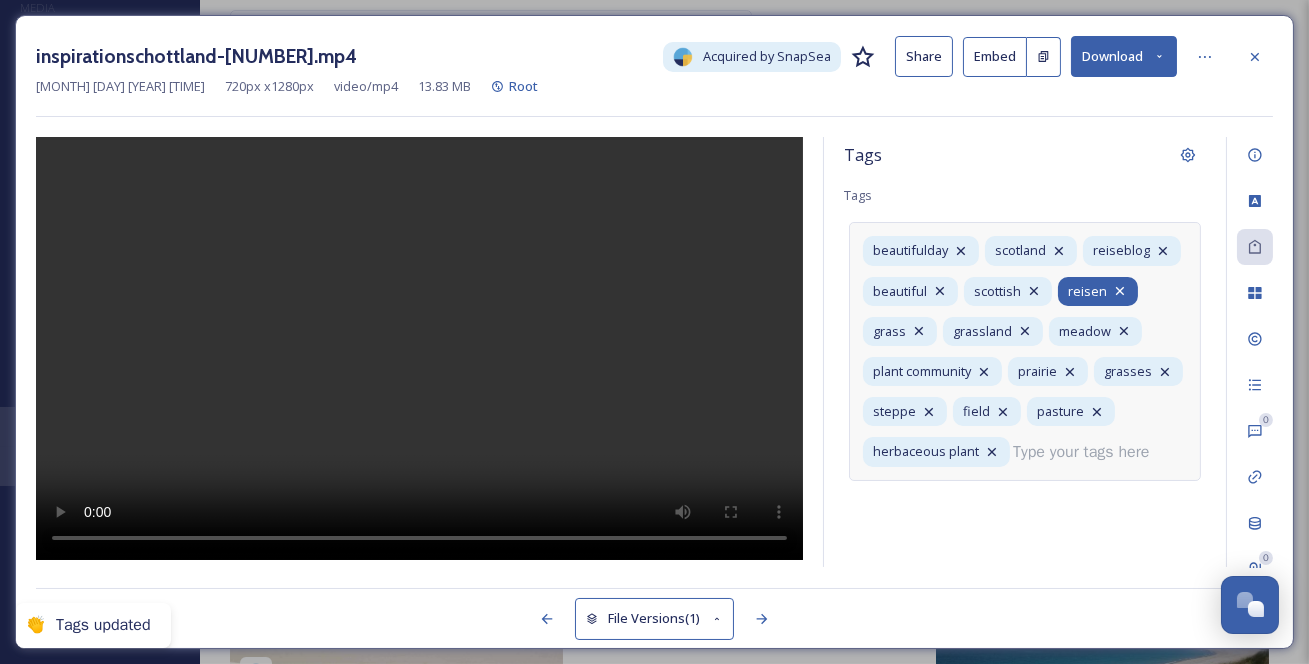 click 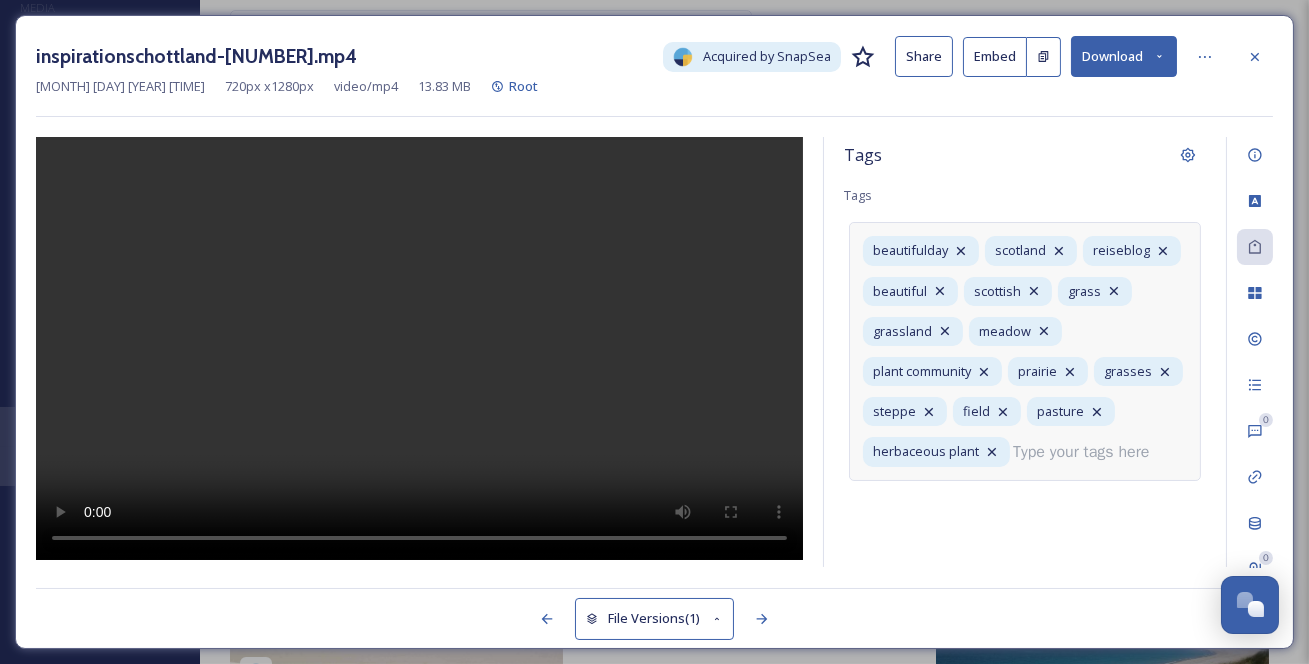 click at bounding box center [1089, 452] 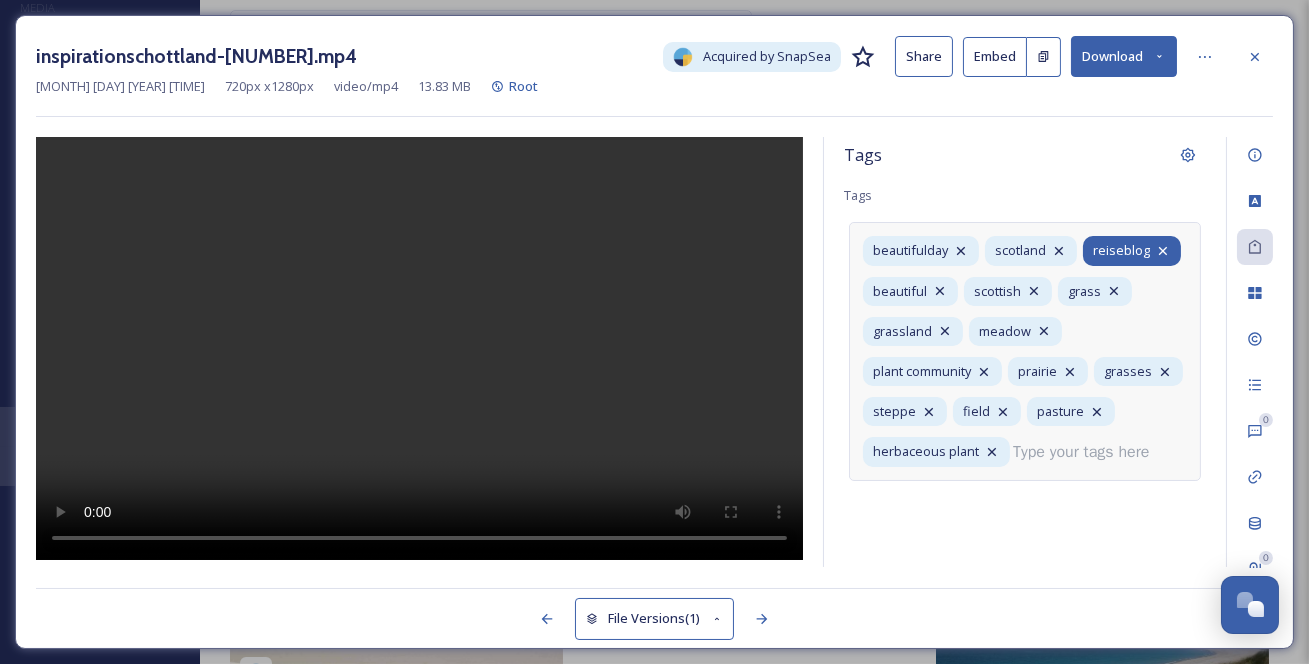 click 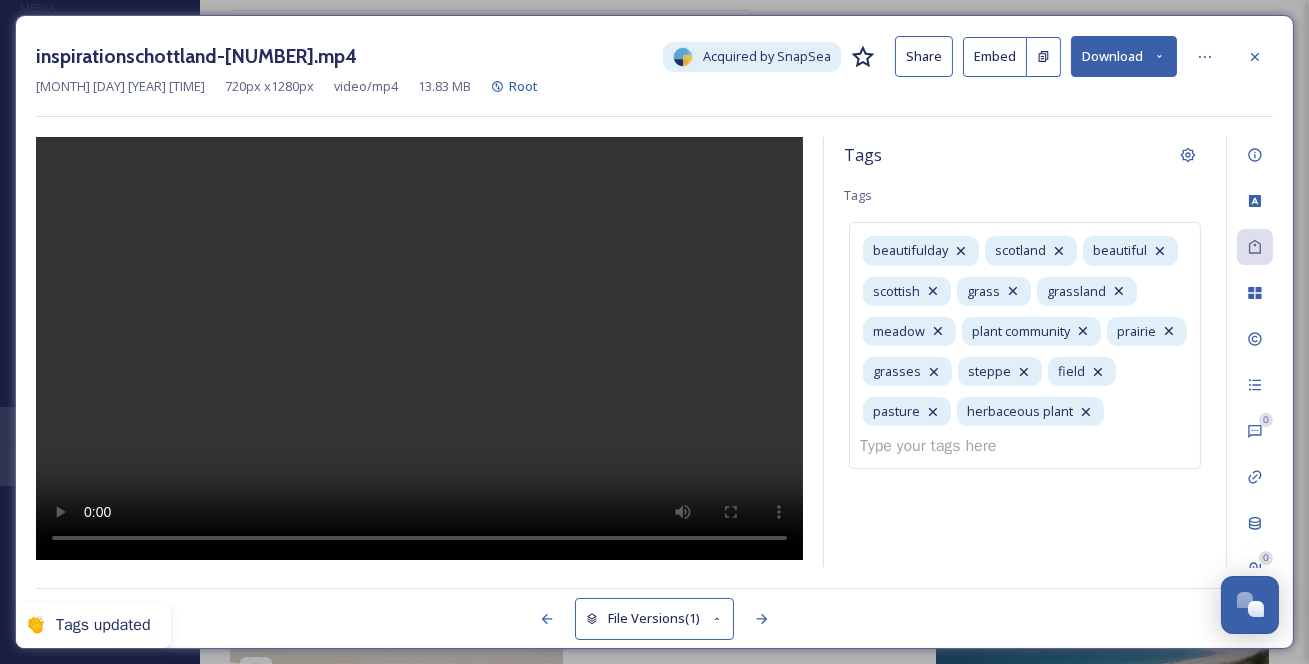 scroll, scrollTop: 0, scrollLeft: 0, axis: both 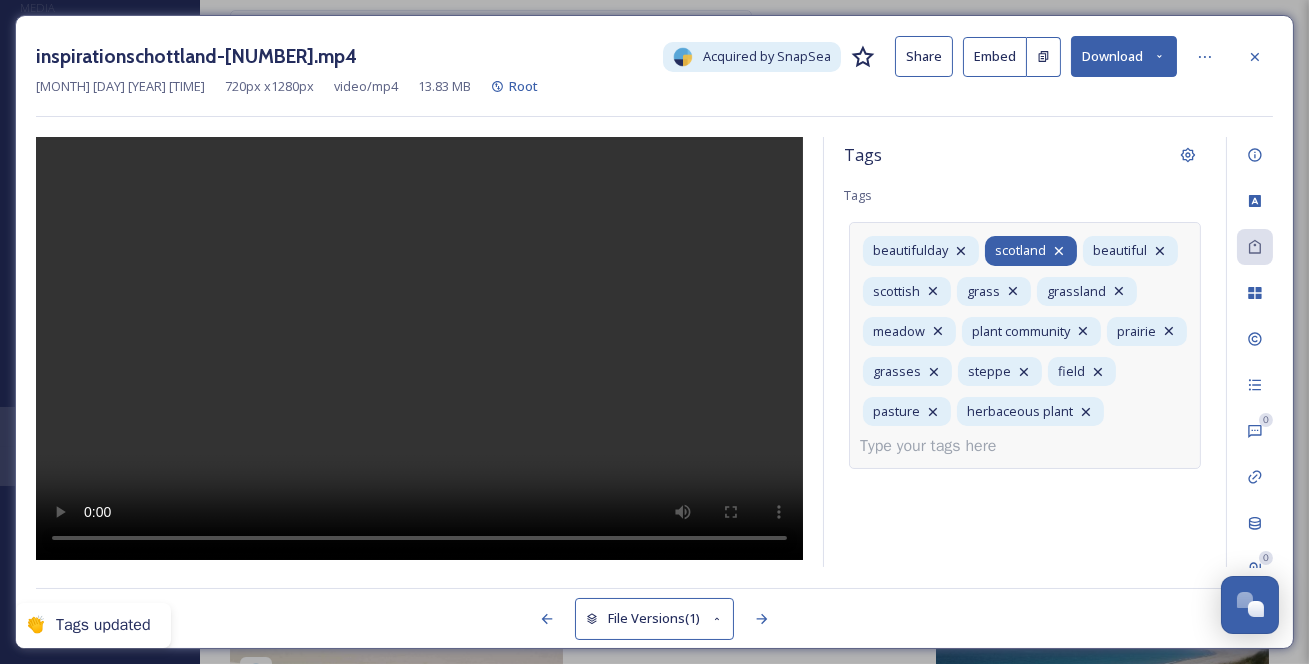 click 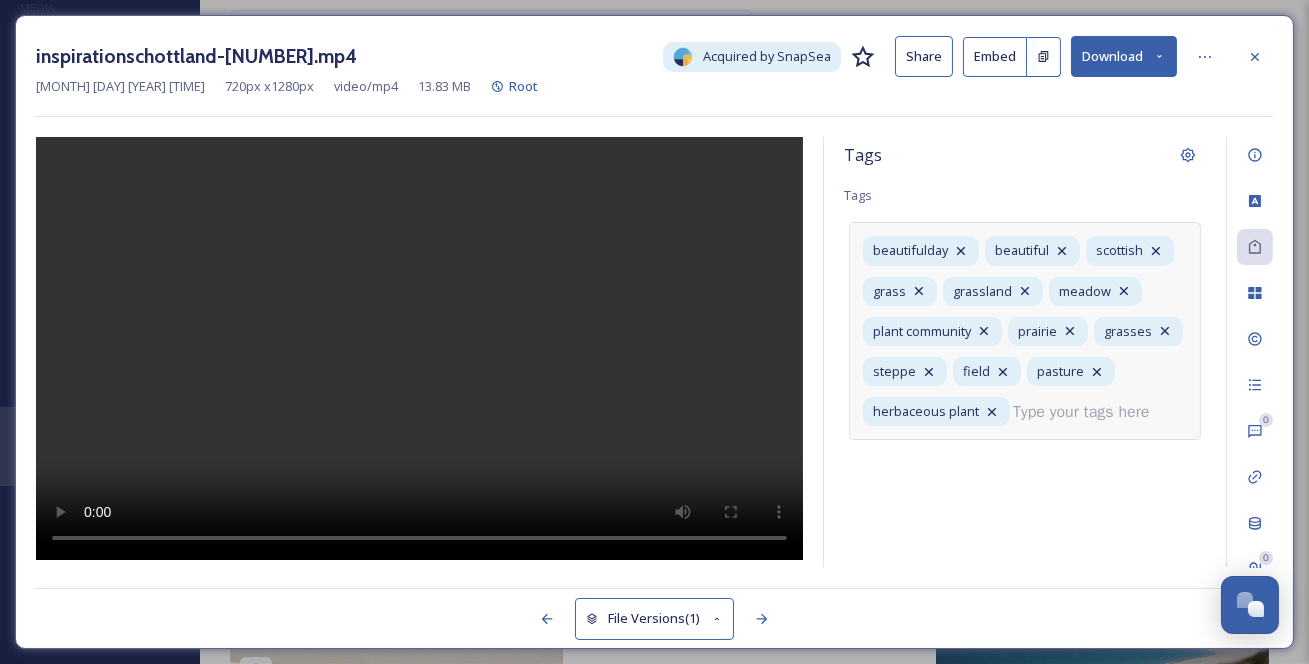 click at bounding box center [1089, 412] 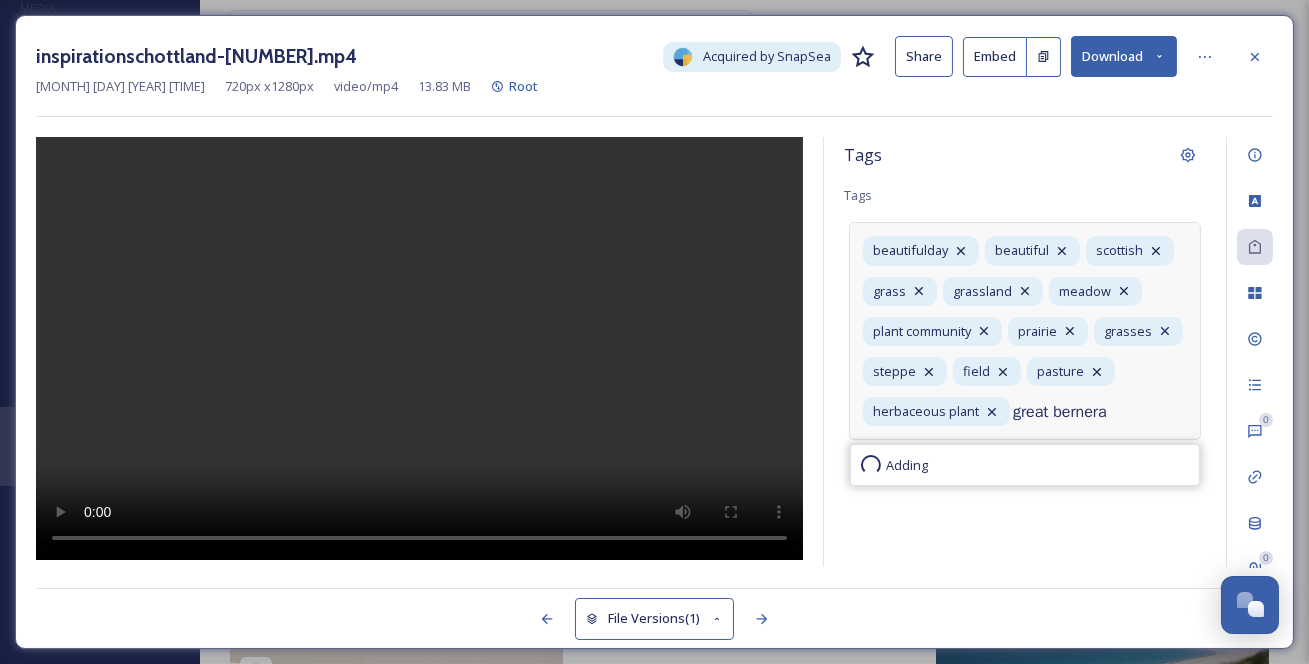 type on "great bernera" 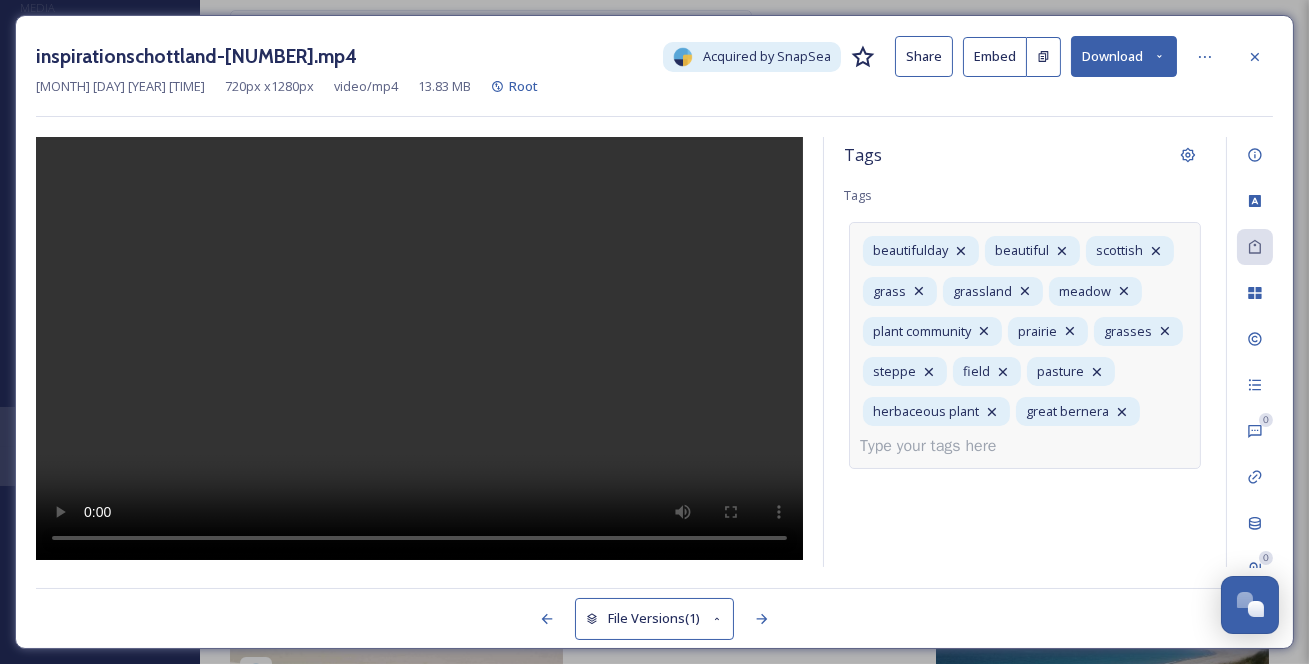 drag, startPoint x: 1073, startPoint y: 525, endPoint x: 1045, endPoint y: 559, distance: 44.04543 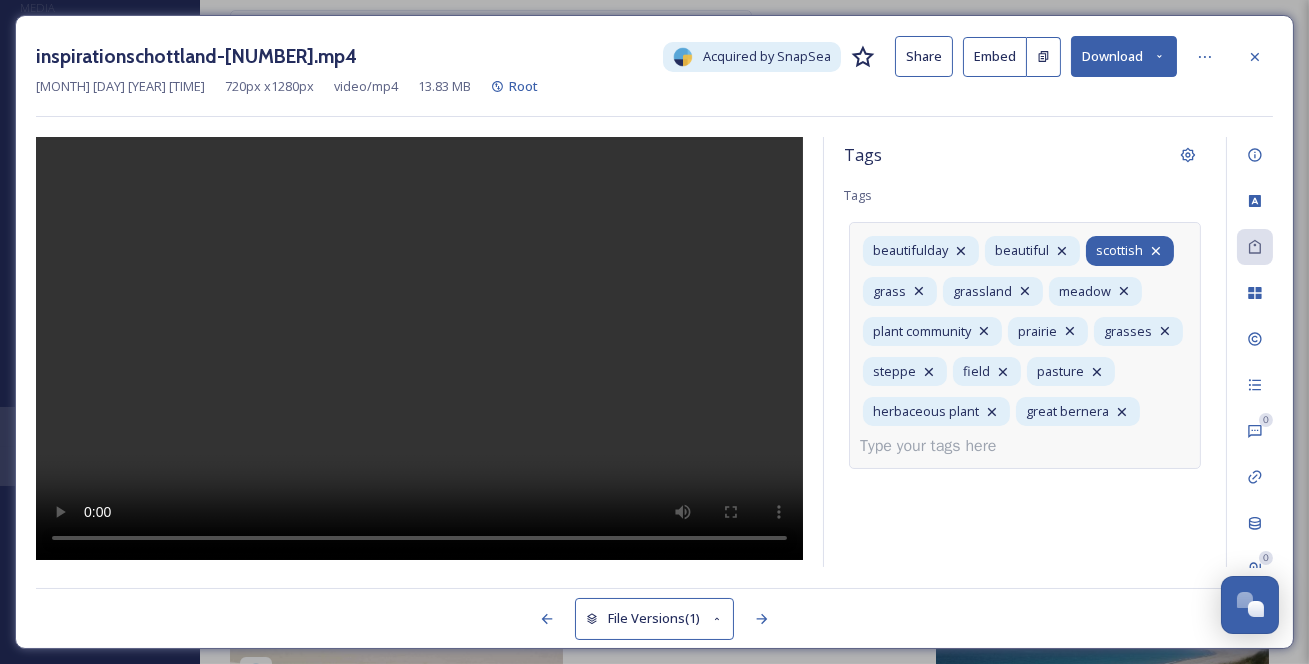 click 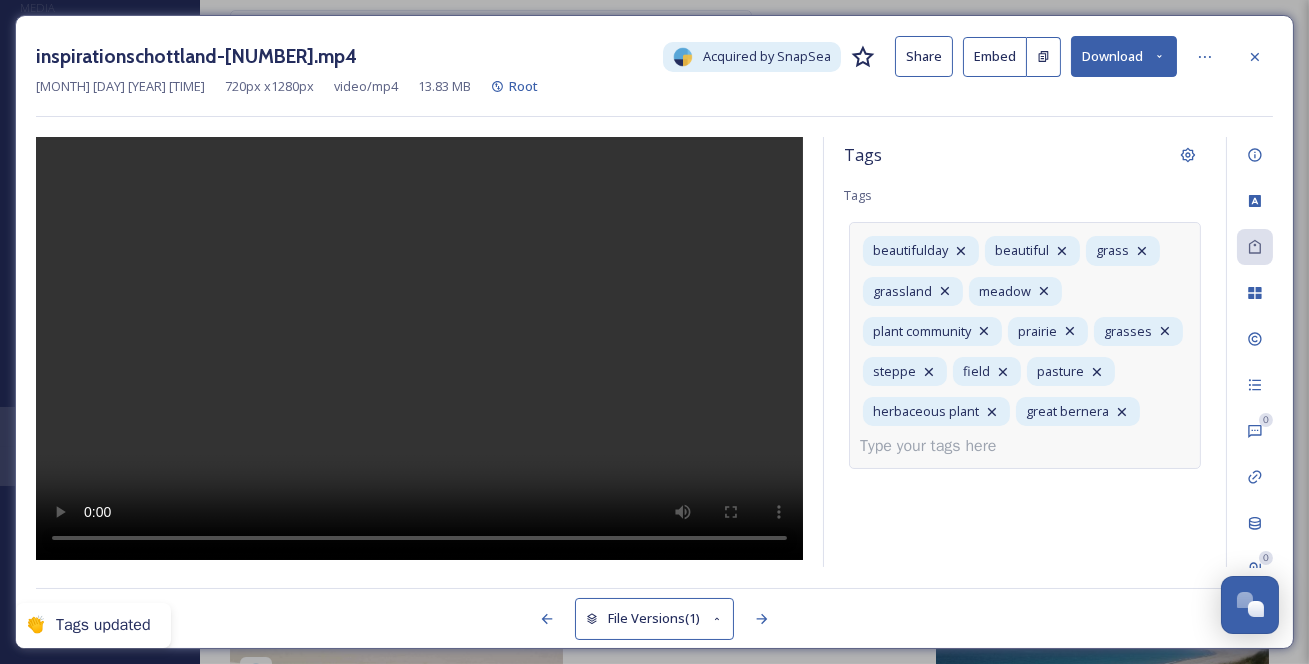 click on "beautifulday beautiful grass grassland meadow plant community prairie grasses steppe field pasture herbaceous plant great bernera" at bounding box center [1025, 345] 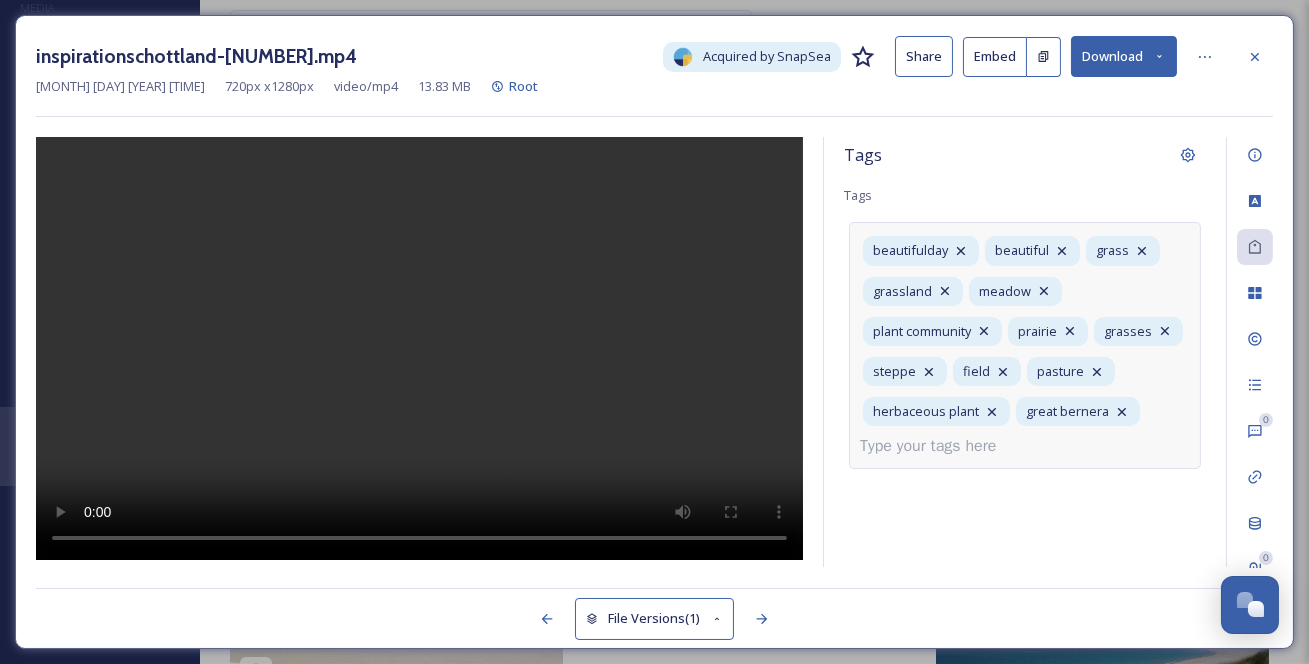 click at bounding box center [936, 446] 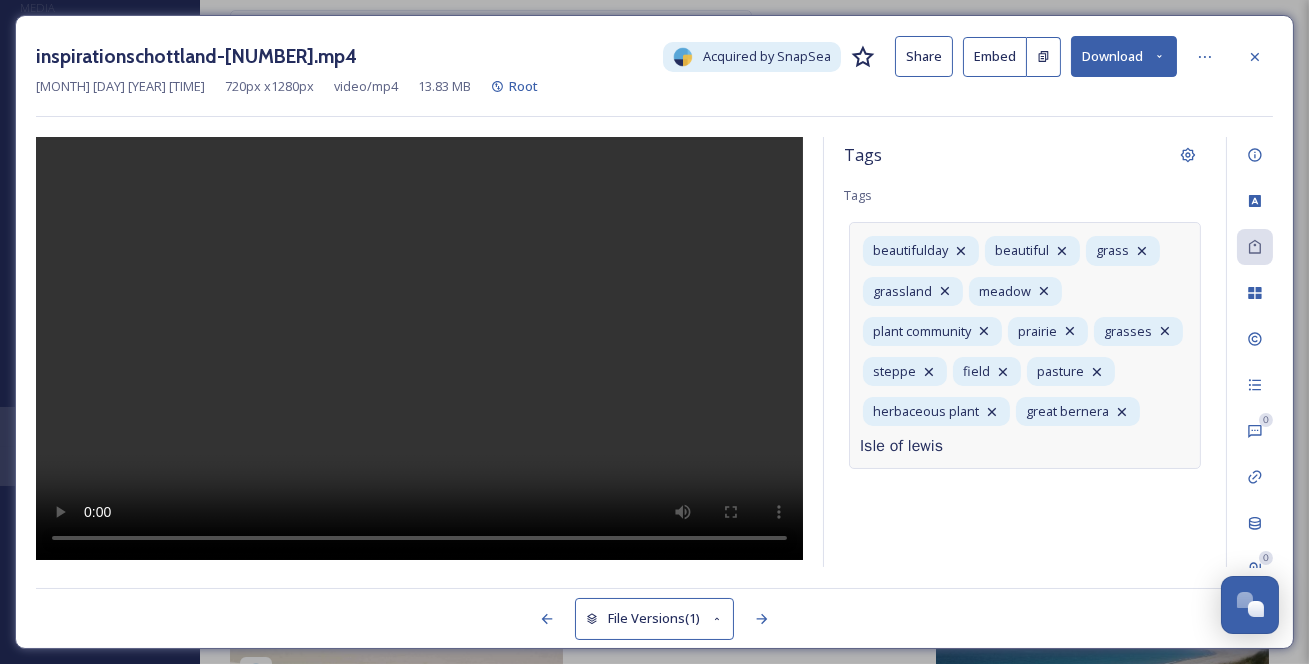 type on "Isle of lewis" 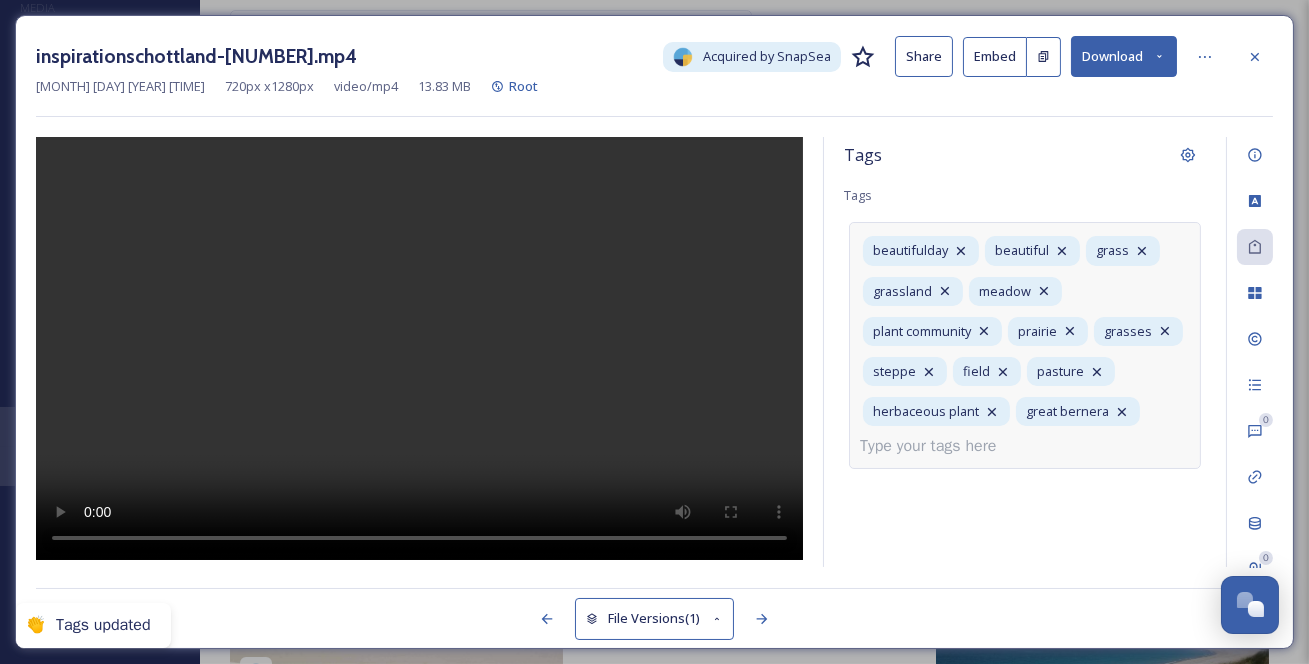 click at bounding box center [936, 446] 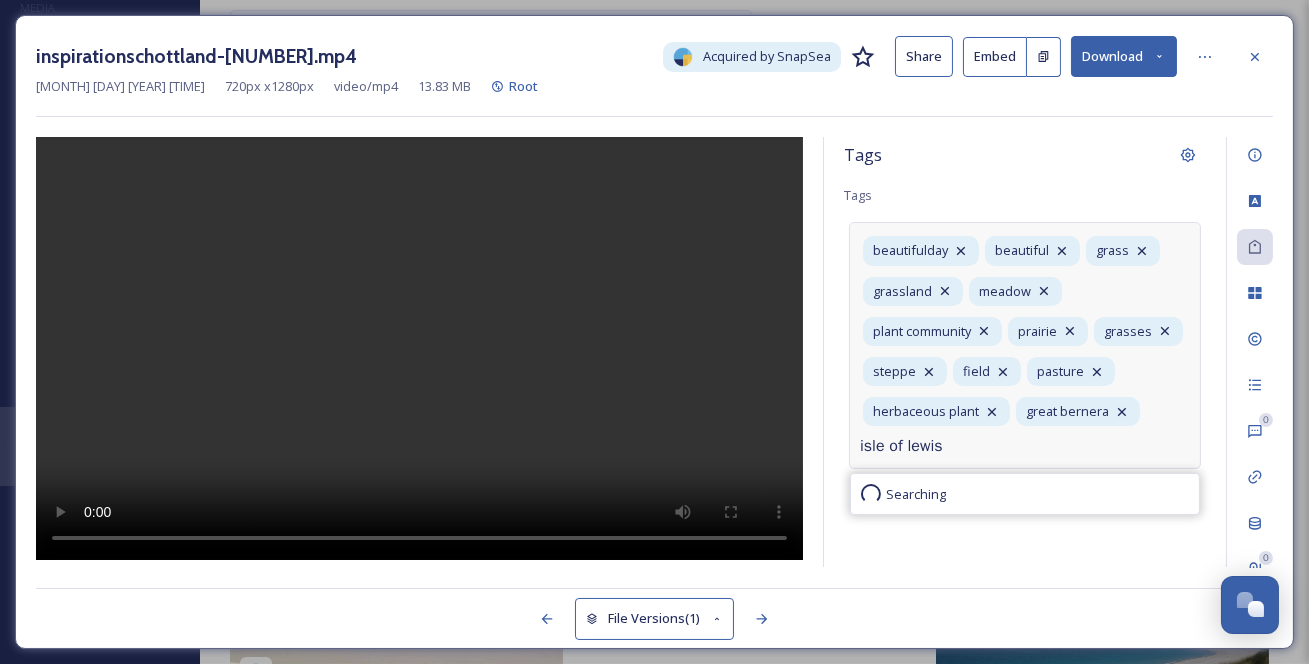 type on "isle of lewis" 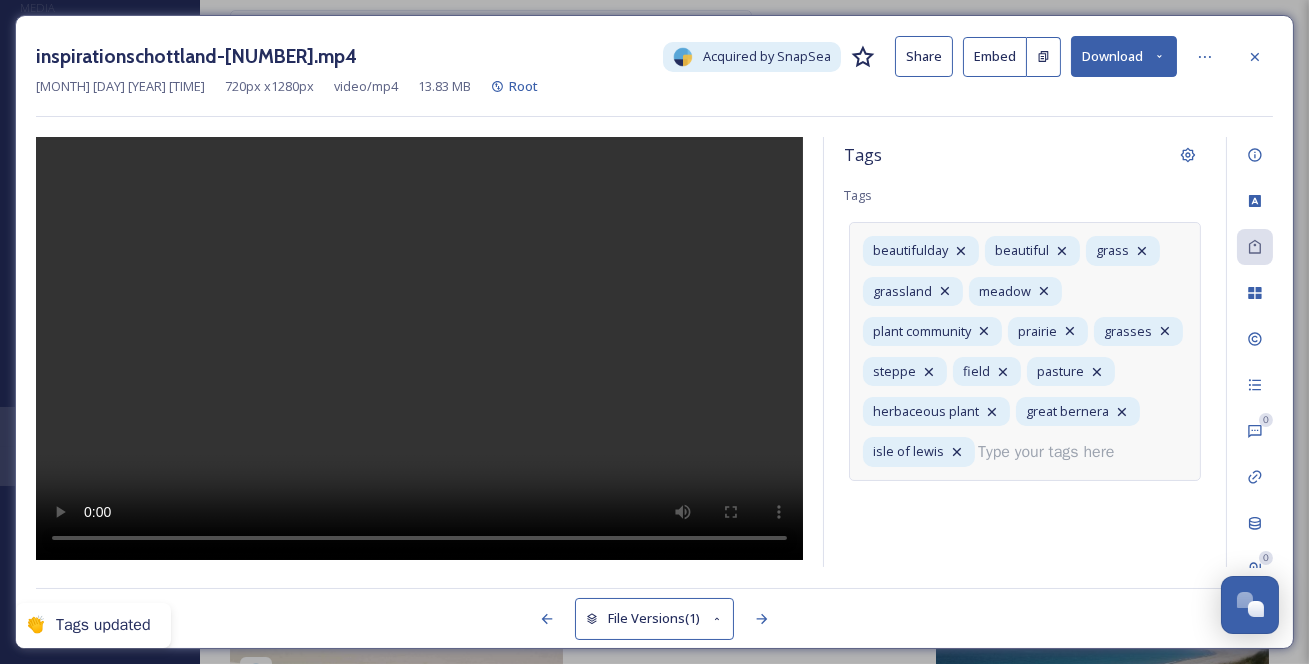 click at bounding box center (1054, 452) 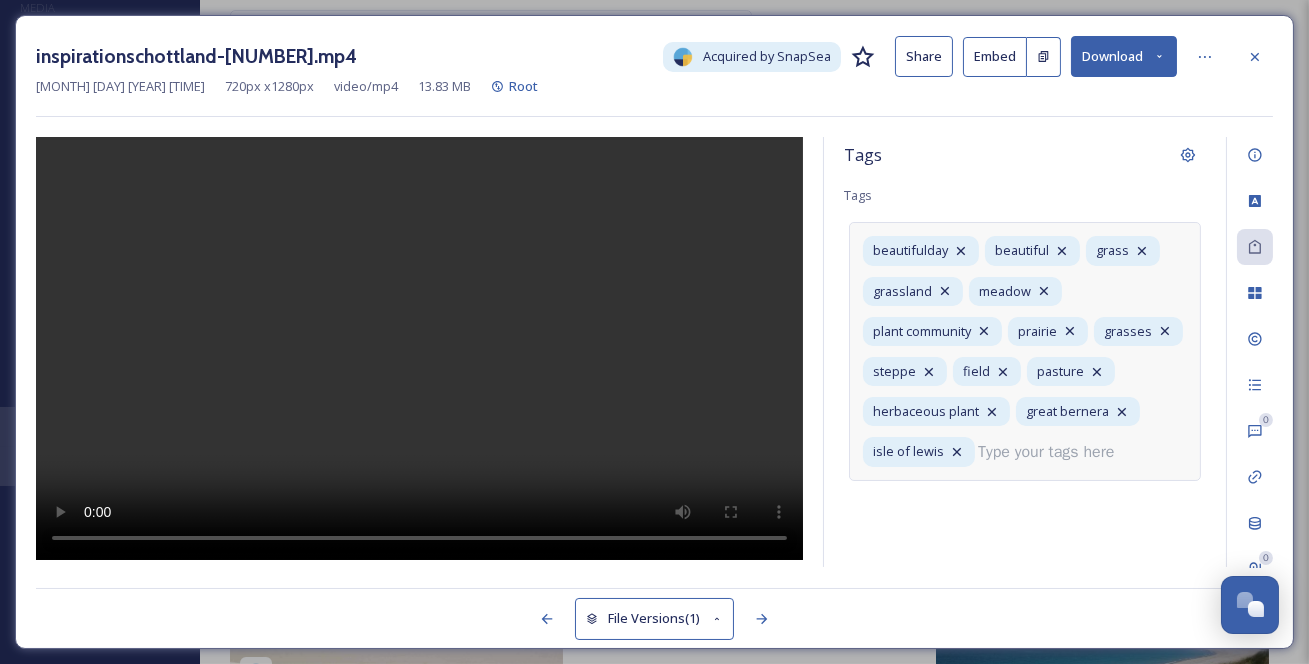 click at bounding box center (1054, 452) 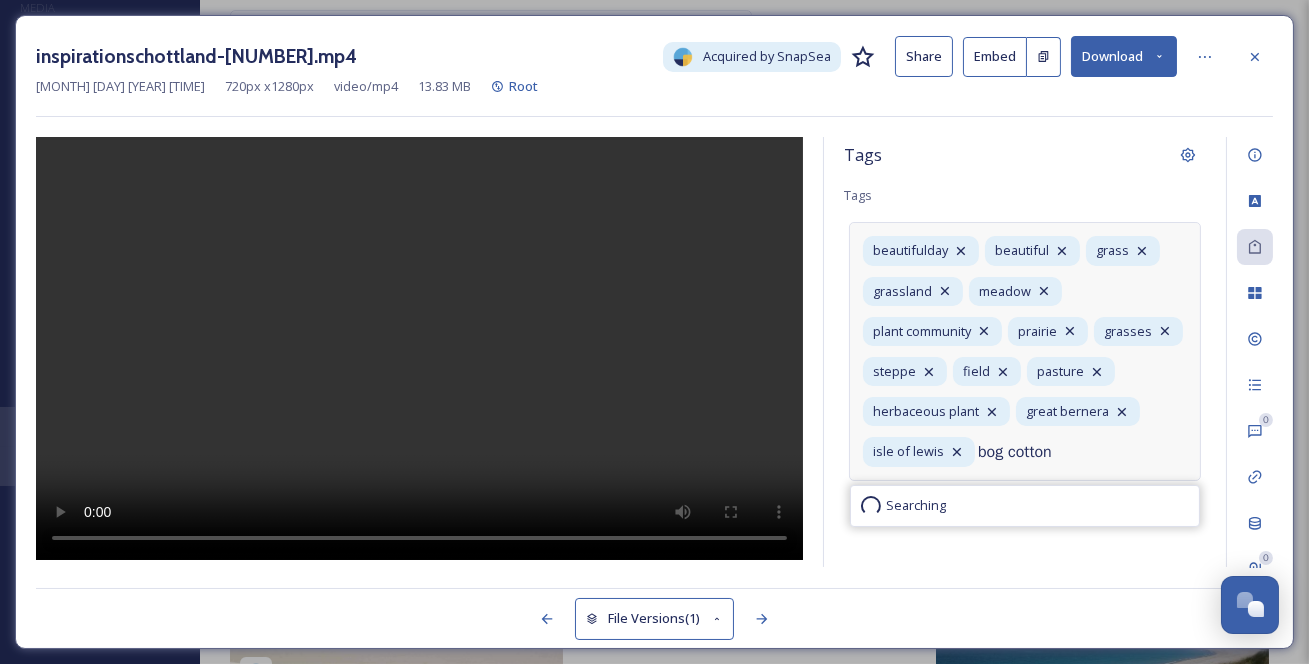 type on "bog cotton" 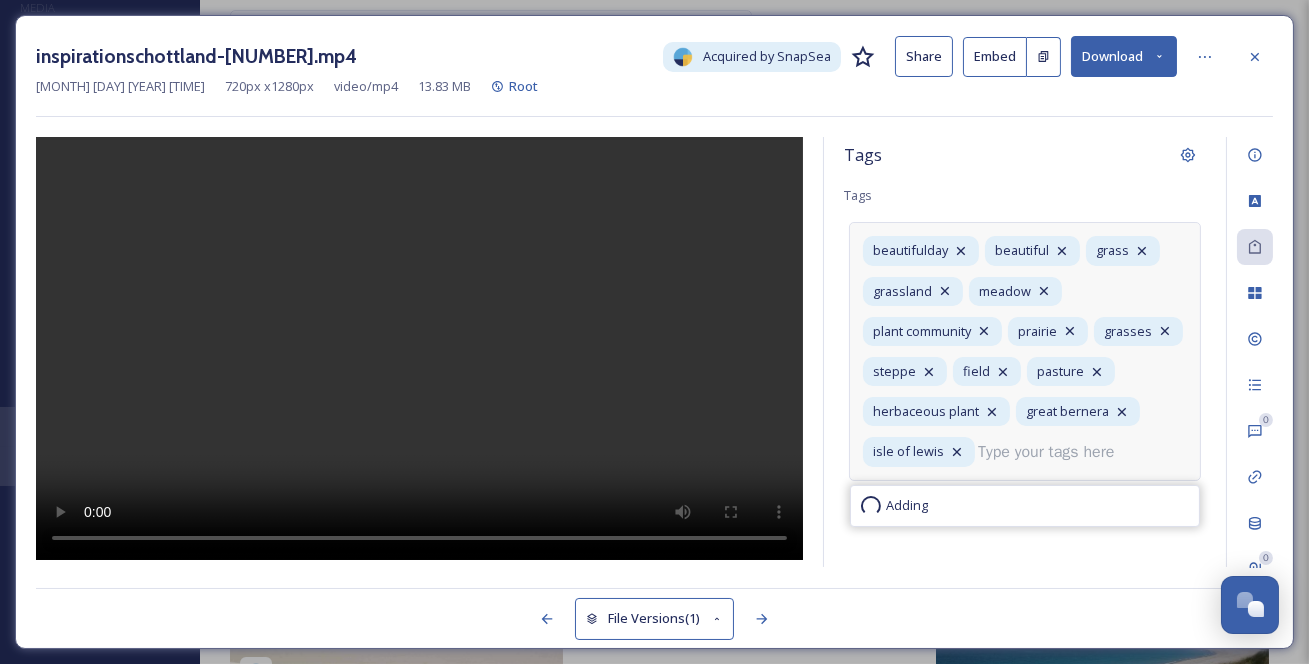 scroll, scrollTop: 77, scrollLeft: 0, axis: vertical 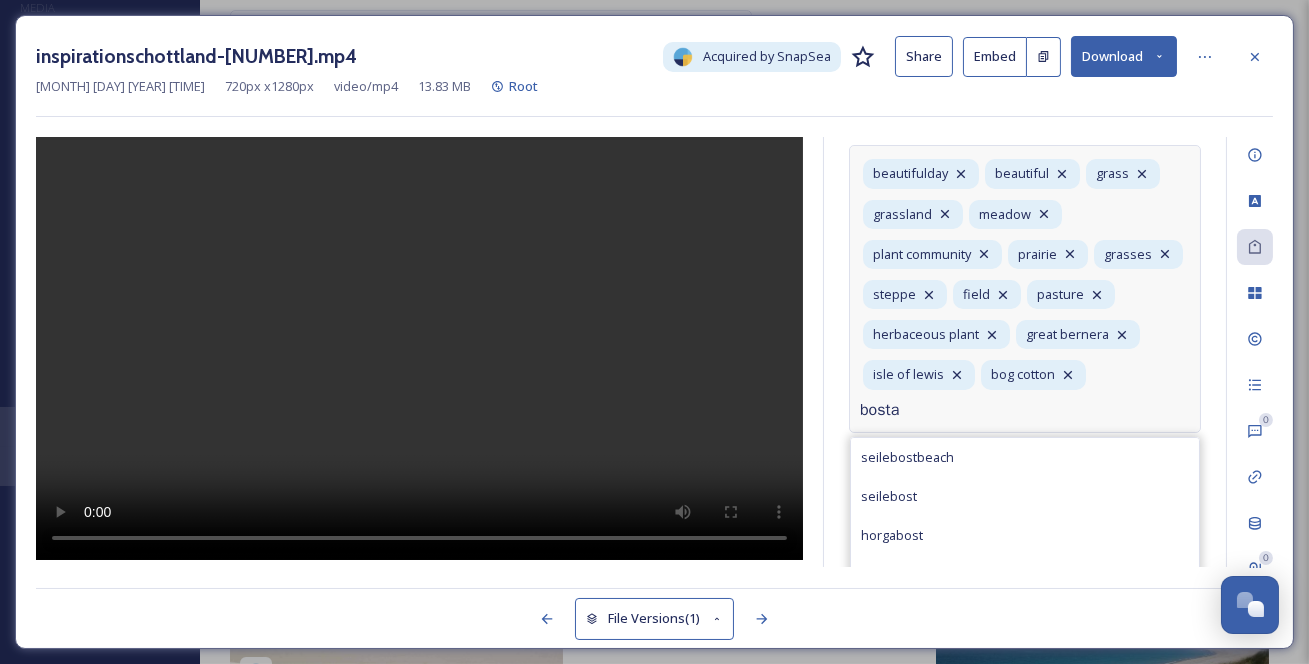 type on "bosta" 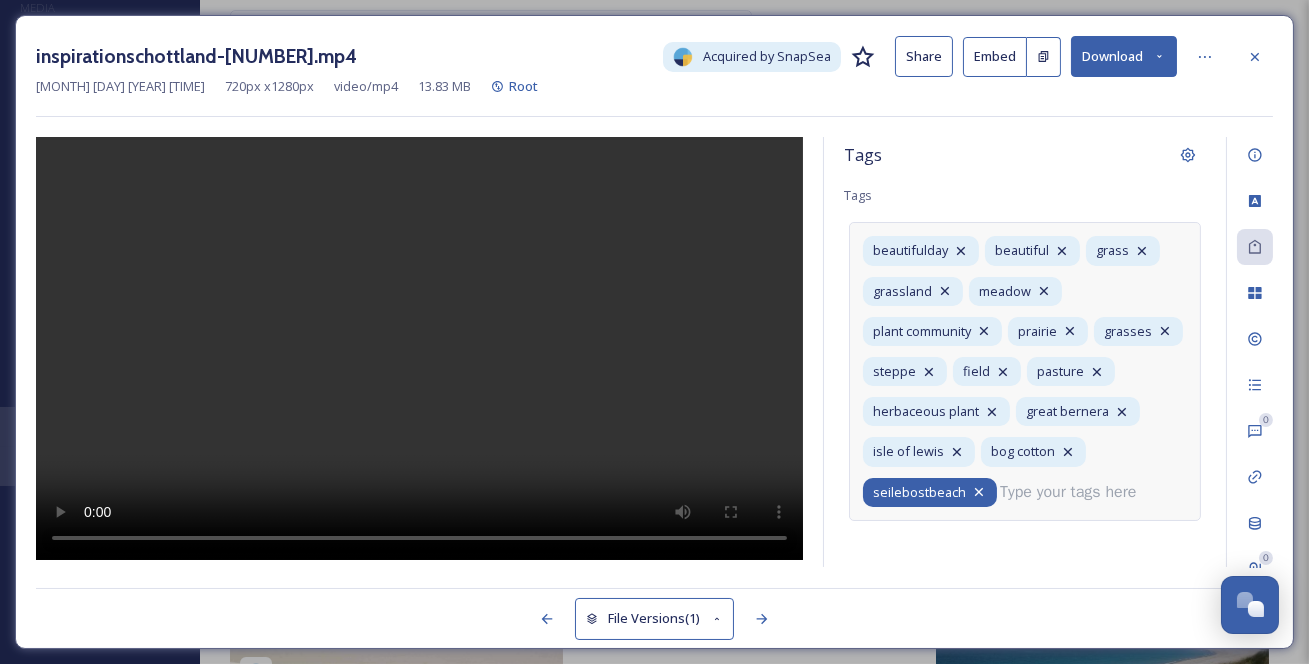click 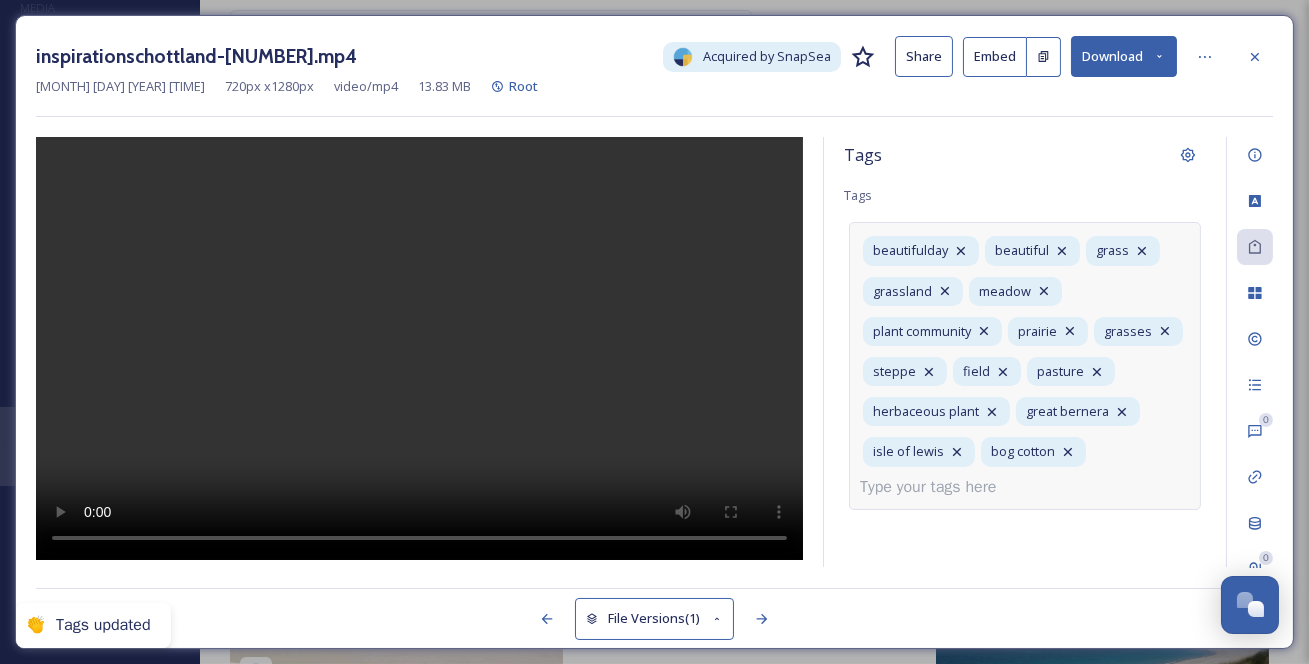 click on "[DESCRIPTION] [LOCATION_NAME] [LOCATION_NAME] [PLANT_TYPE] [PLANT_TYPE] [PLANT_TYPE] [PLANT_TYPE] [PLANT_TYPE] [PLANT_TYPE] [PLANT_TYPE] [LOCATION_NAME] [PLANT_TYPE]" at bounding box center (1025, 365) 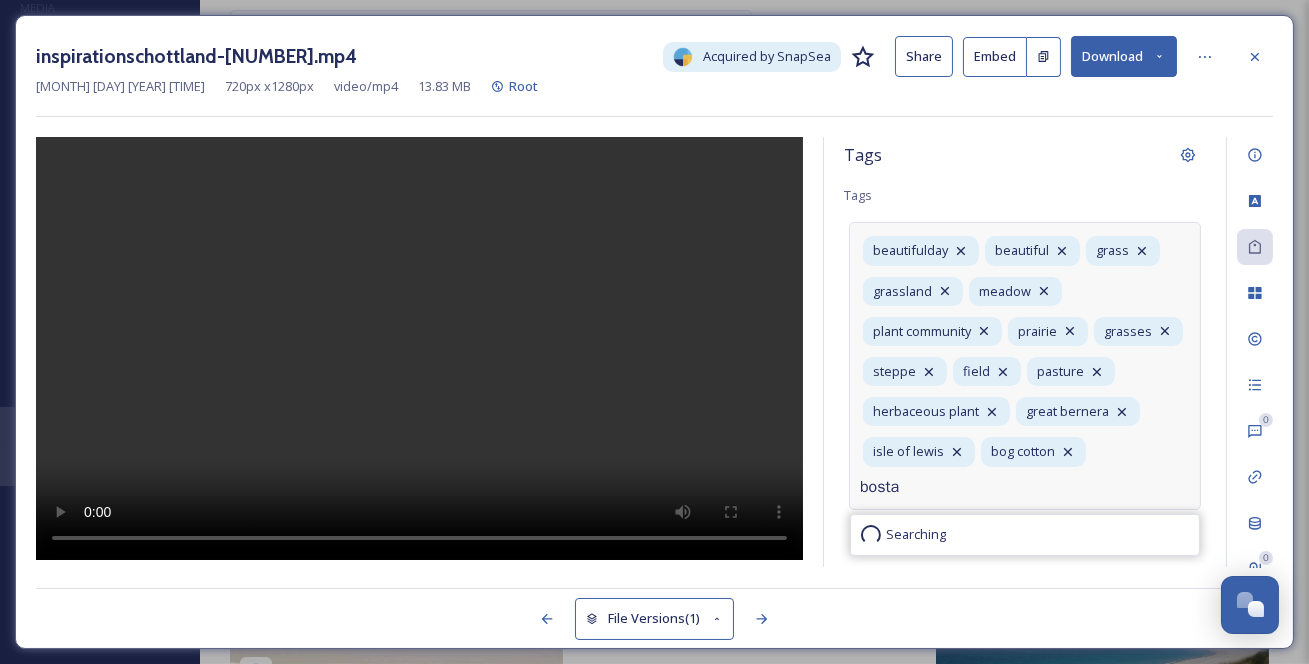 type on "bosta" 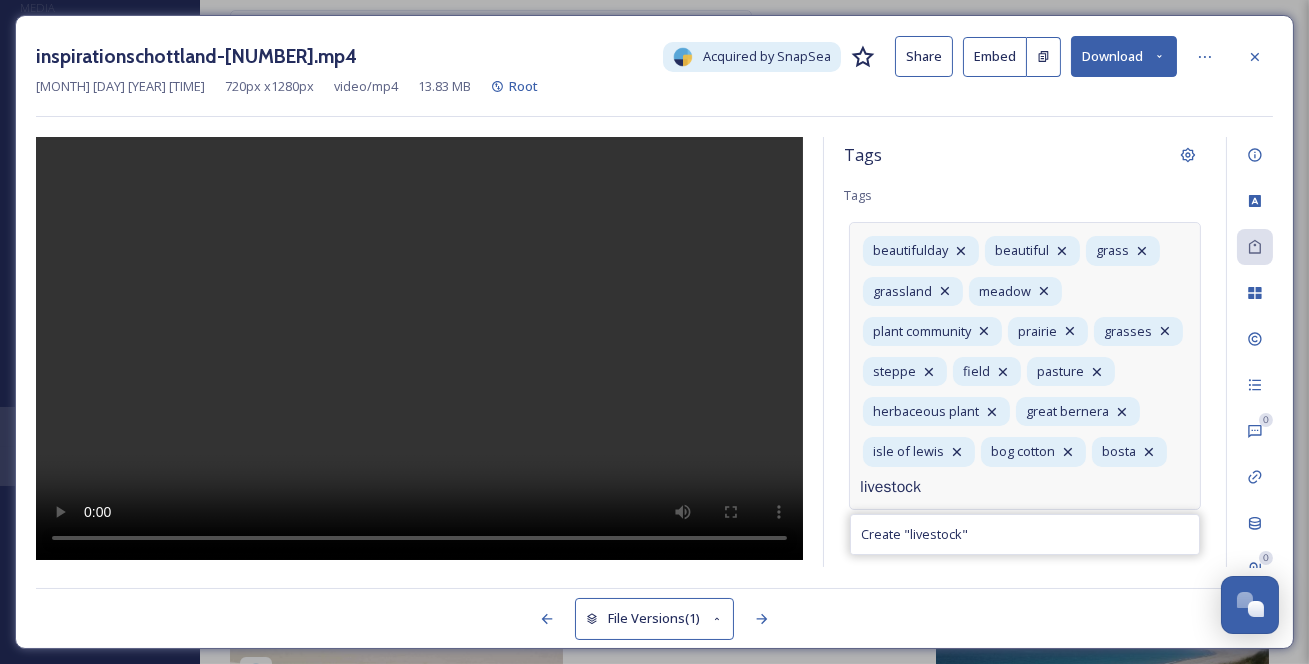 type on "livestock" 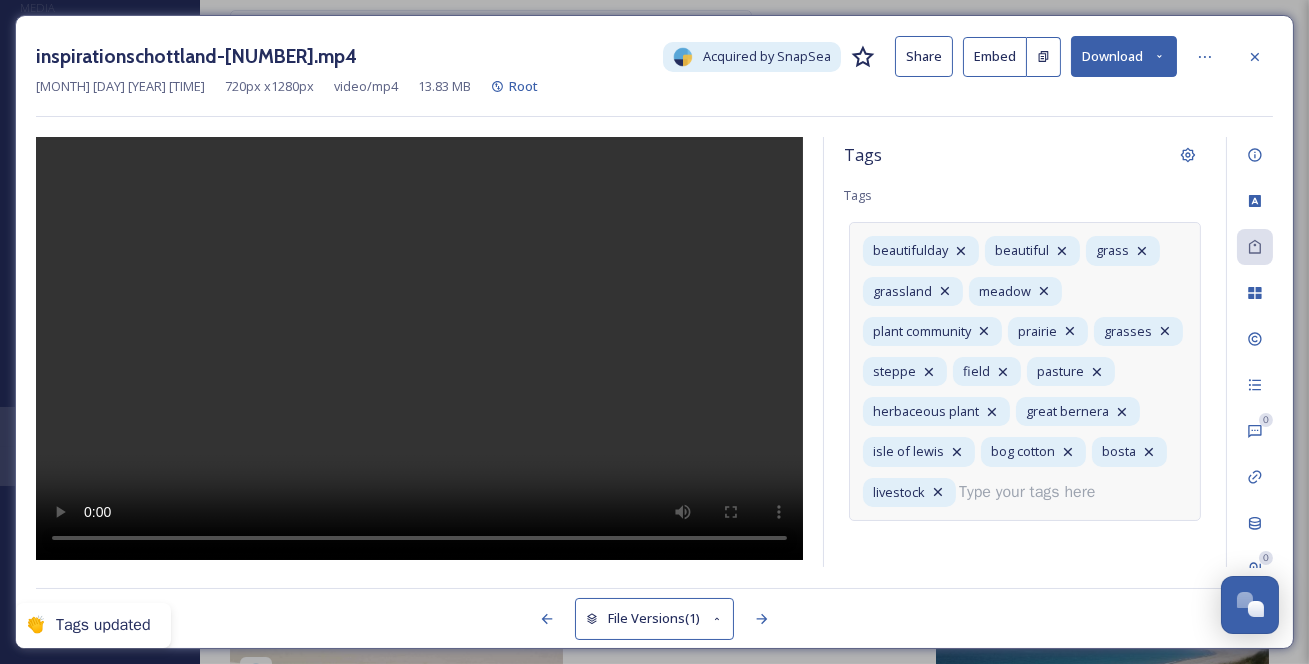 scroll, scrollTop: 122, scrollLeft: 0, axis: vertical 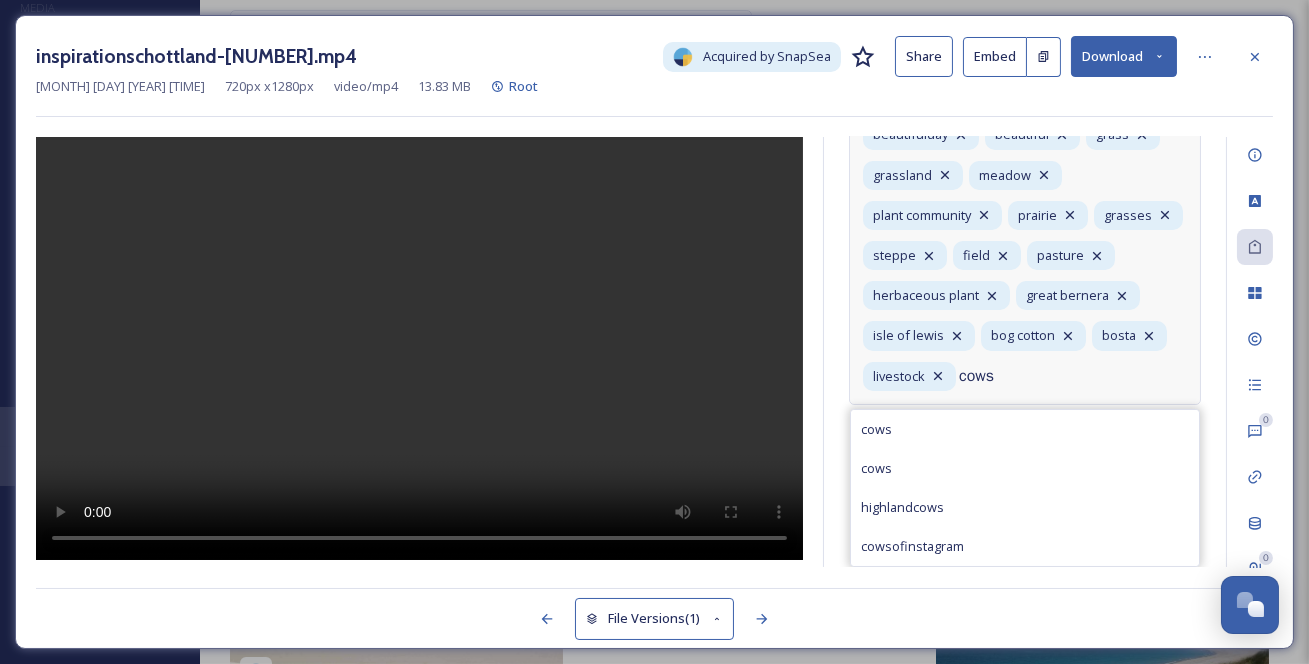 type on "cows" 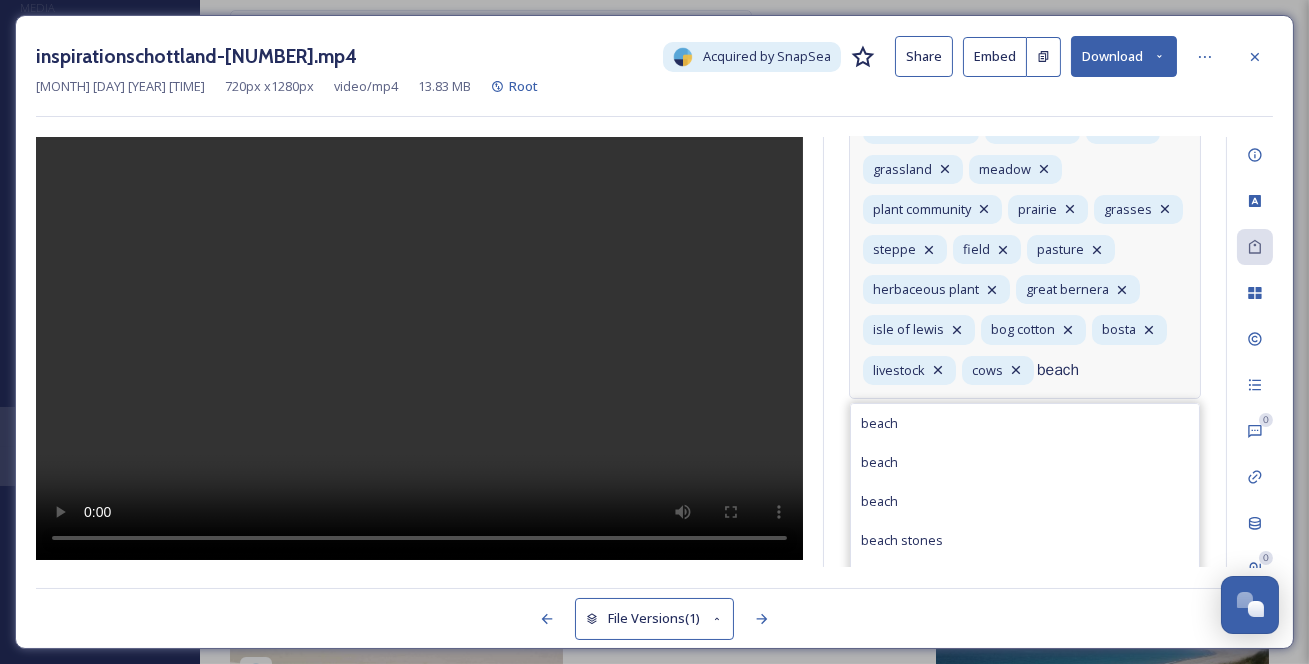 type on "beach" 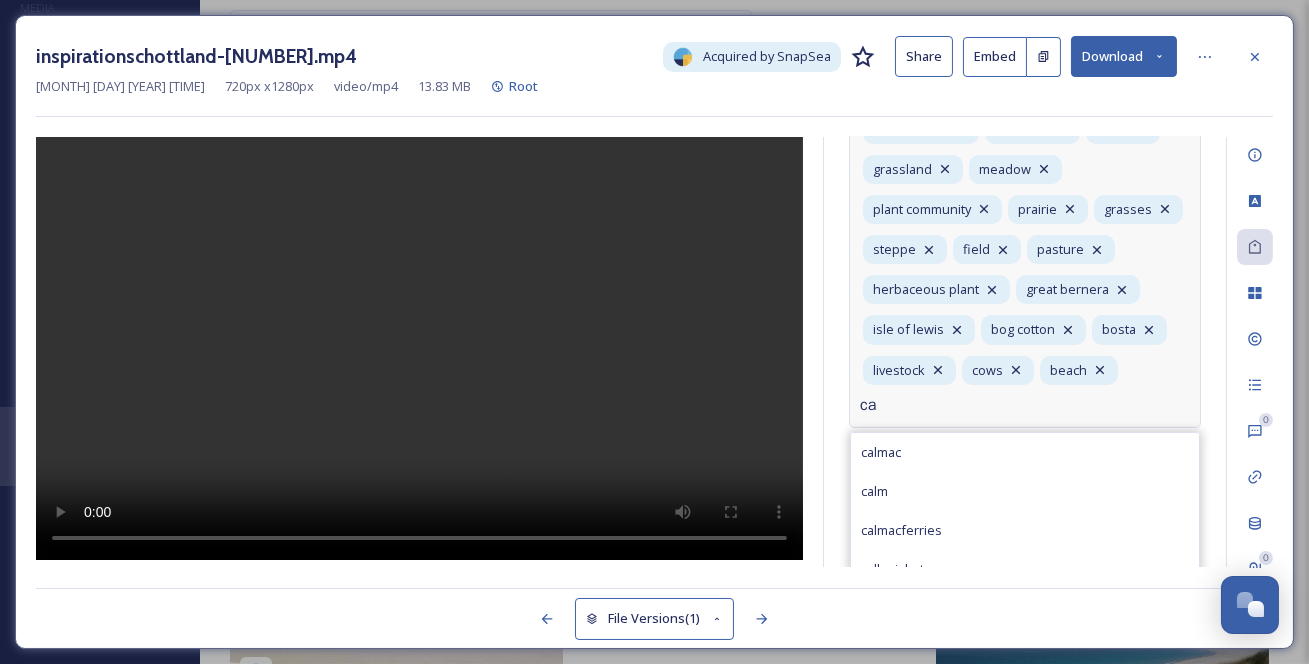 type on "c" 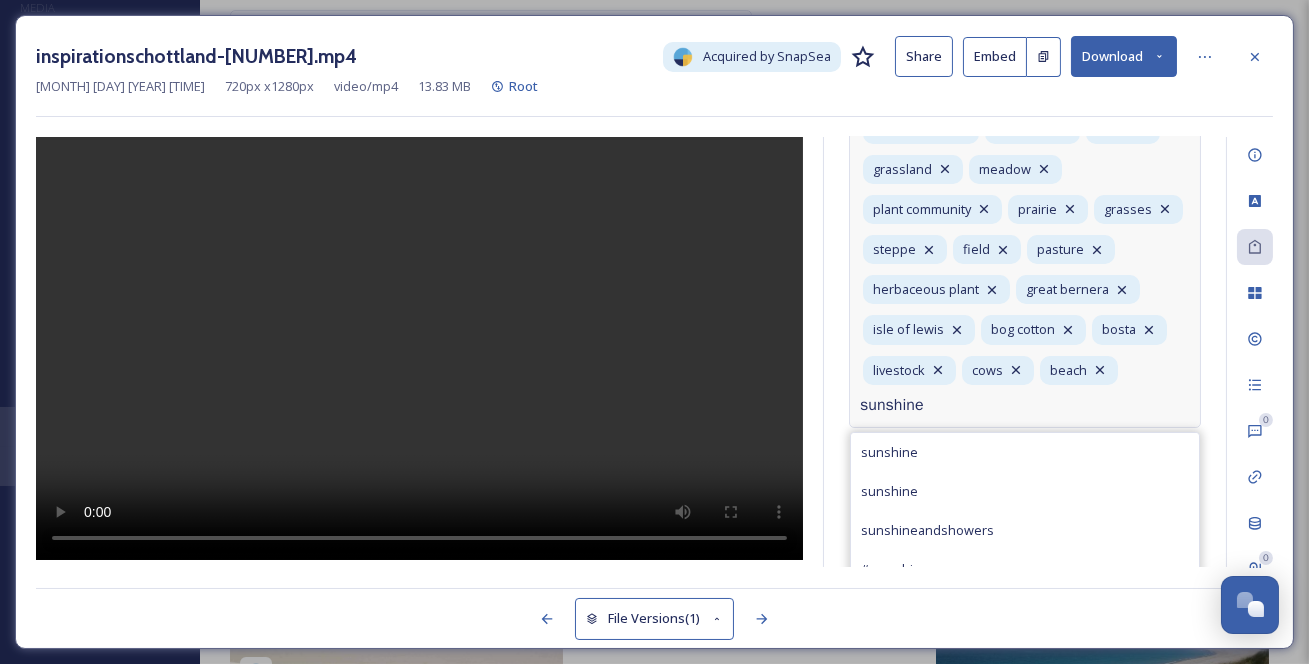 type on "sunshine" 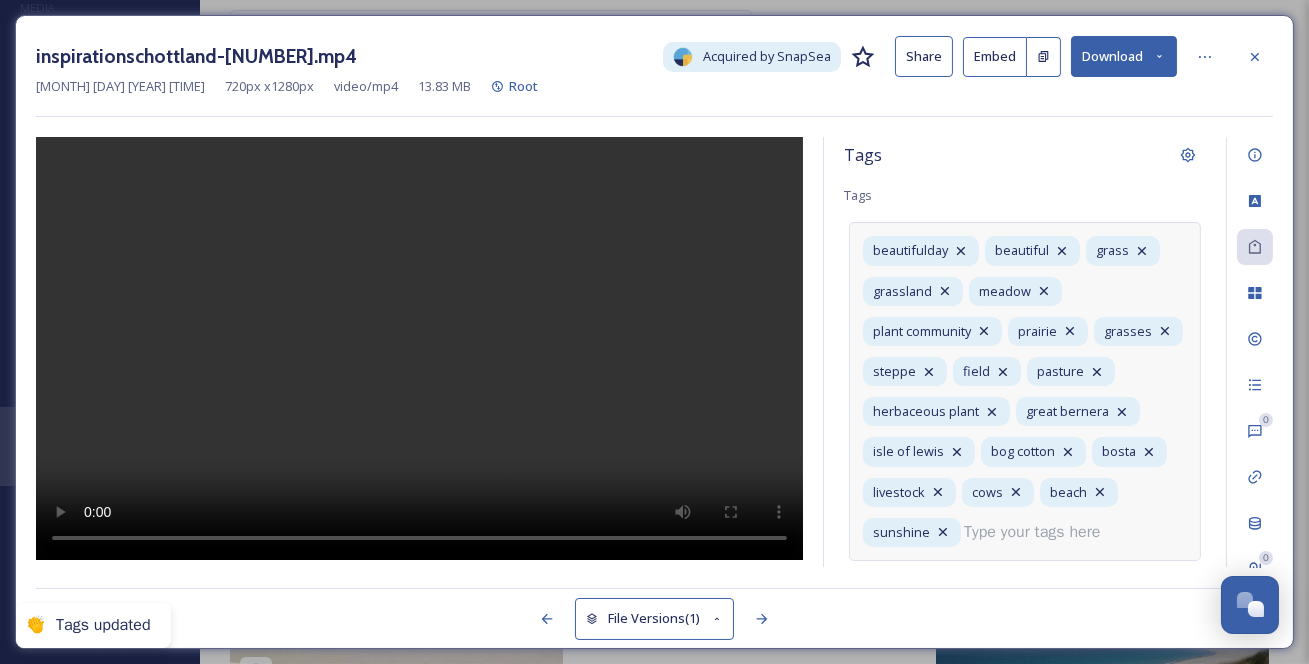 scroll, scrollTop: 167, scrollLeft: 0, axis: vertical 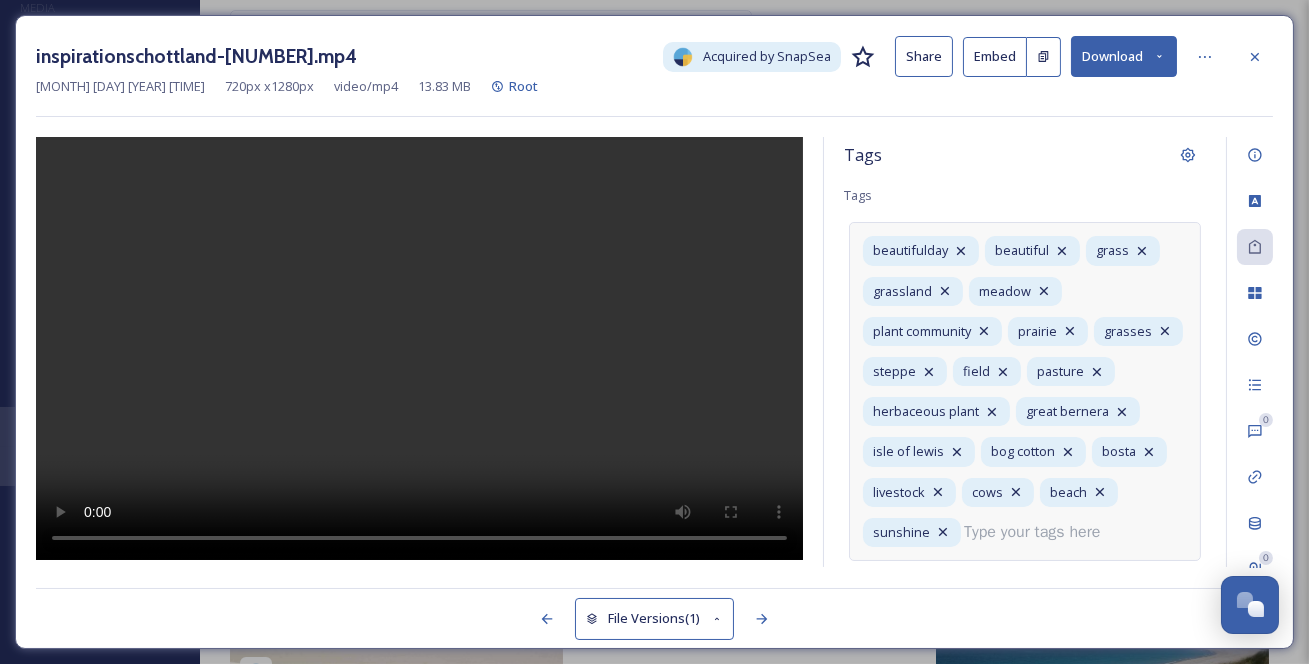 click on "beautifulday beautiful grass grassland meadow plant community prairie grasses steppe field pasture herbaceous plant great bernera  isle of lewis bog cotton  bosta livestock  cows beach sunshine" at bounding box center [1025, 391] 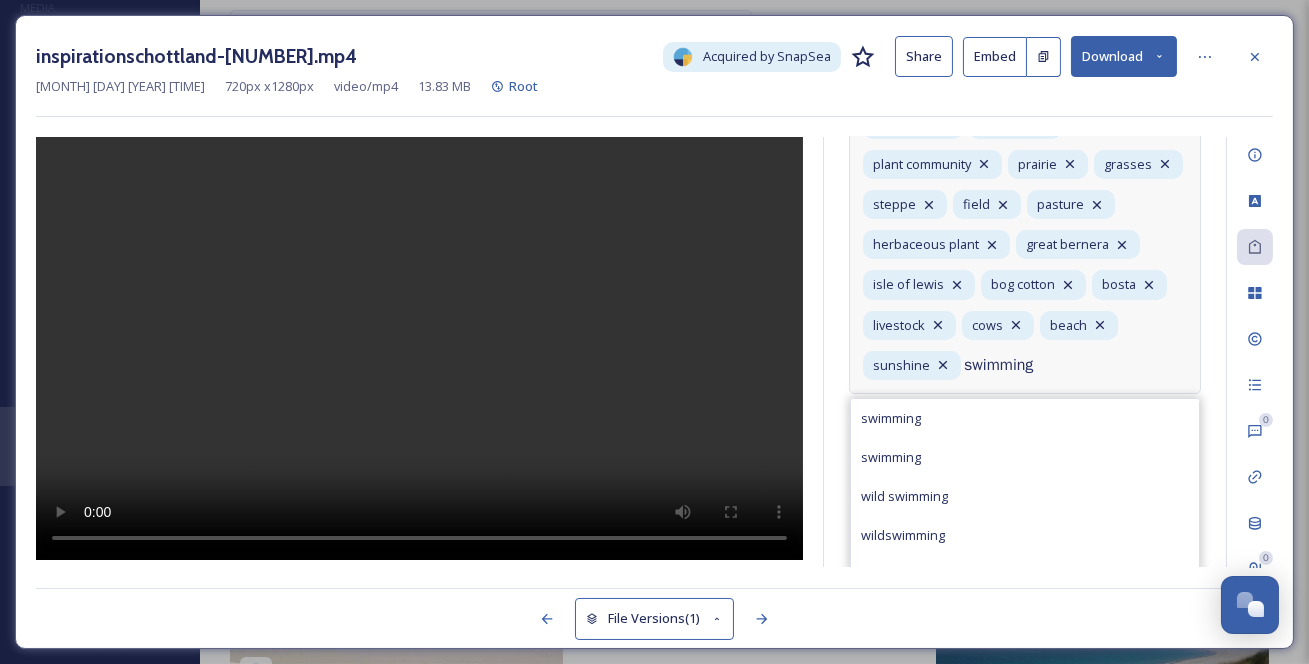 type on "swimming" 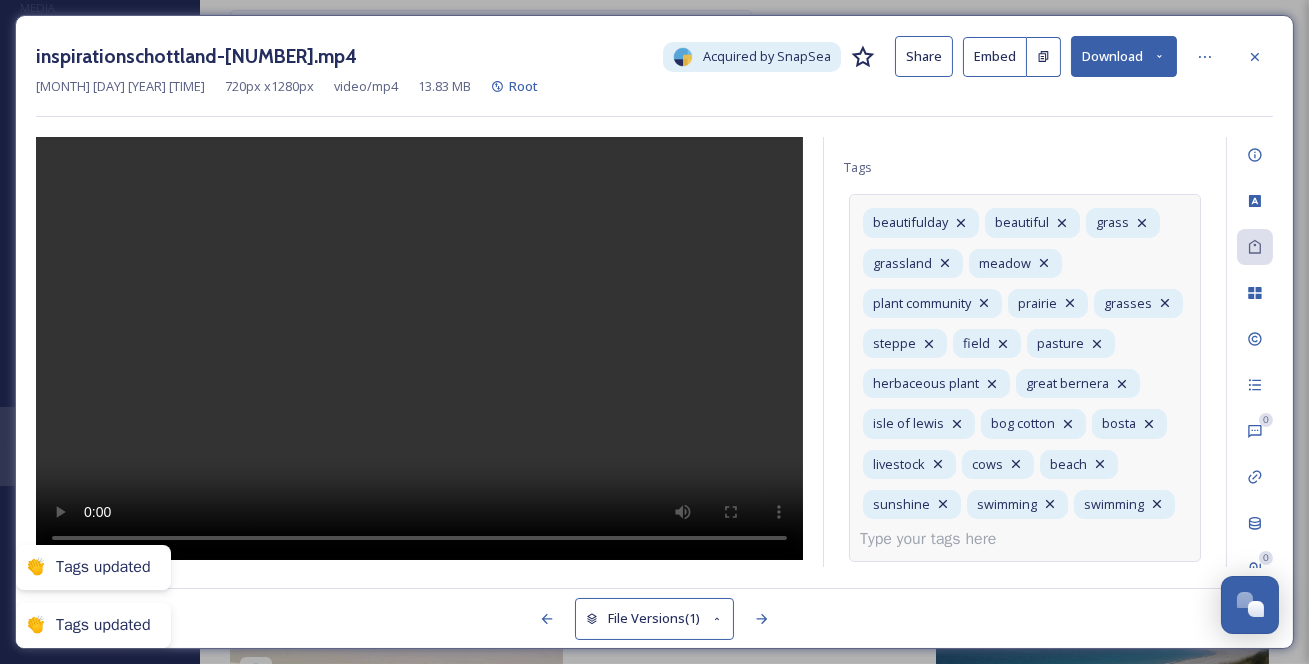 scroll, scrollTop: 212, scrollLeft: 0, axis: vertical 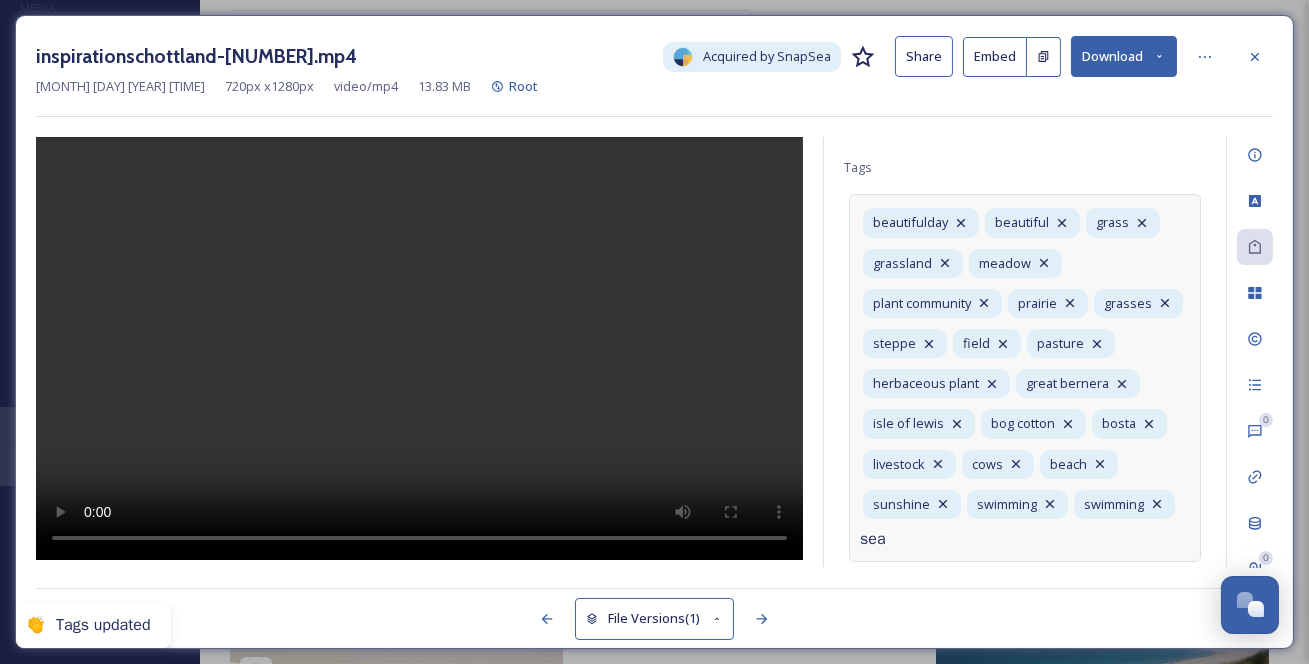 type on "sea" 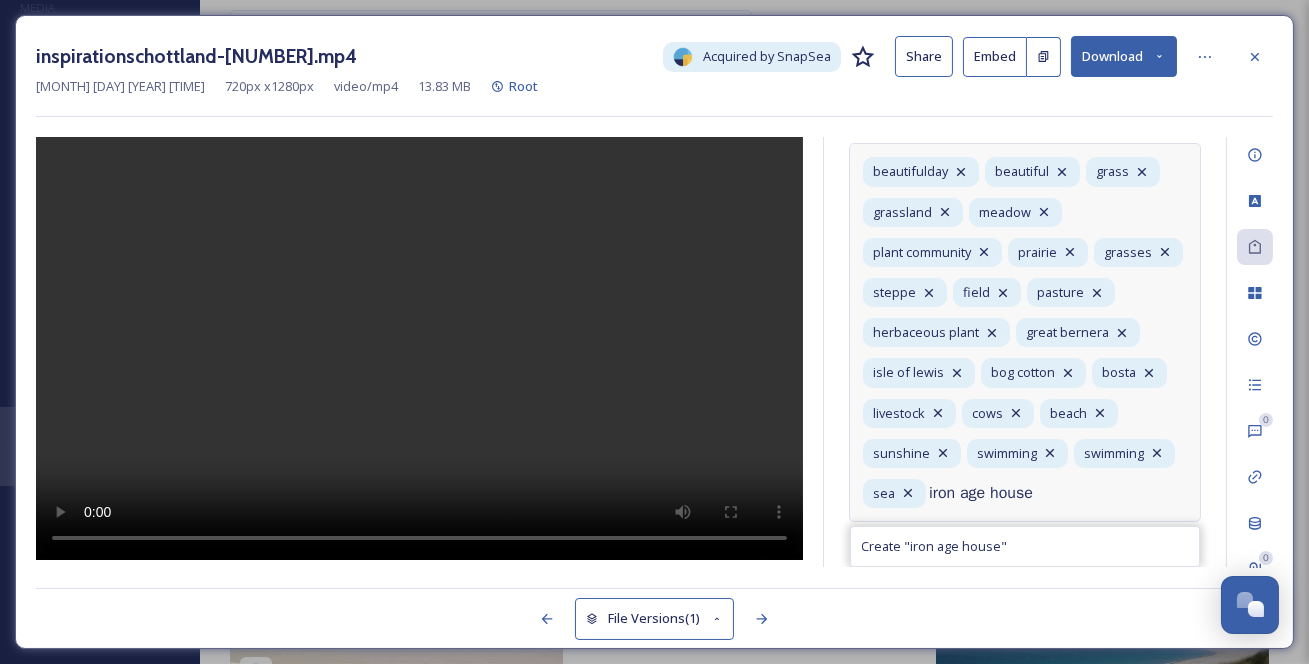 type on "iron age house" 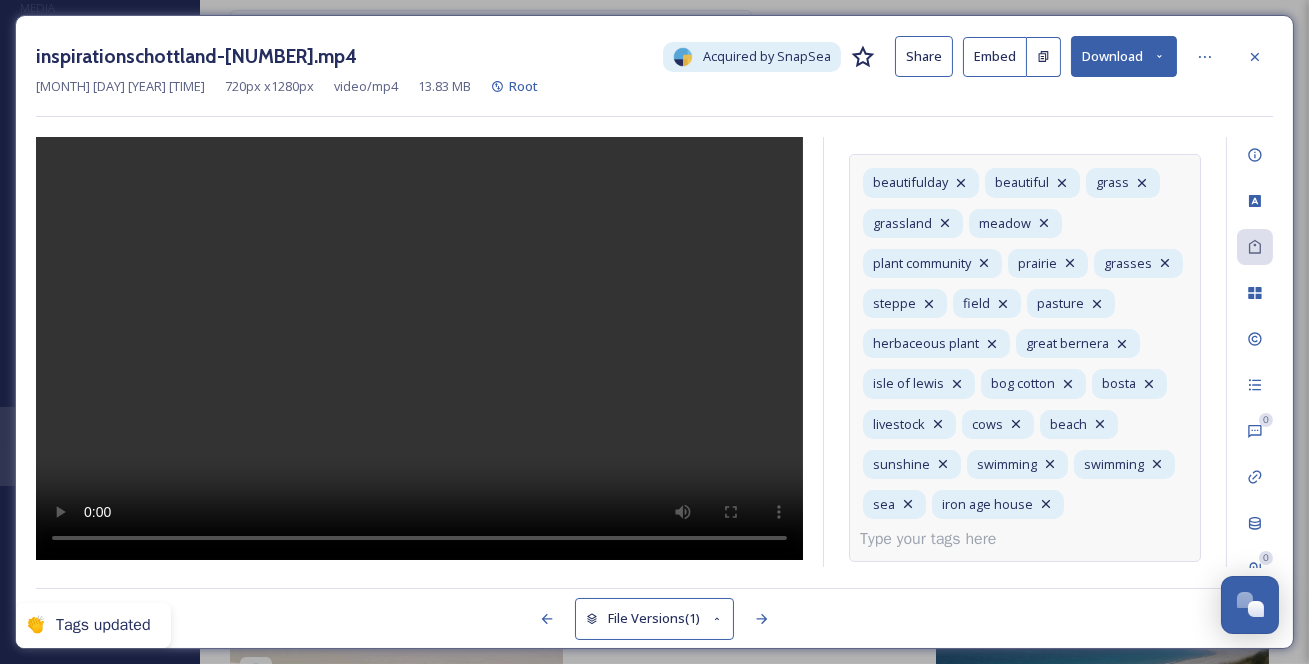 scroll, scrollTop: 257, scrollLeft: 0, axis: vertical 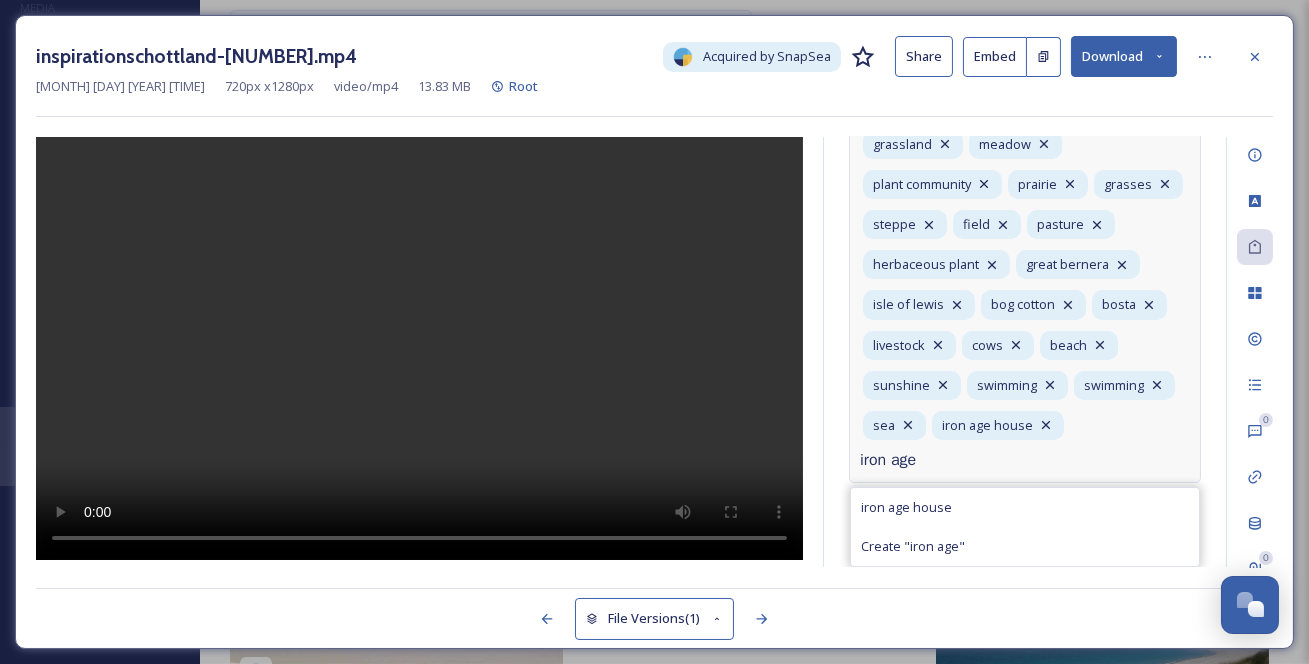 type on "iron age" 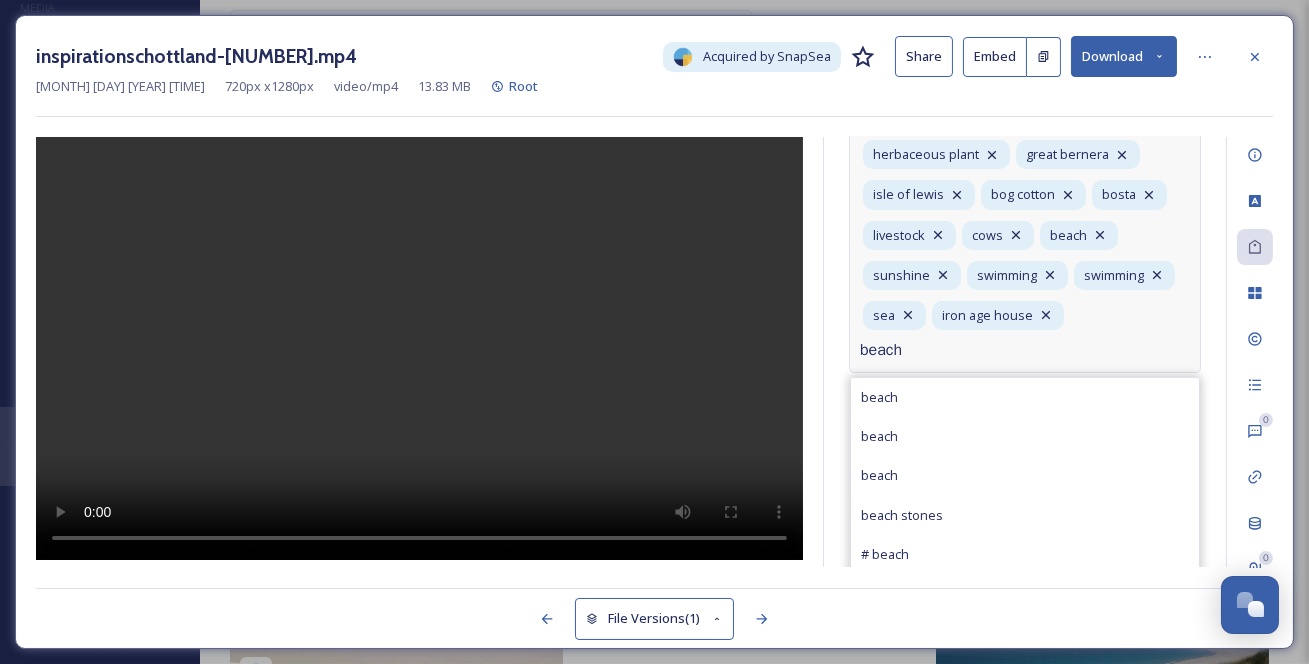type on "beach" 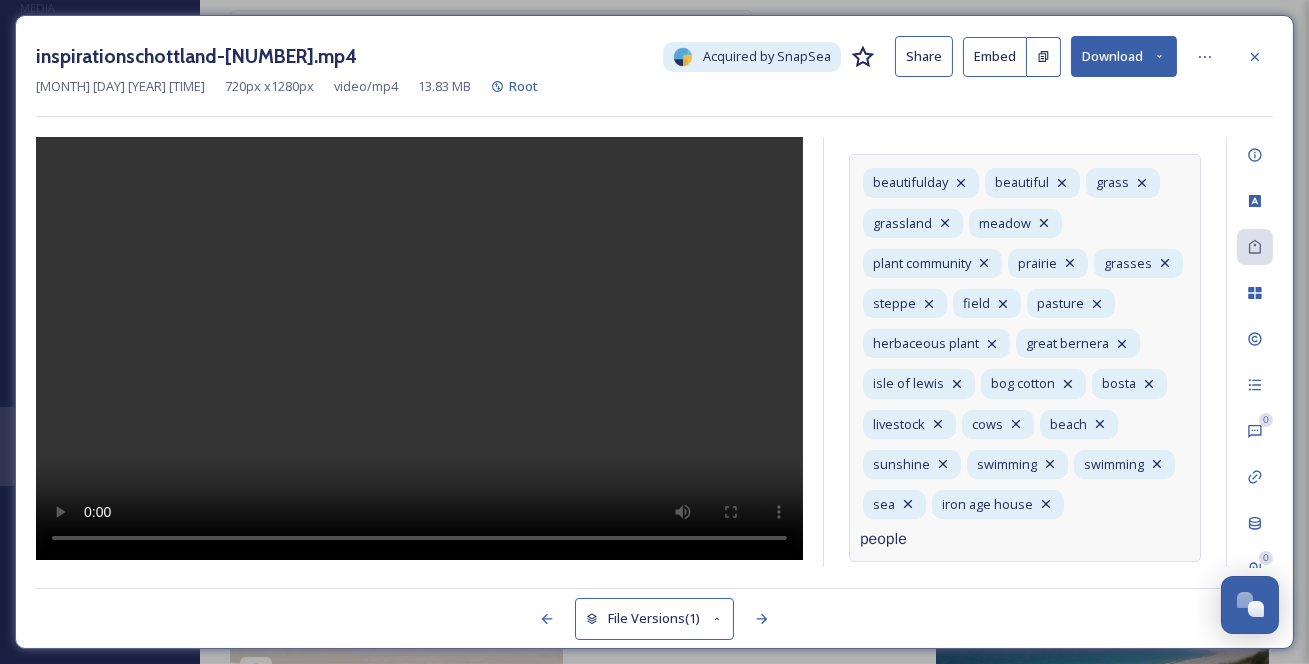 type on "people" 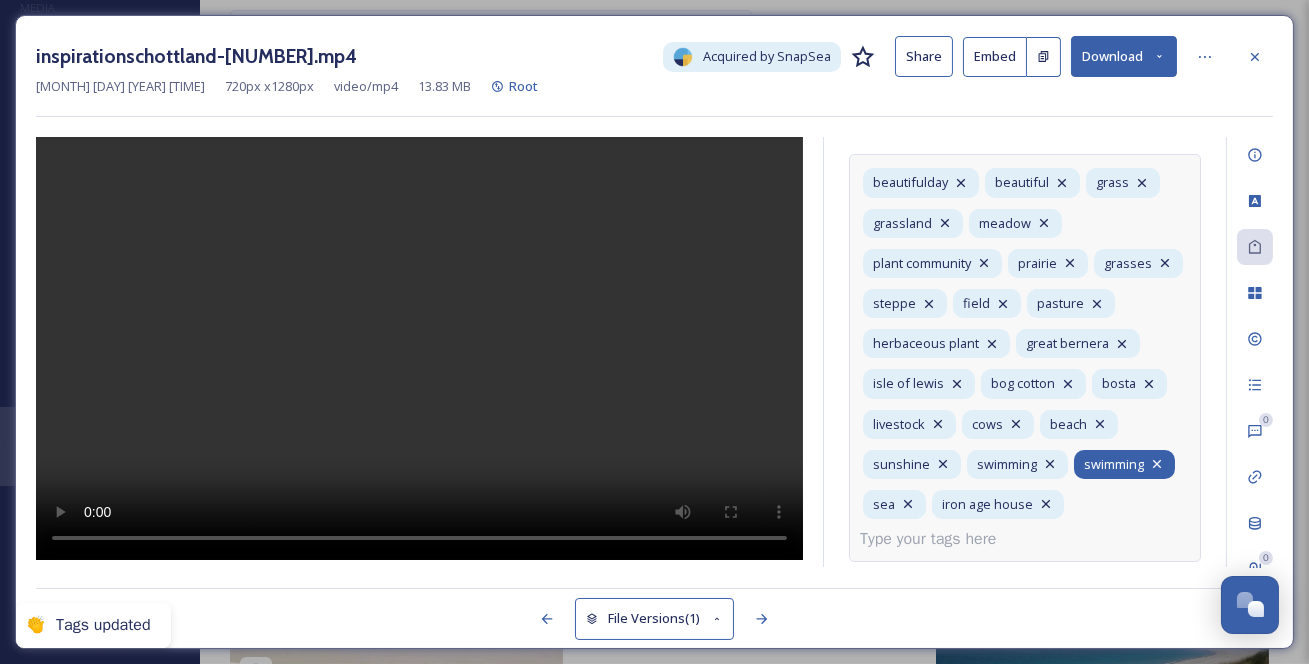 click 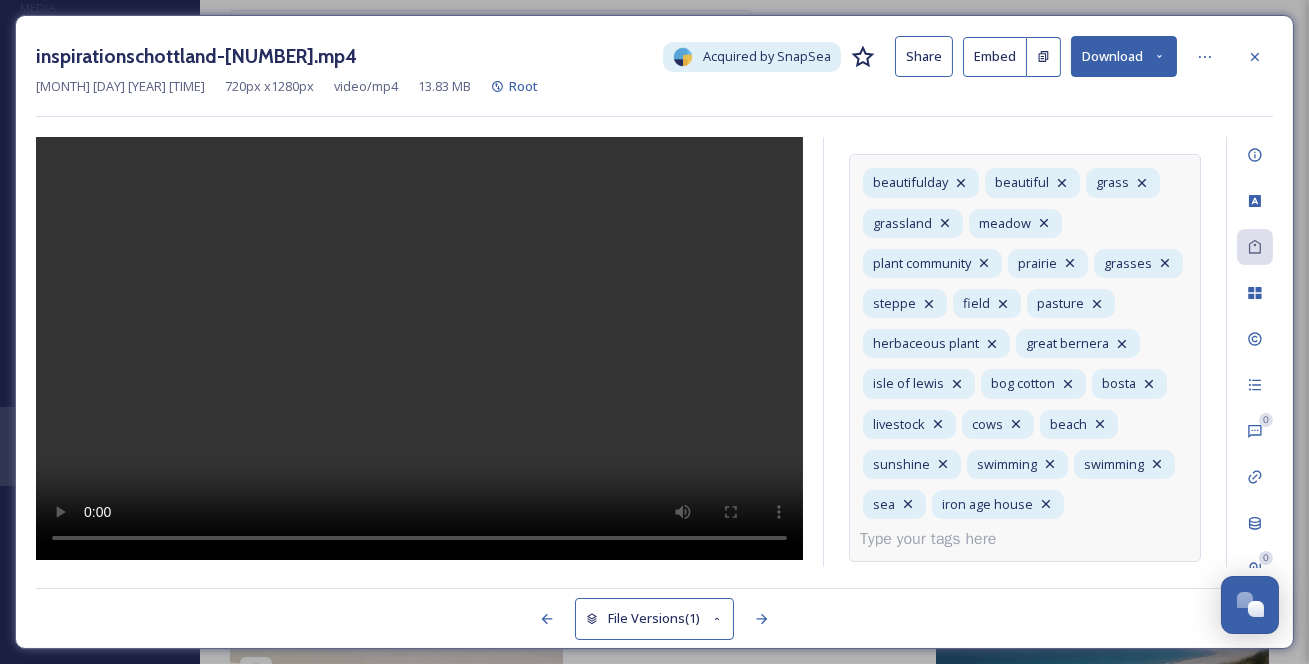 scroll, scrollTop: 212, scrollLeft: 0, axis: vertical 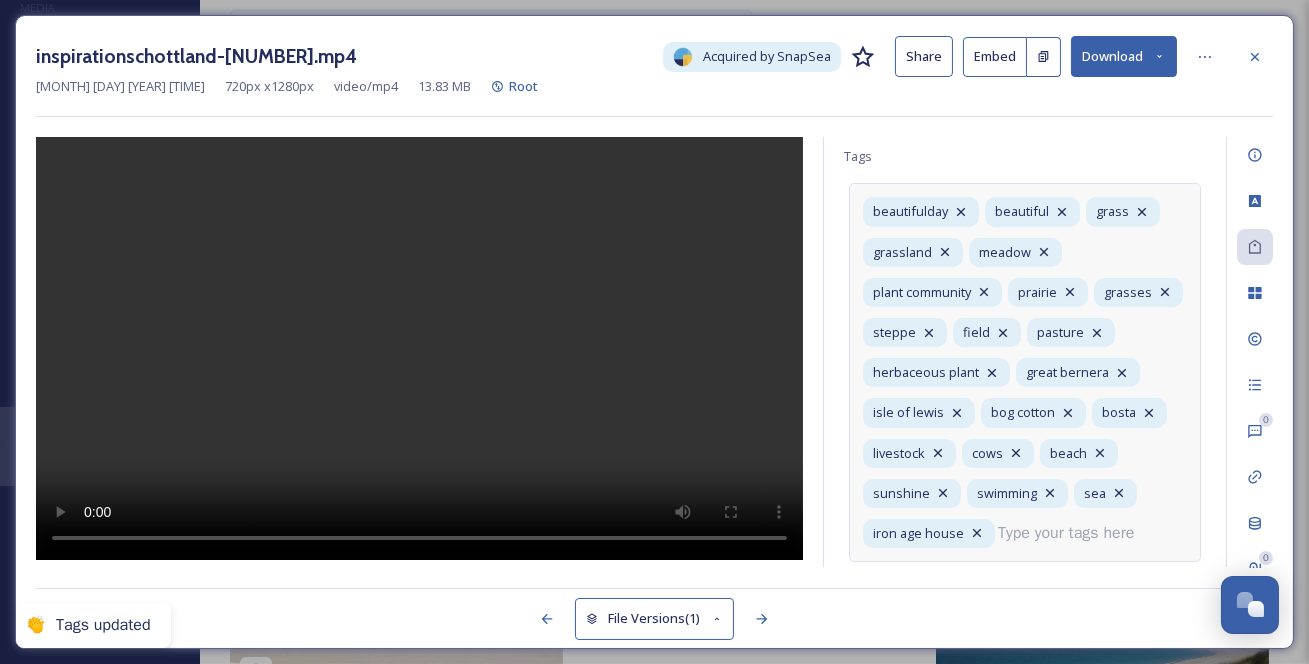 click at bounding box center [1074, 533] 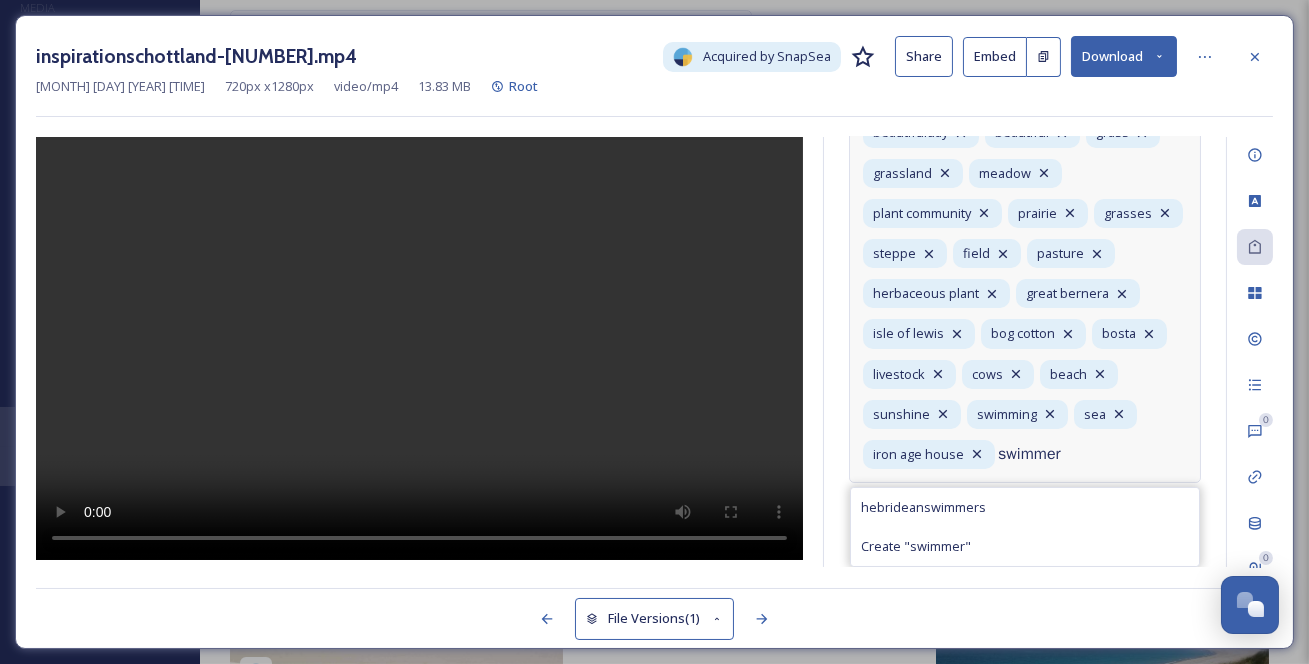 type on "swimmer" 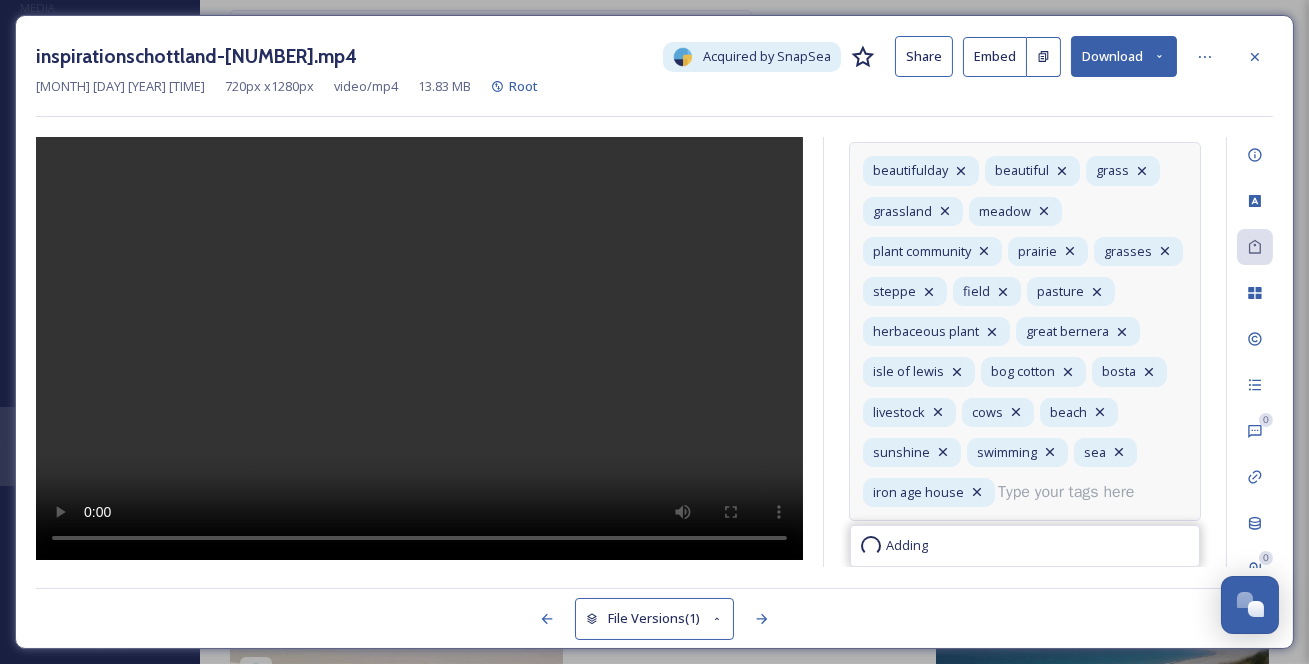 scroll, scrollTop: 257, scrollLeft: 0, axis: vertical 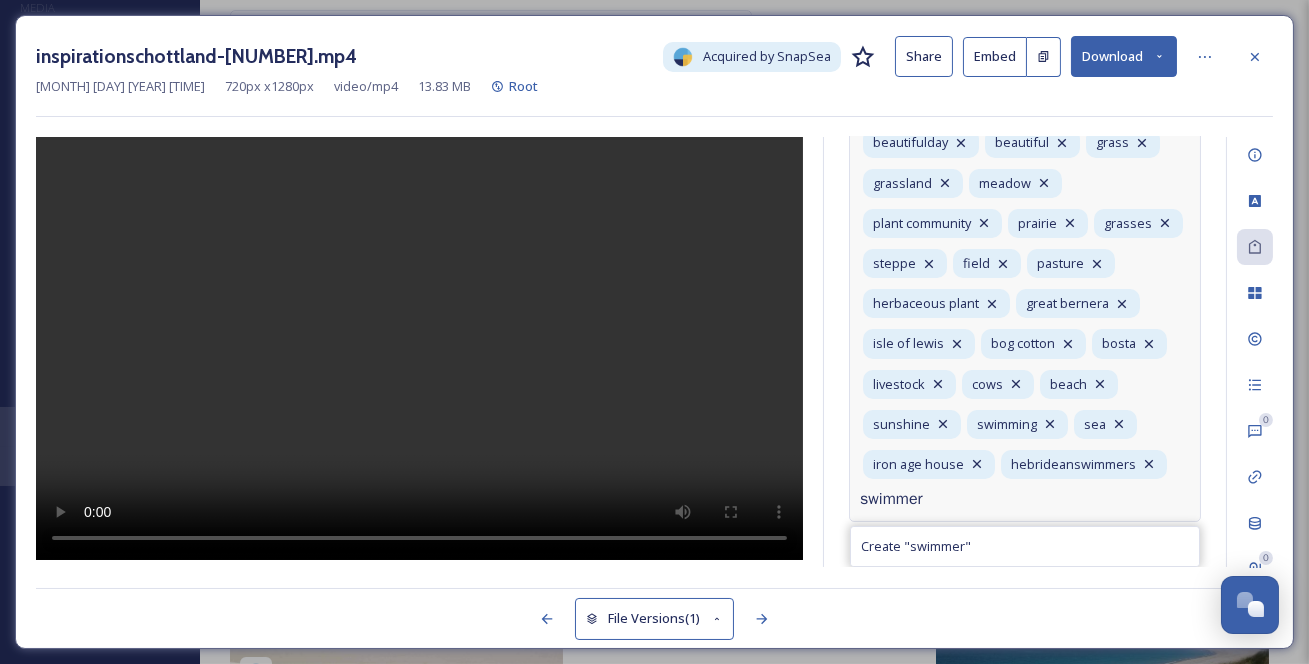 type on "swimmer" 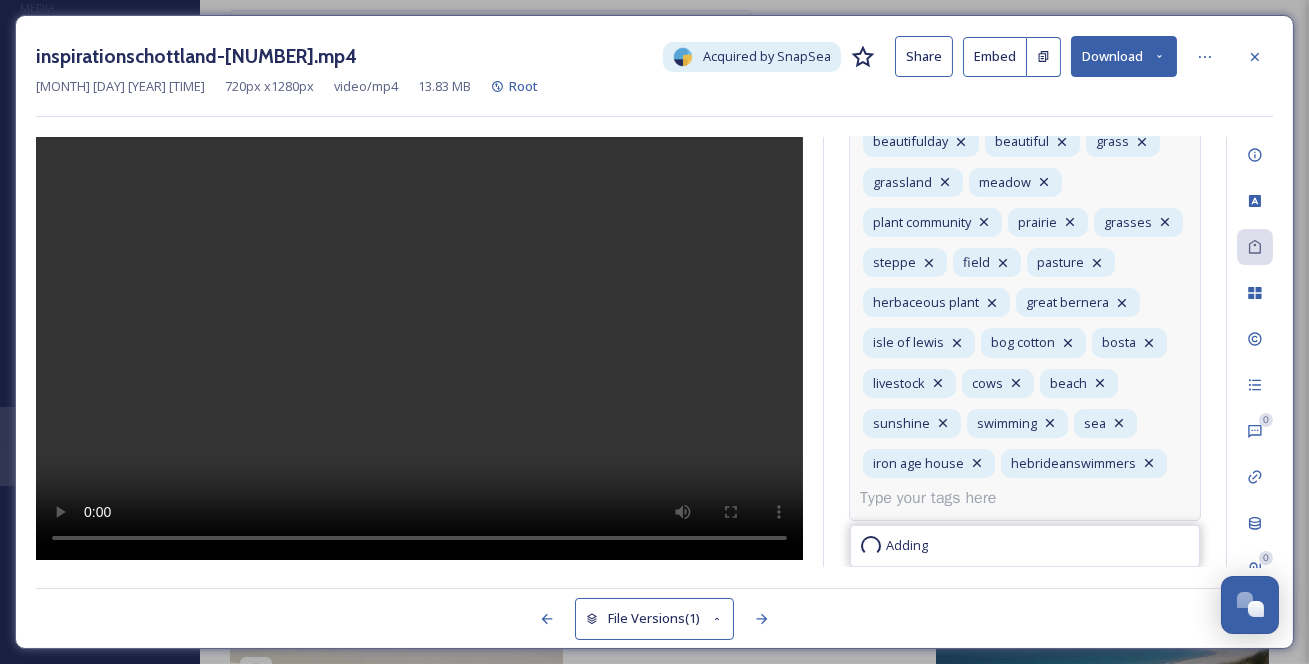 scroll, scrollTop: 302, scrollLeft: 0, axis: vertical 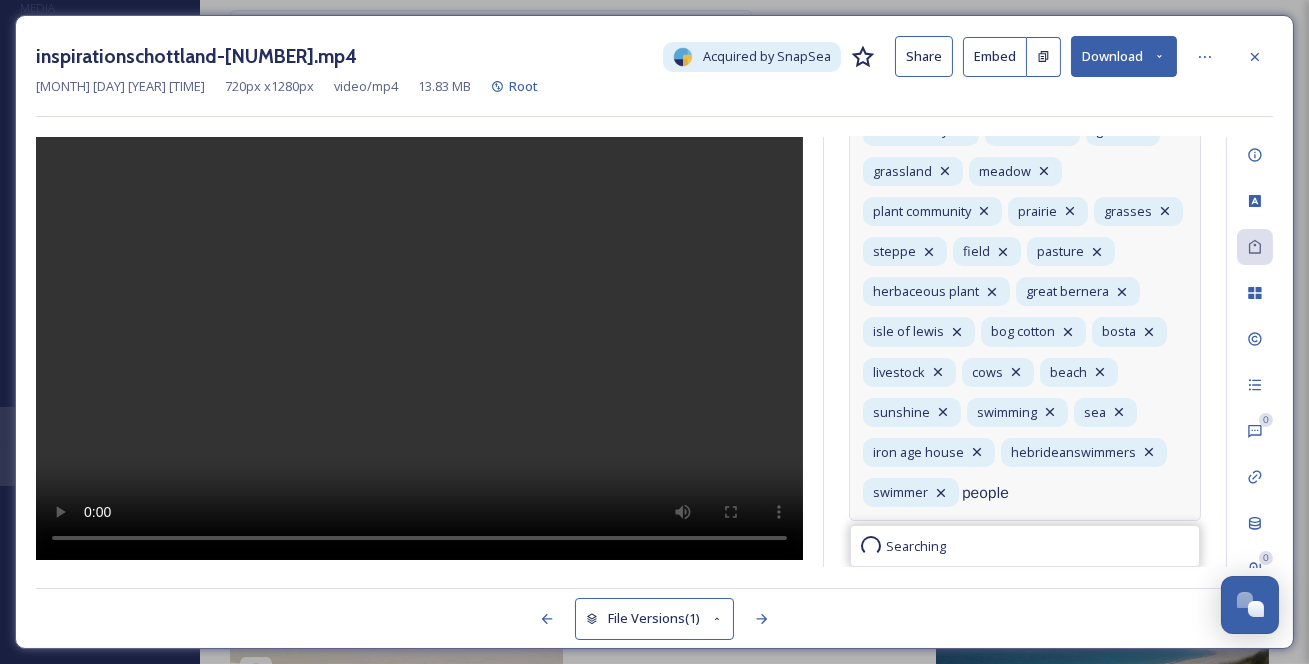 type on "people" 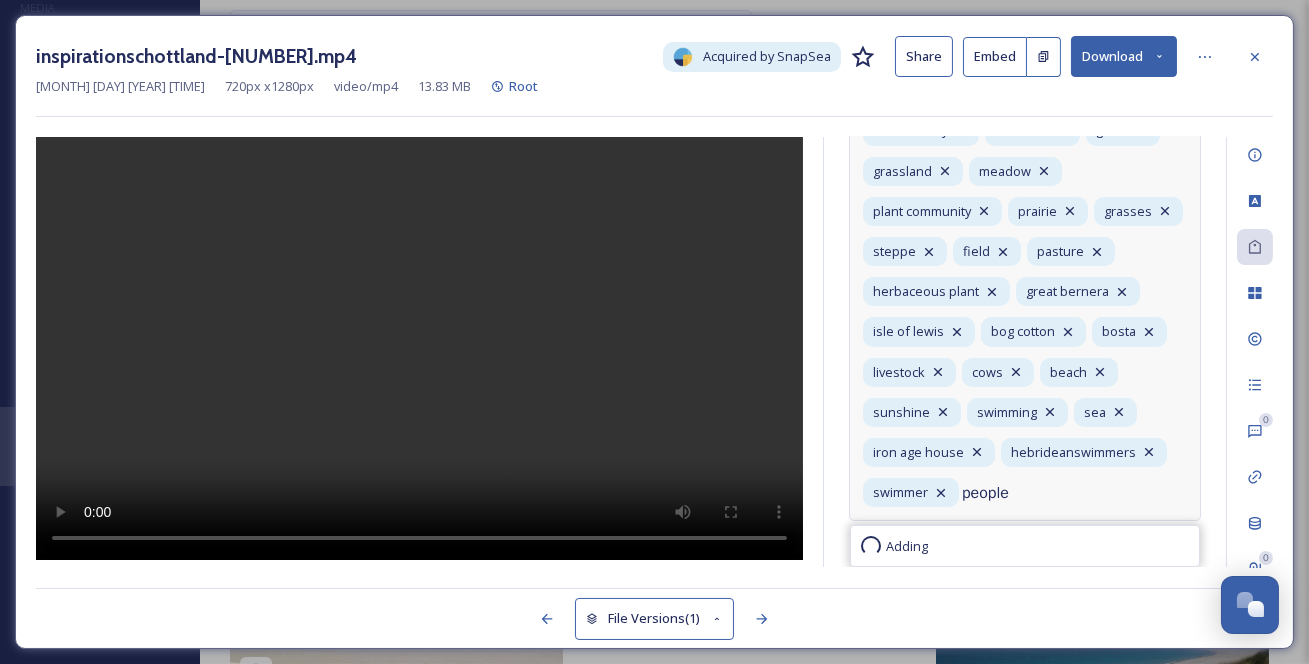 type 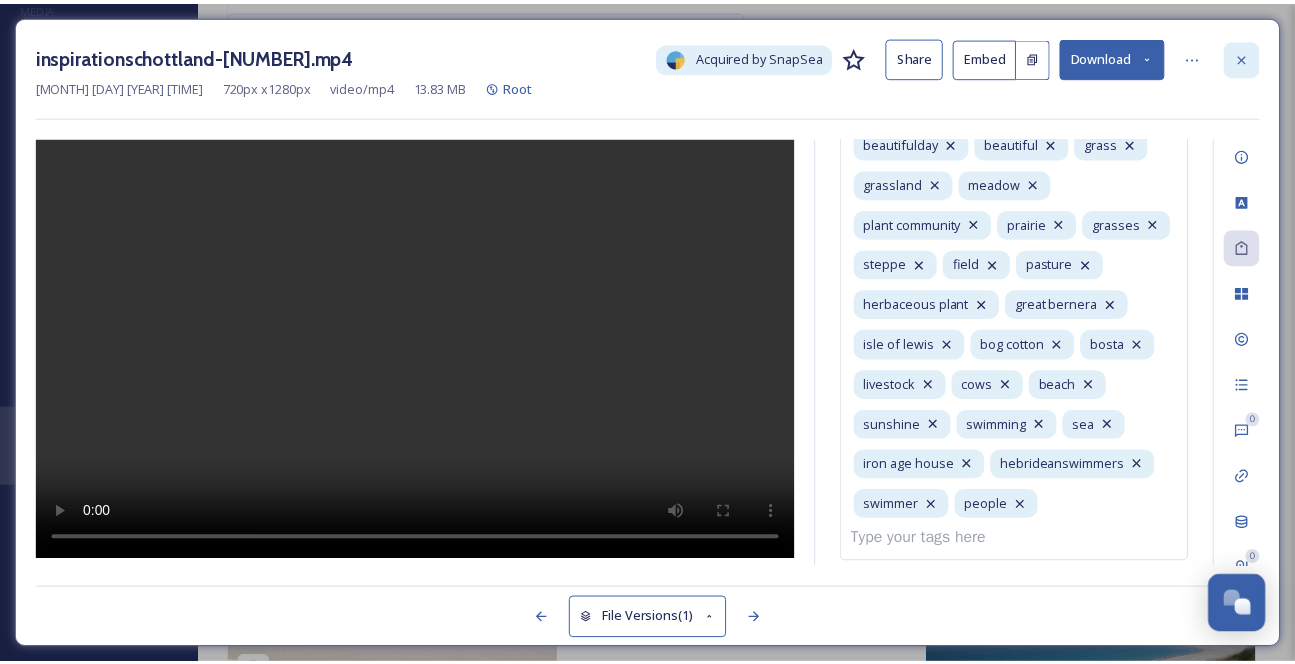 scroll, scrollTop: 177, scrollLeft: 0, axis: vertical 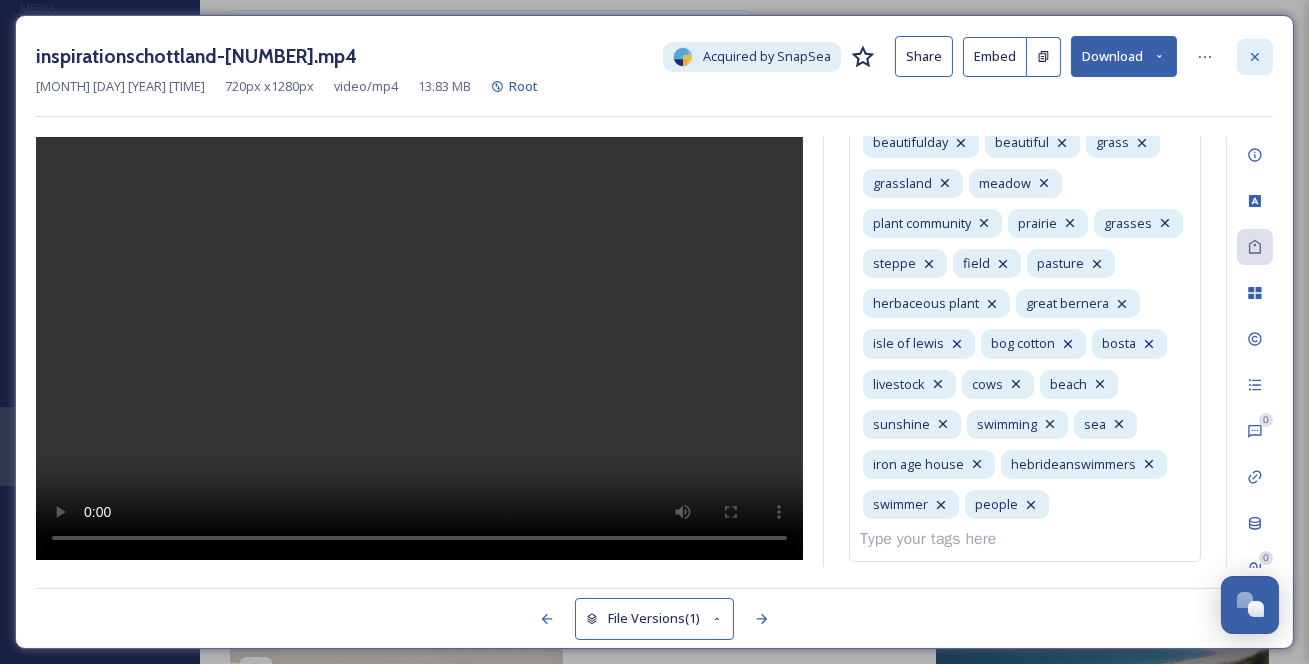 click 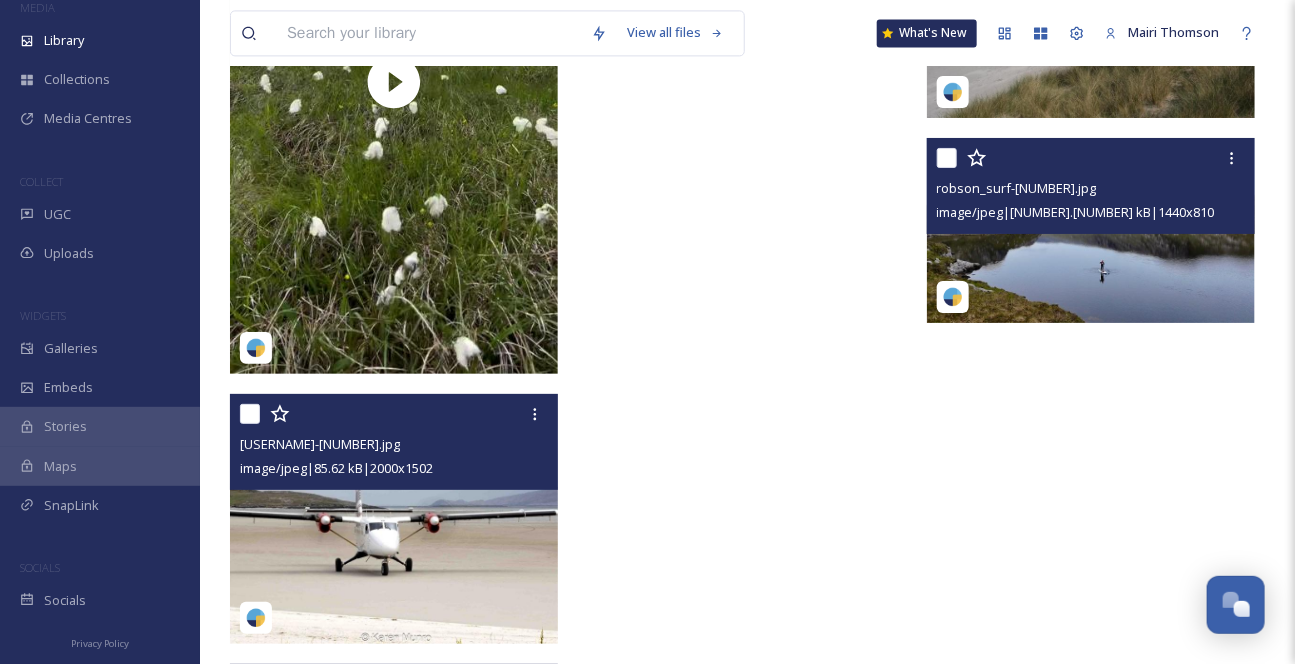 scroll, scrollTop: 13097, scrollLeft: 0, axis: vertical 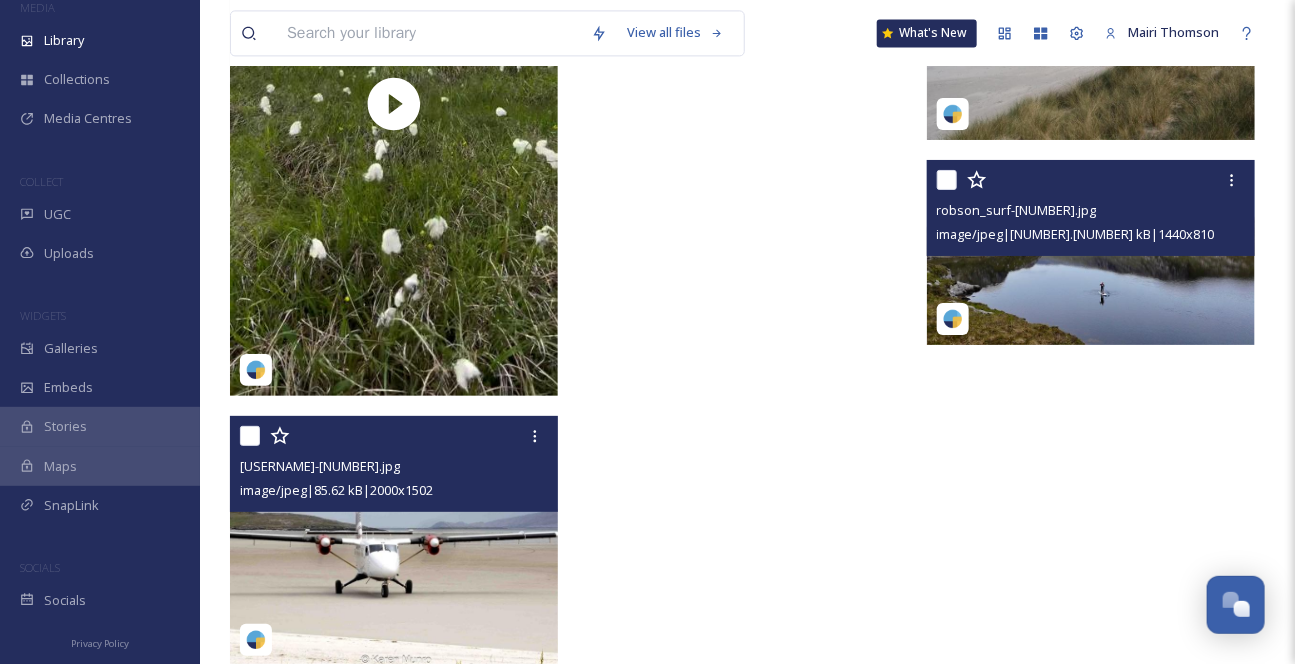 click on "image/jpeg  |  291.54 kB  |  1440  x  810" at bounding box center (1076, 234) 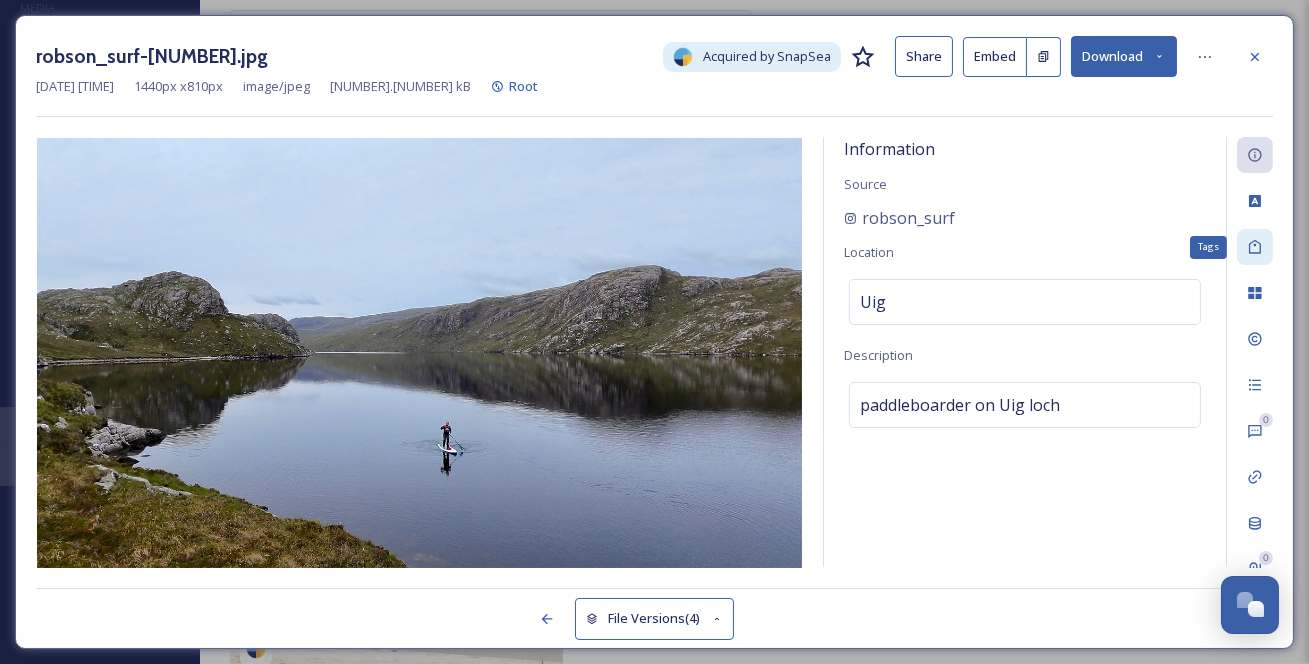 click 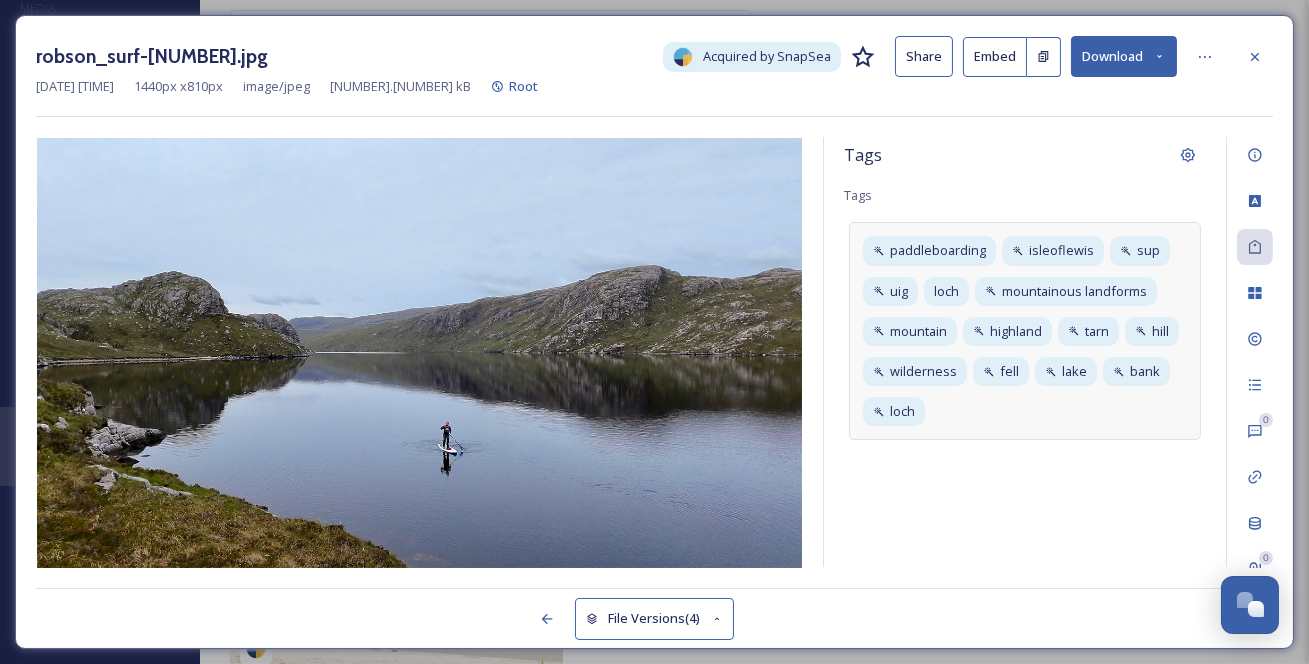 click on "paddleboarding isleoflewis sup uig loch mountainous landforms mountain highland tarn hill wilderness fell lake bank loch" at bounding box center [1025, 331] 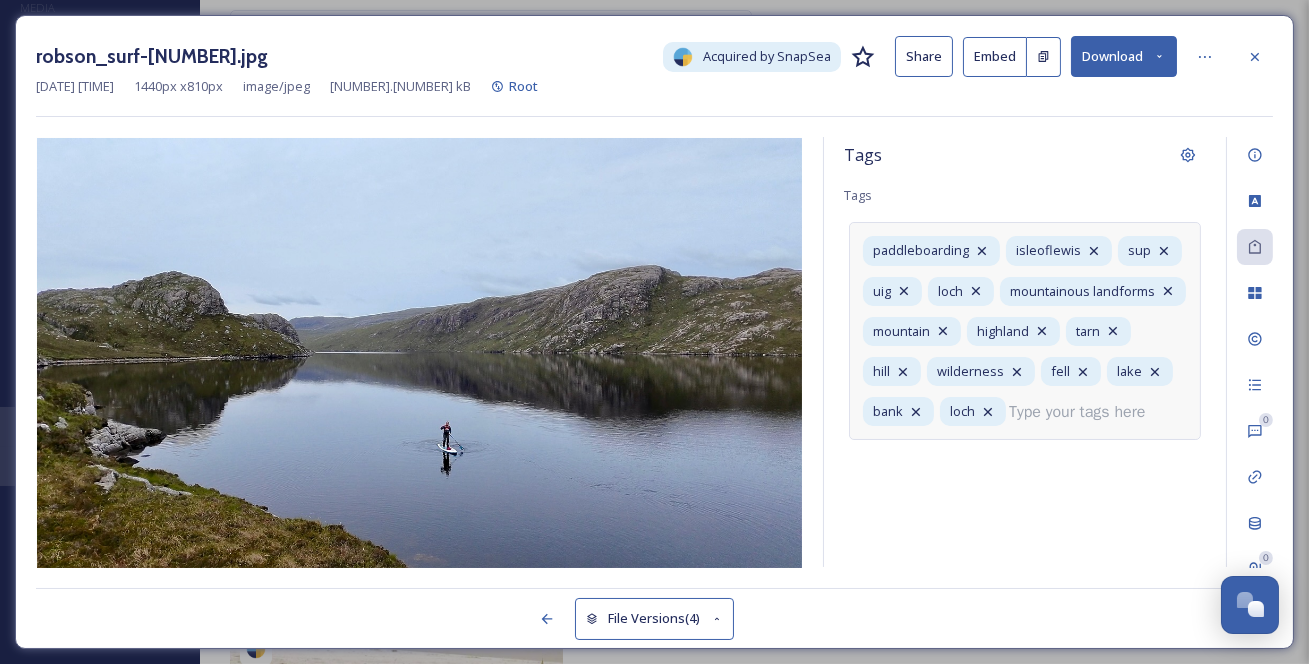 click at bounding box center (1085, 412) 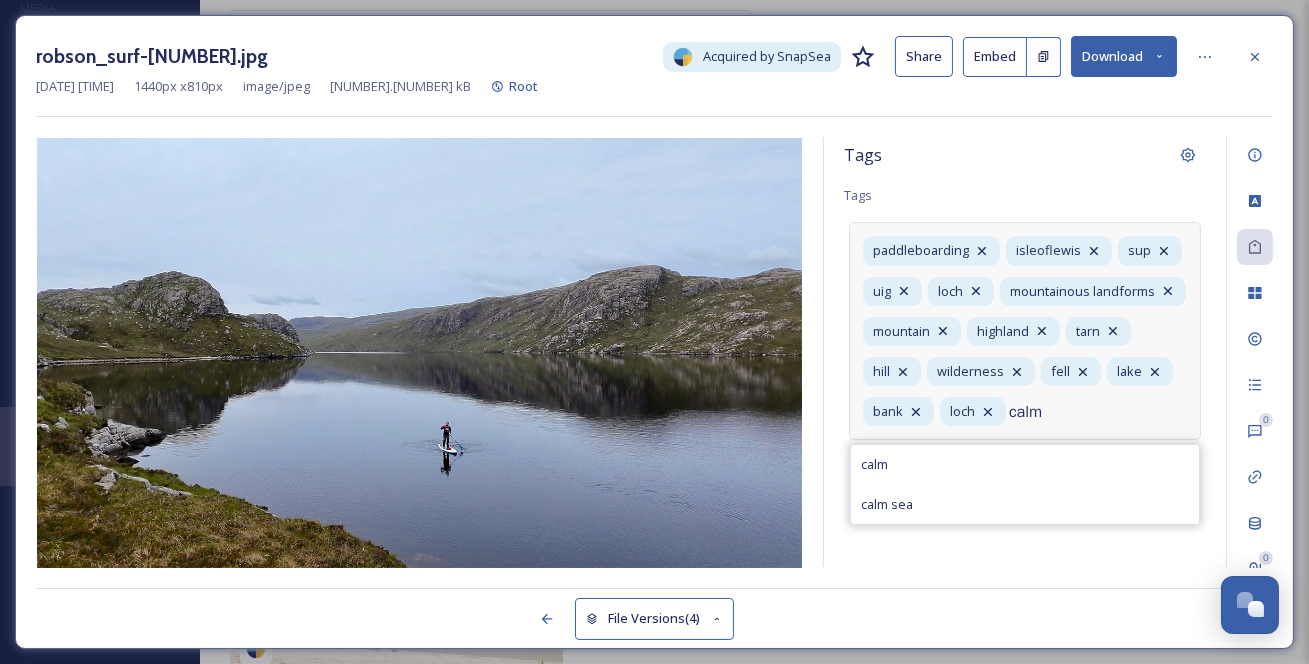 type on "calm" 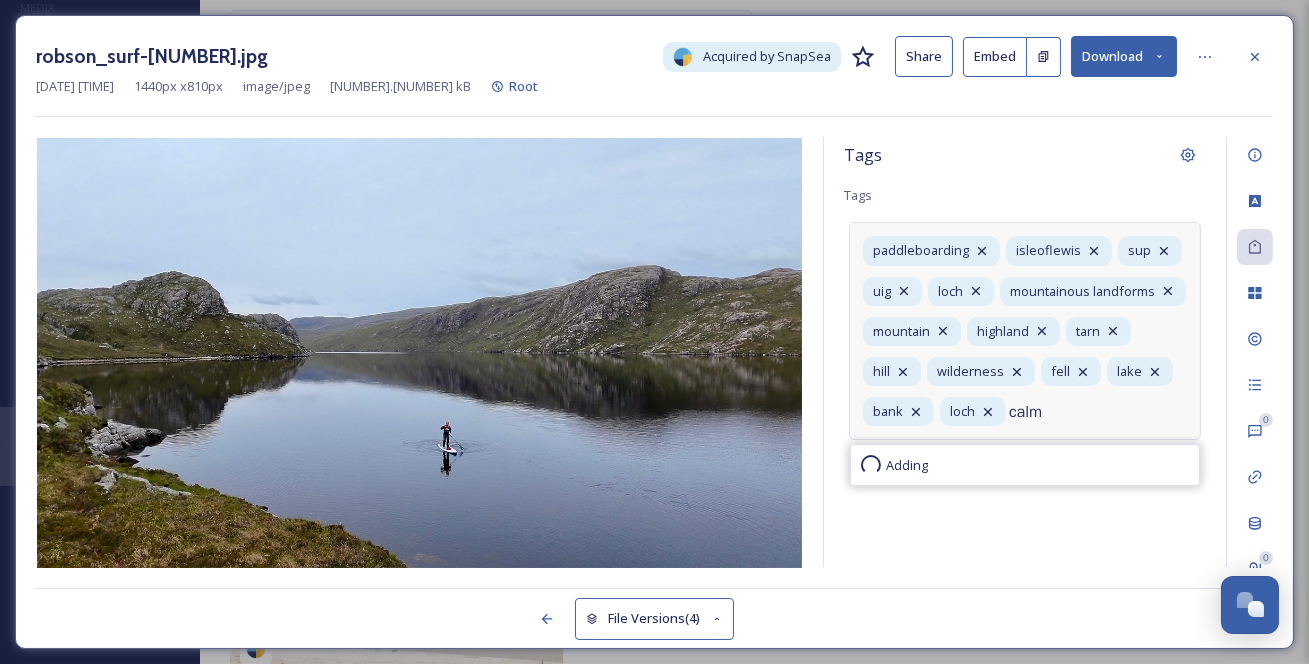 type 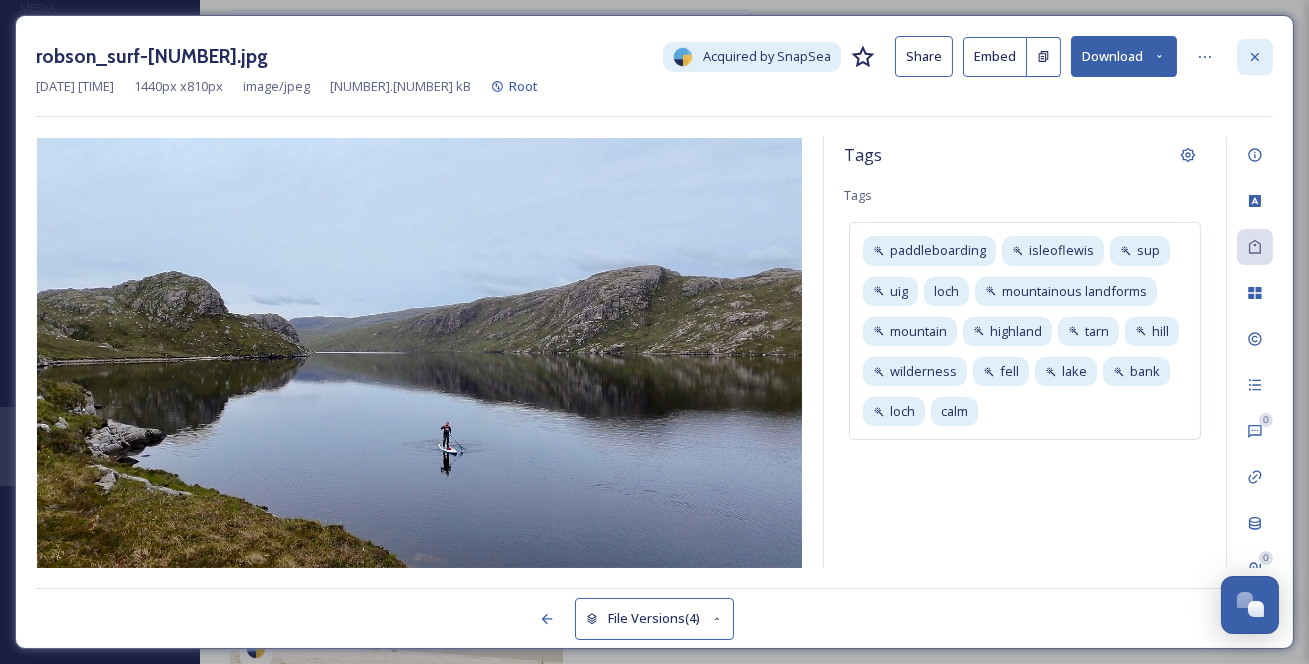 click 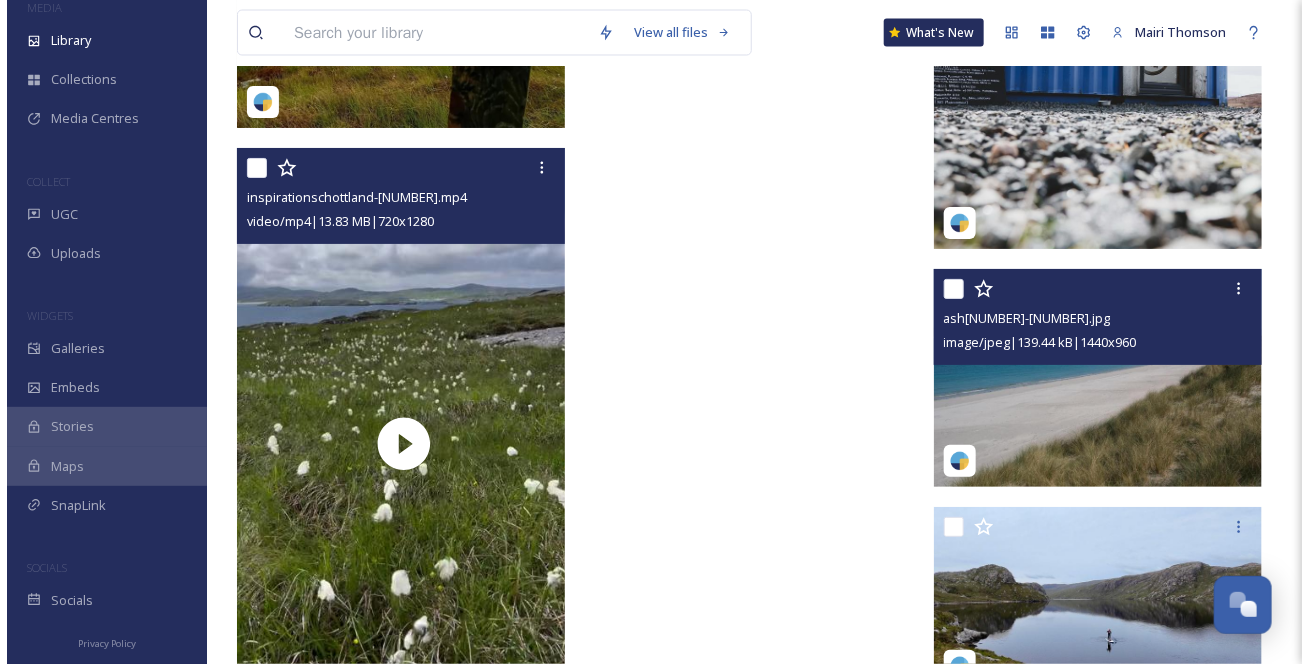 scroll, scrollTop: 12734, scrollLeft: 0, axis: vertical 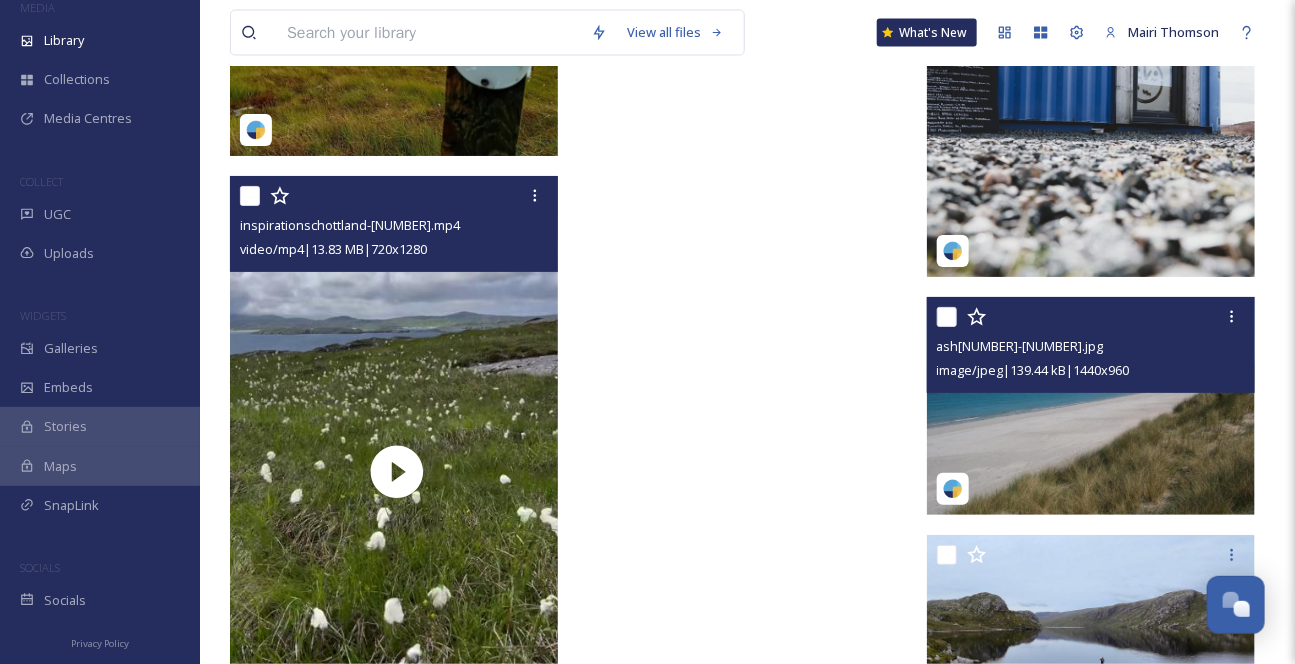 click at bounding box center [1091, 406] 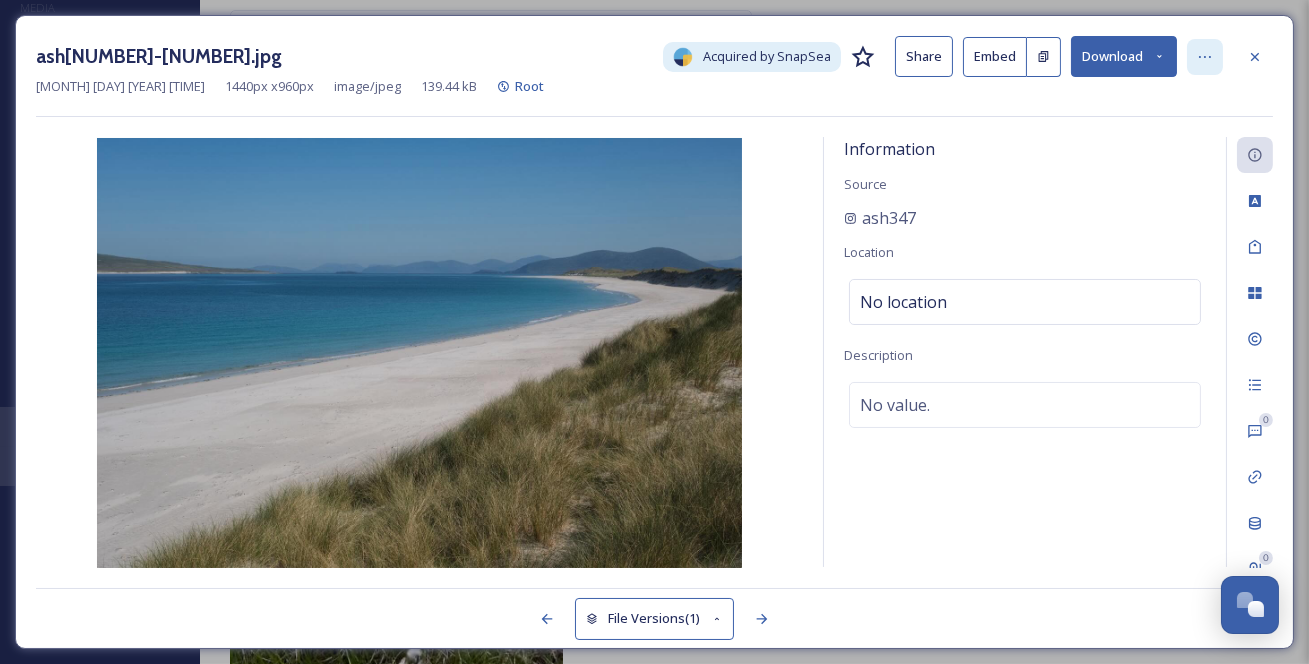 click at bounding box center (1205, 57) 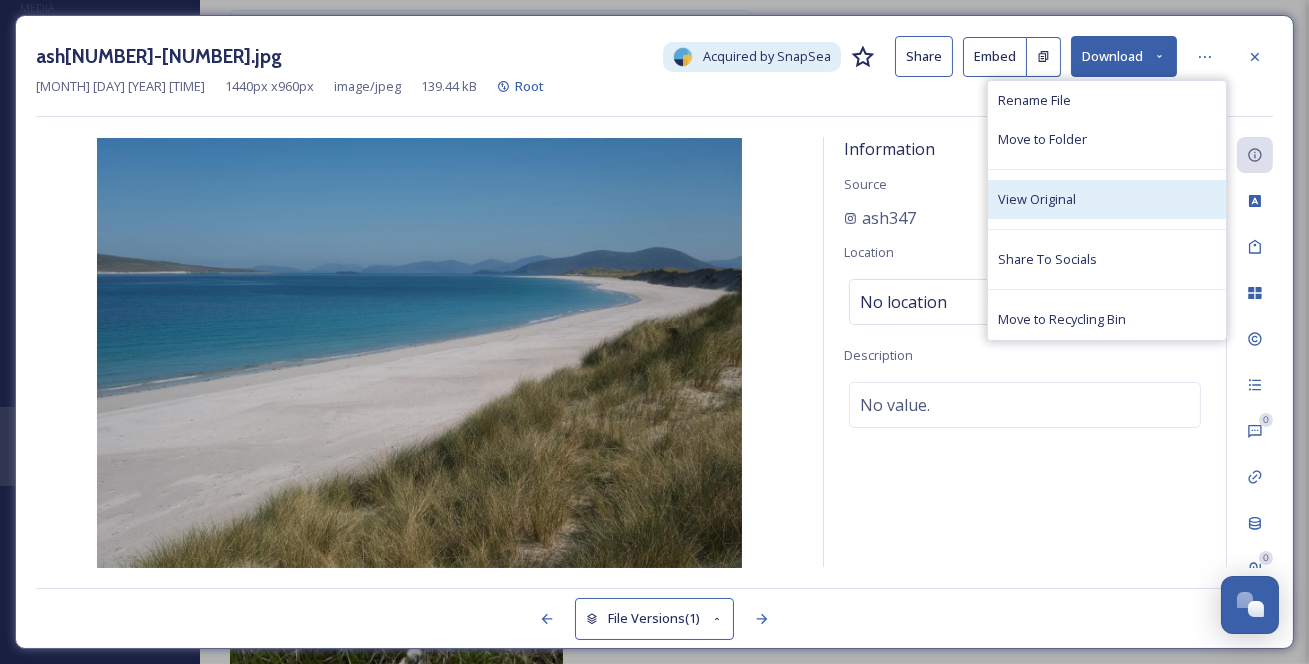 click on "View Original" at bounding box center (1037, 199) 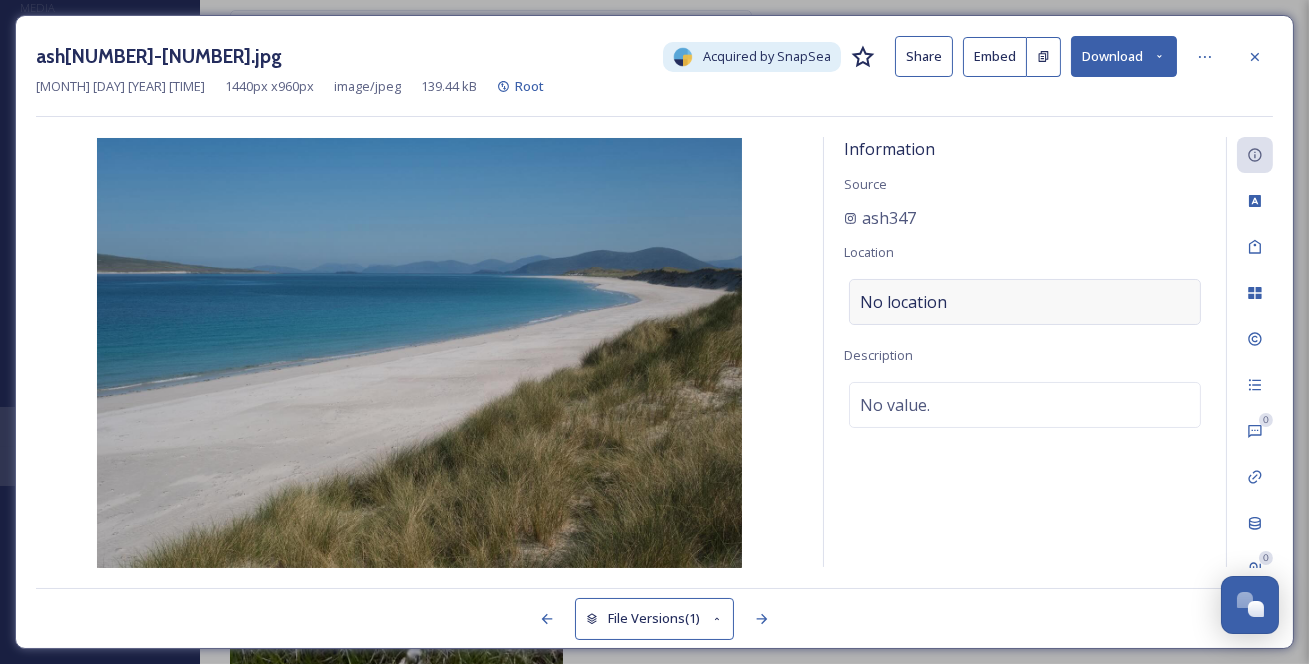 click on "No location" at bounding box center (903, 302) 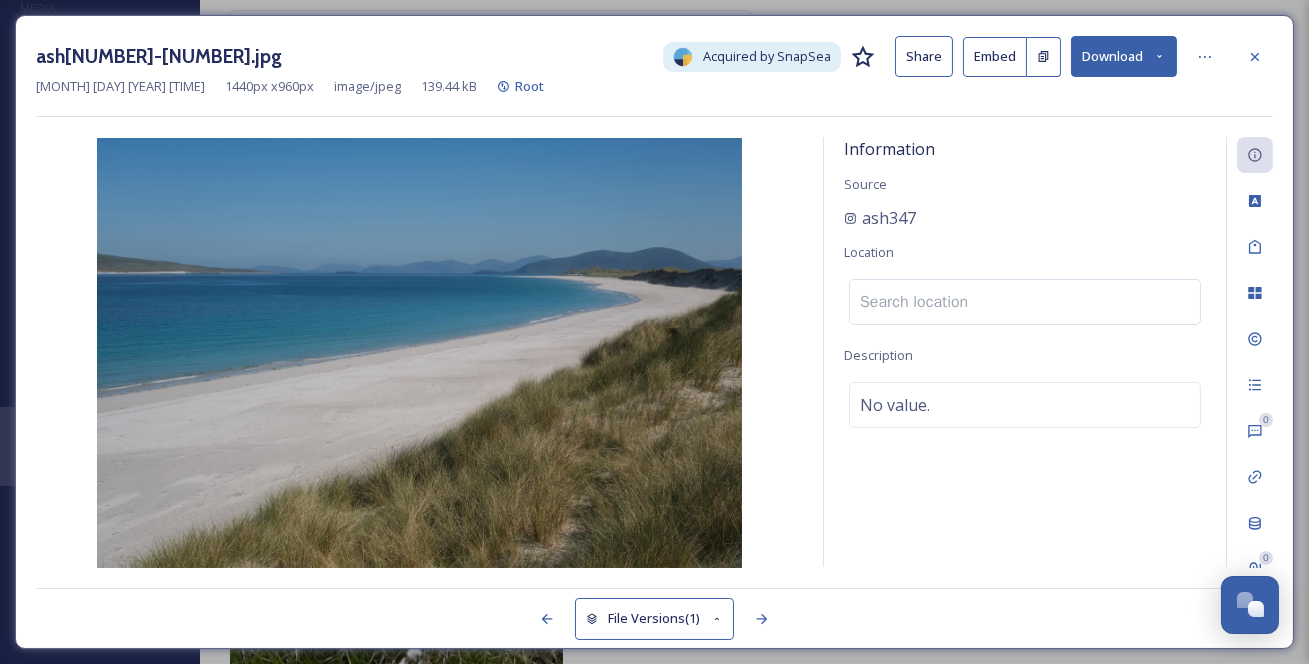 click at bounding box center [1025, 302] 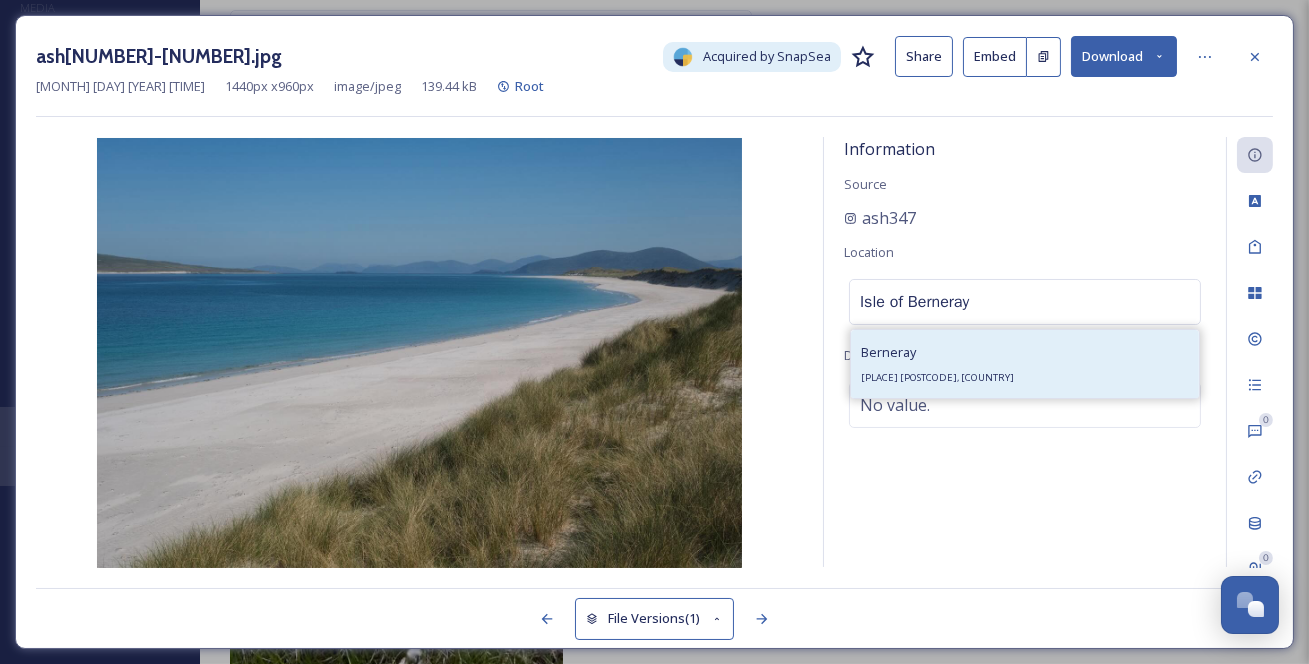 type on "Isle of Berneray" 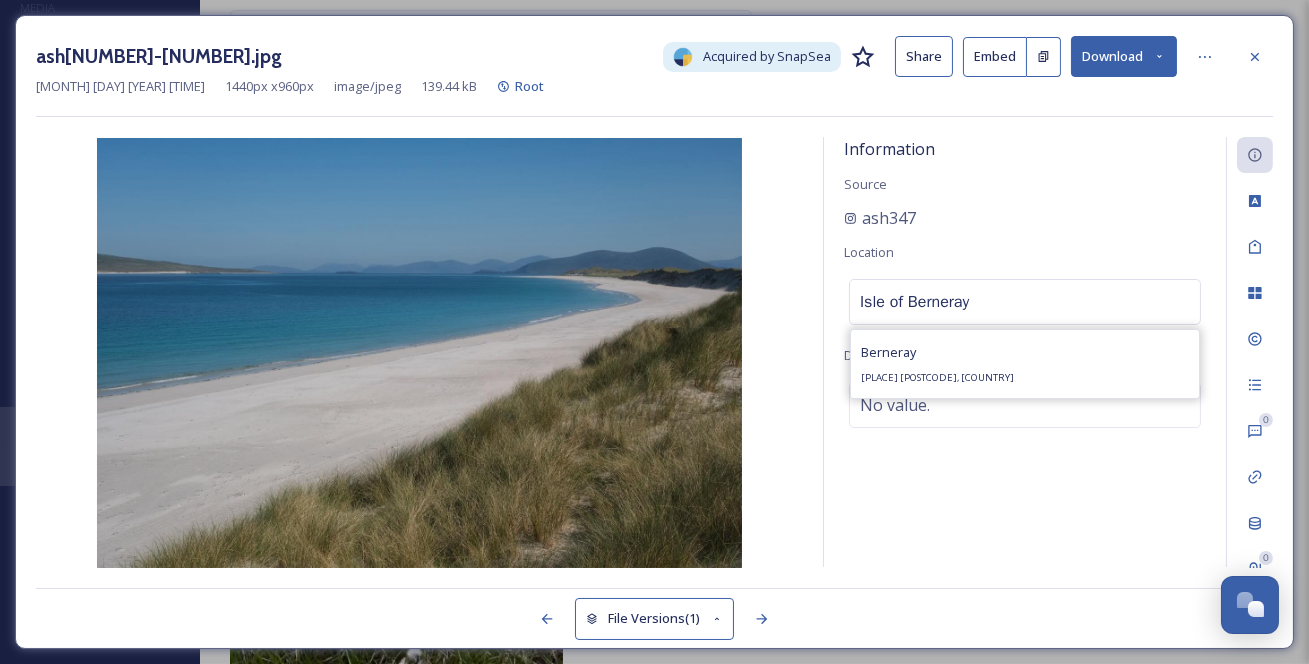 click on "Berneray" at bounding box center (888, 352) 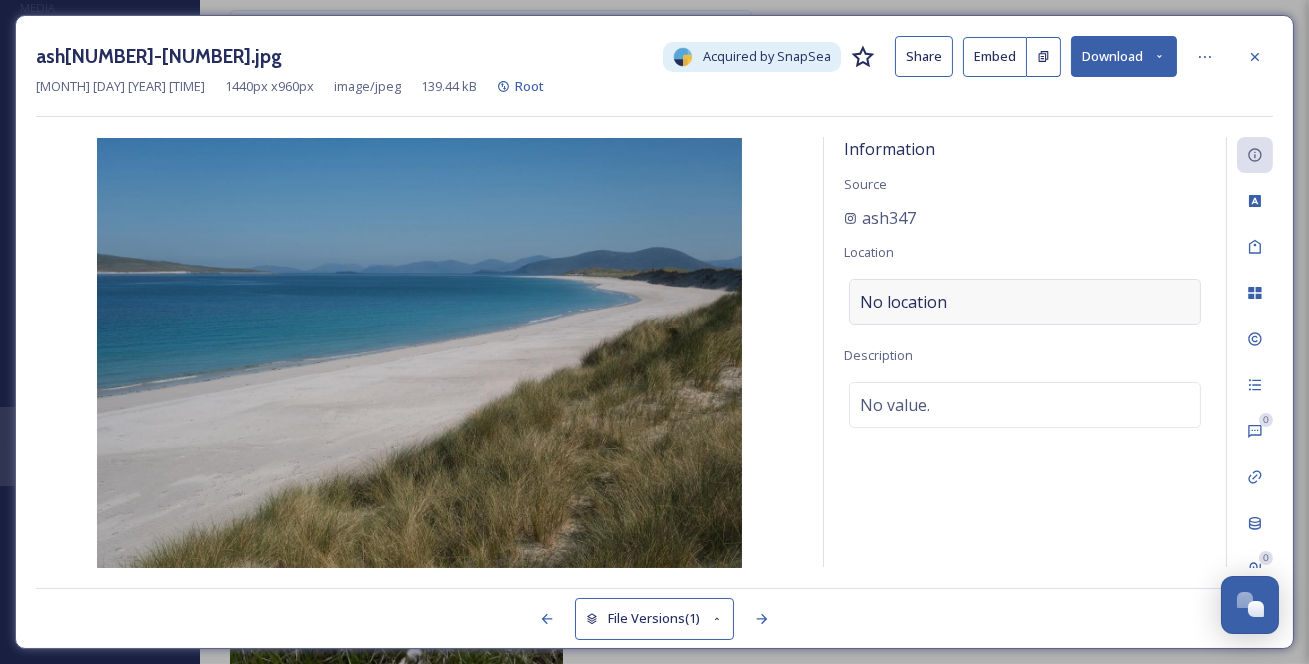 click on "No location" at bounding box center [903, 302] 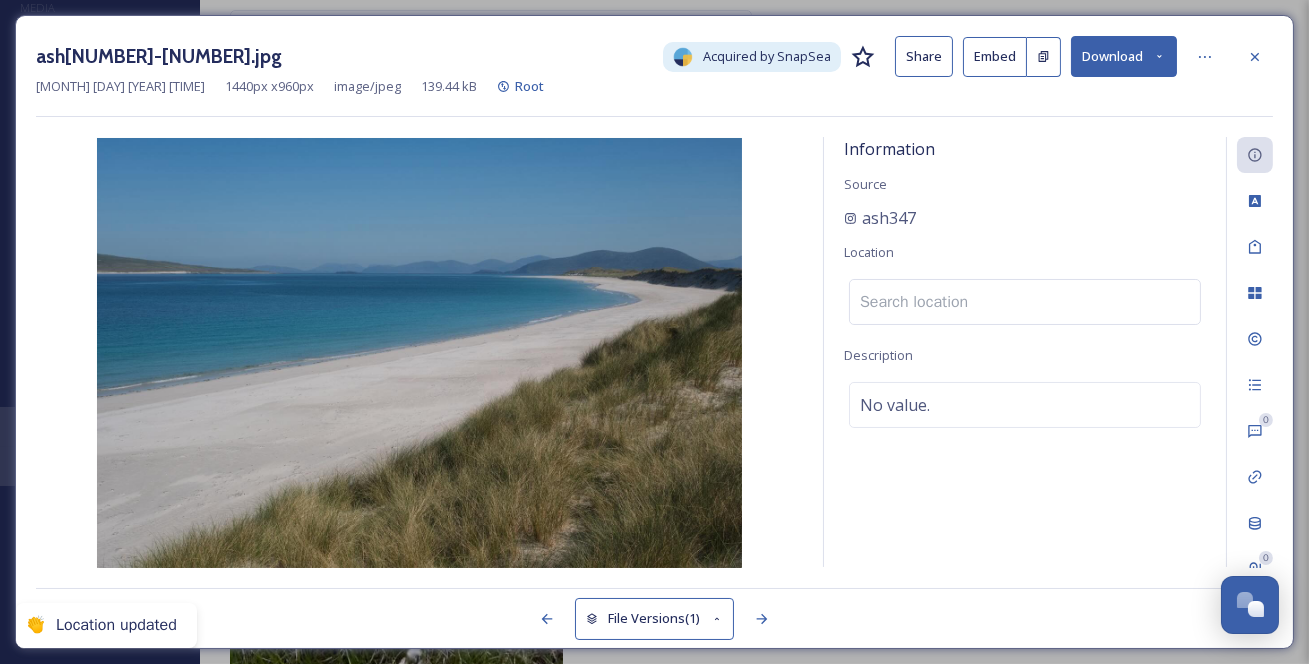 click at bounding box center [1025, 302] 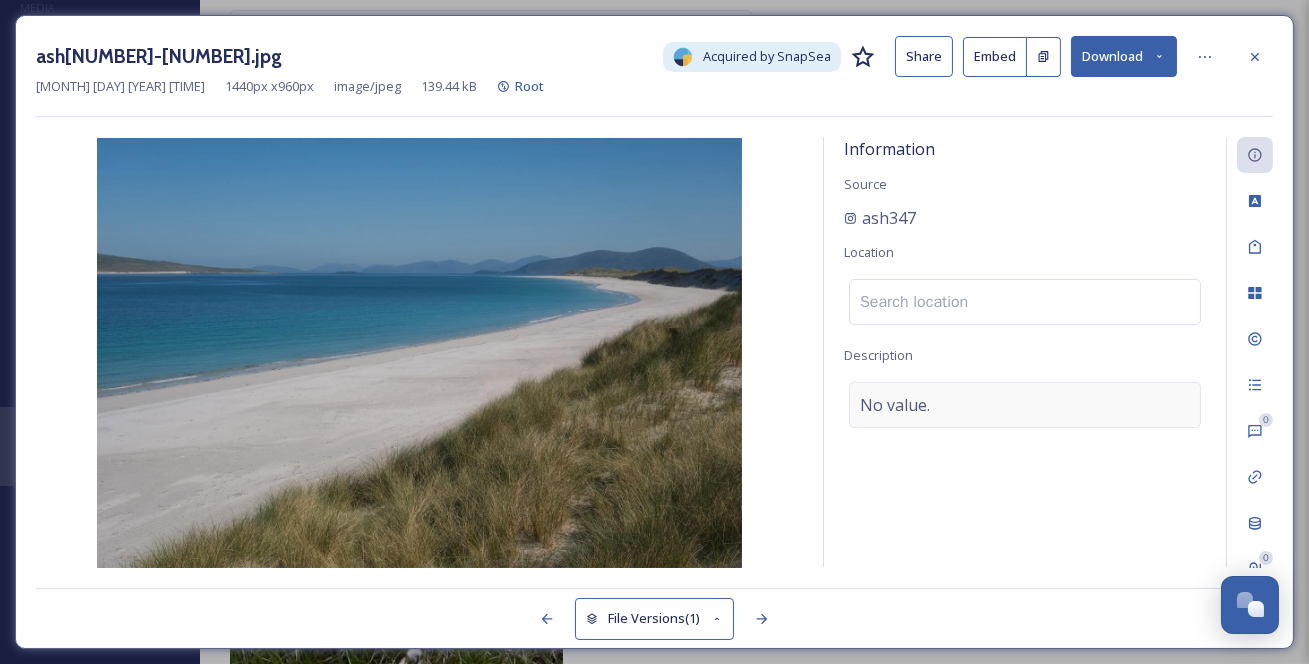 click on "No value." at bounding box center [895, 405] 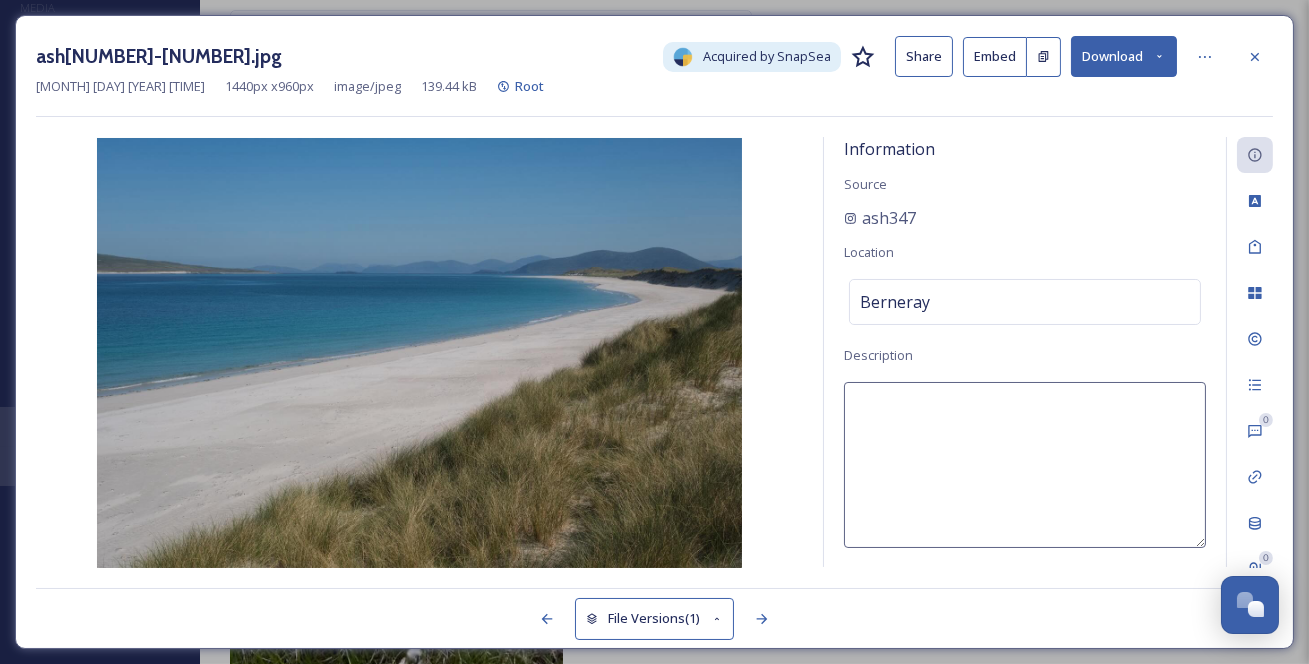scroll, scrollTop: 100, scrollLeft: 0, axis: vertical 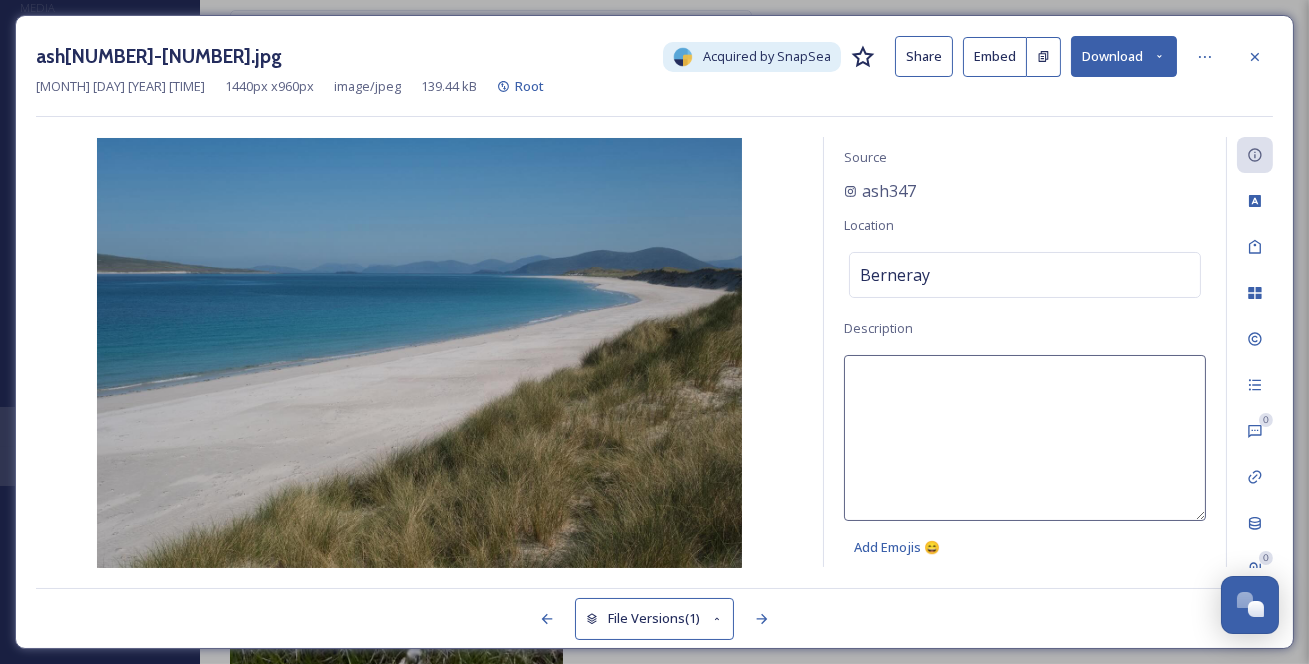 click at bounding box center [1025, 438] 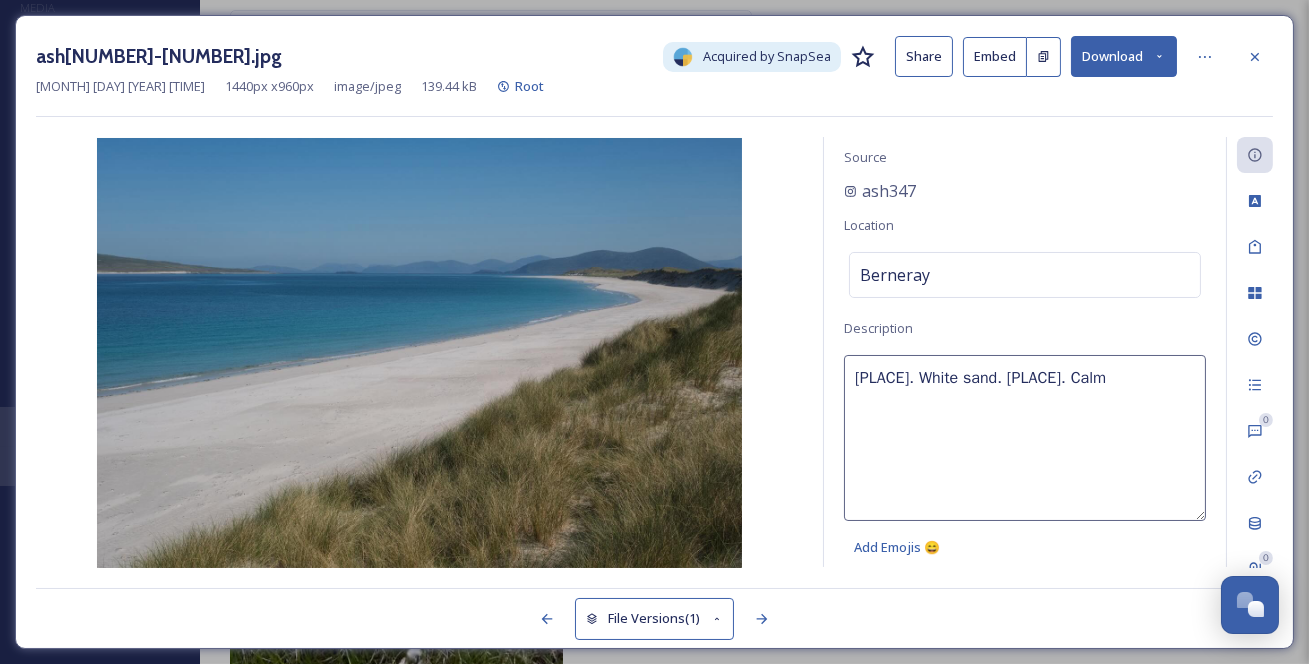 type on "West Beach Berneray. White sand. Beach. Calm." 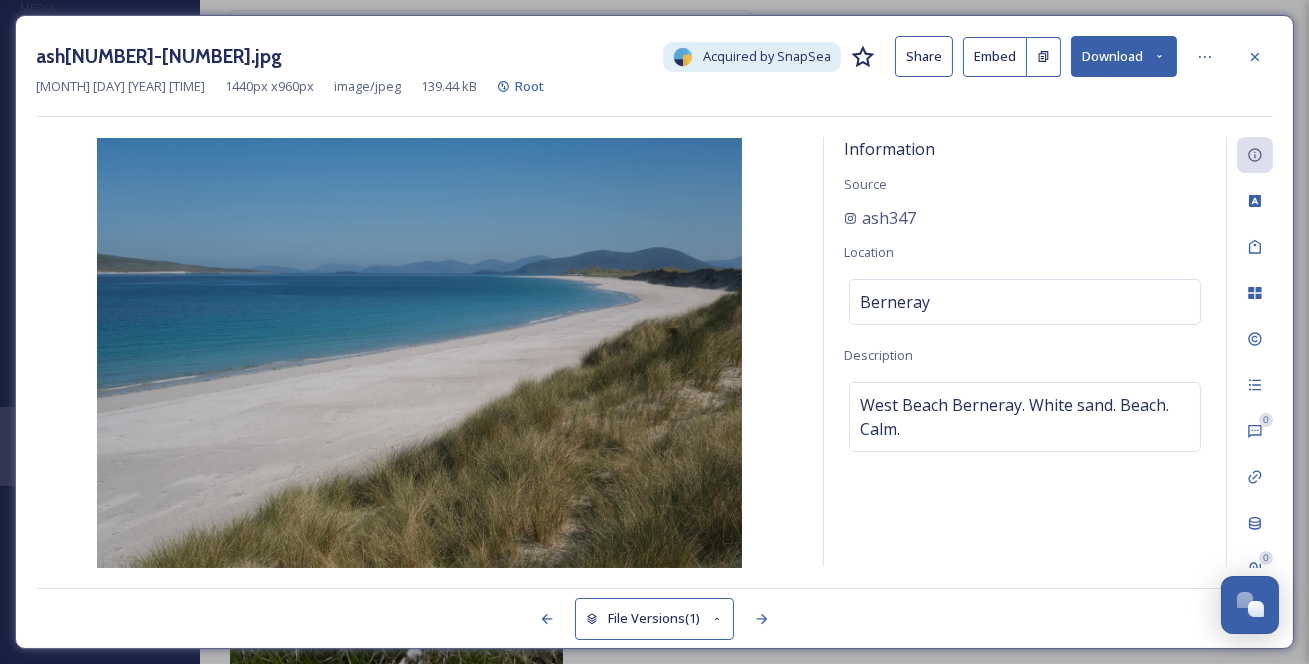 click on "Information Source [USERNAME] Location [PLACE] Description [PLACE]. White sand. [PLACE]. Calm." at bounding box center (1025, 352) 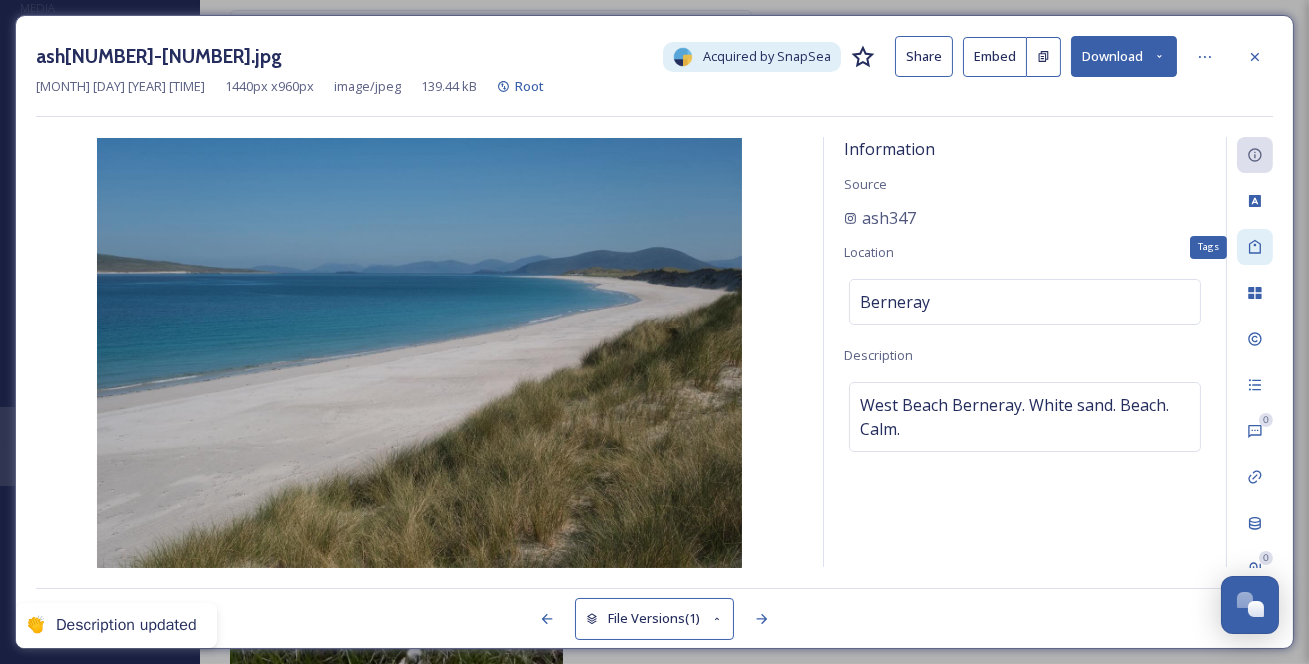 drag, startPoint x: 1263, startPoint y: 254, endPoint x: 1250, endPoint y: 263, distance: 15.811388 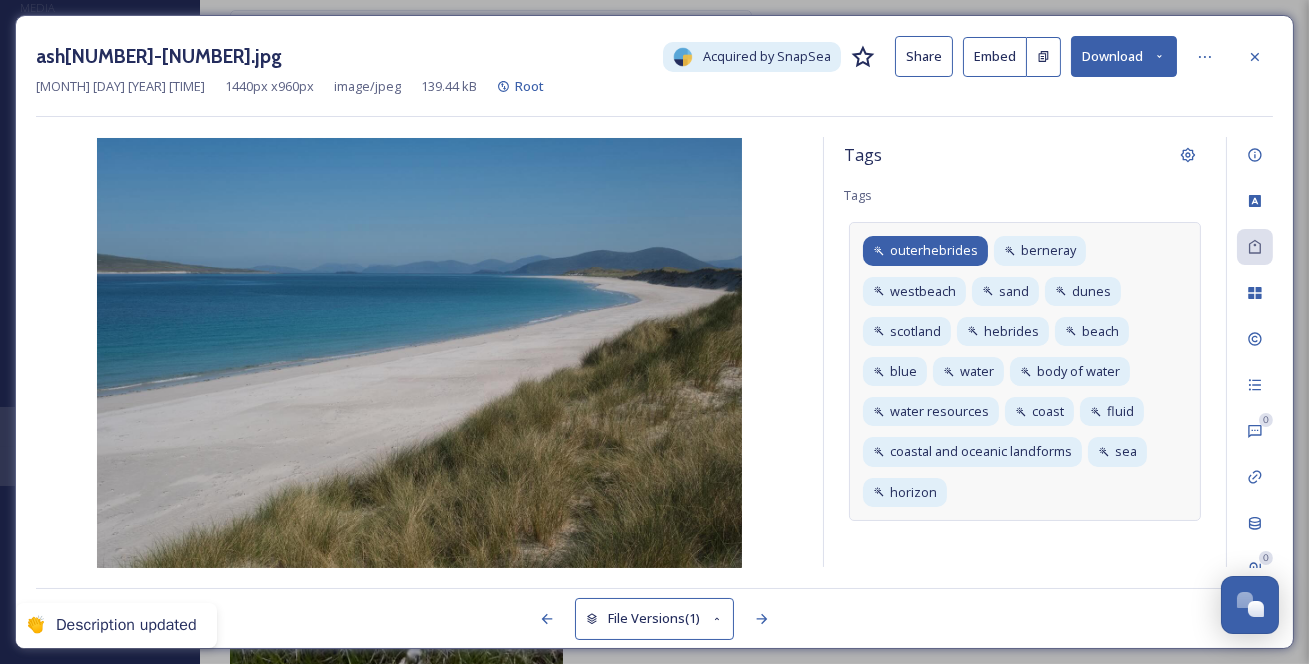 click on "outerhebrides" at bounding box center (934, 250) 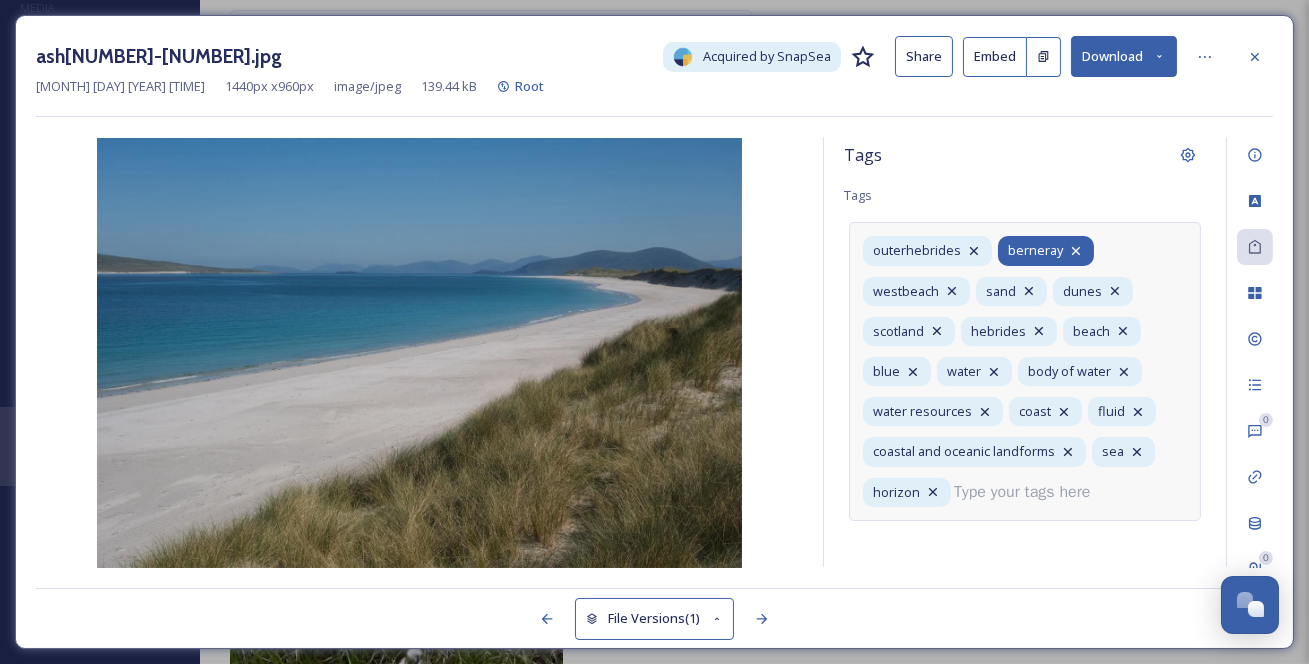 scroll, scrollTop: 0, scrollLeft: 0, axis: both 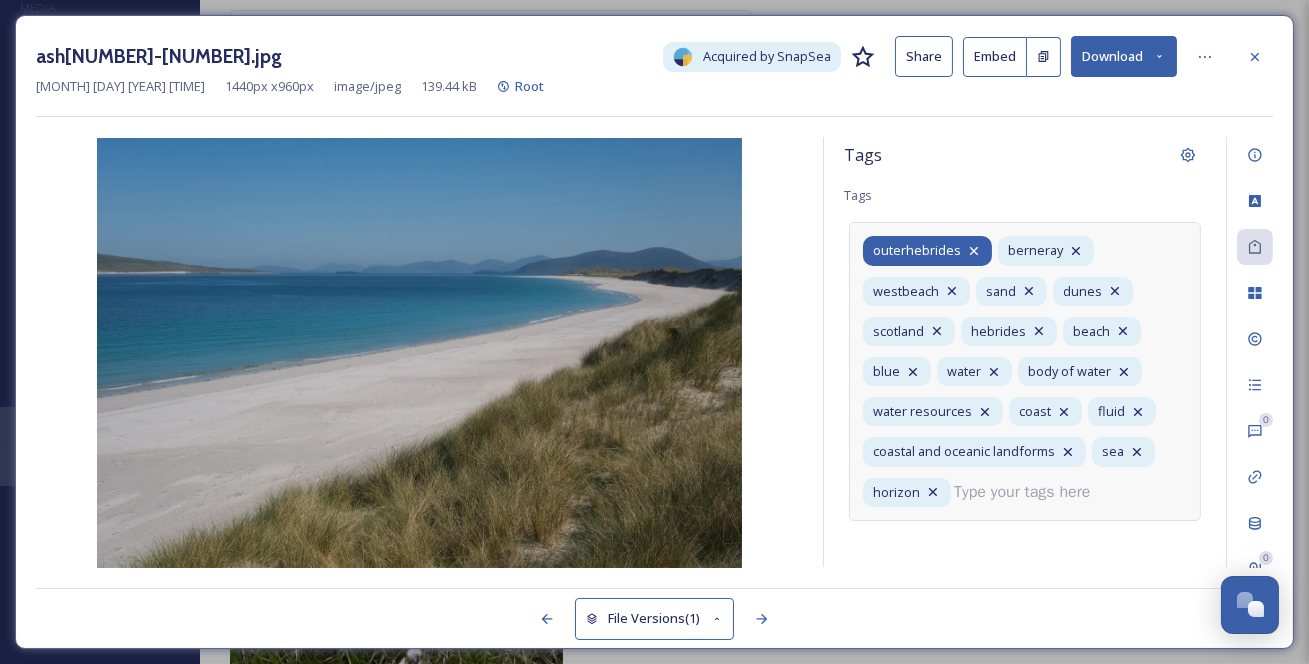 click 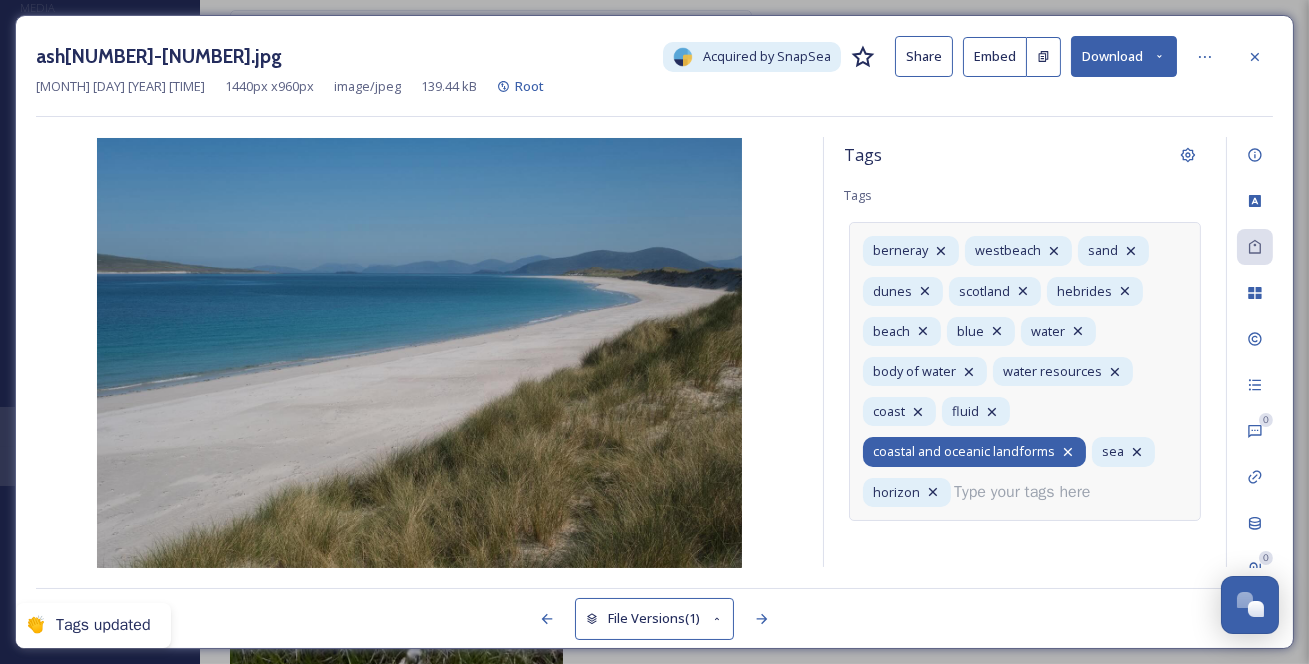 scroll, scrollTop: 77, scrollLeft: 0, axis: vertical 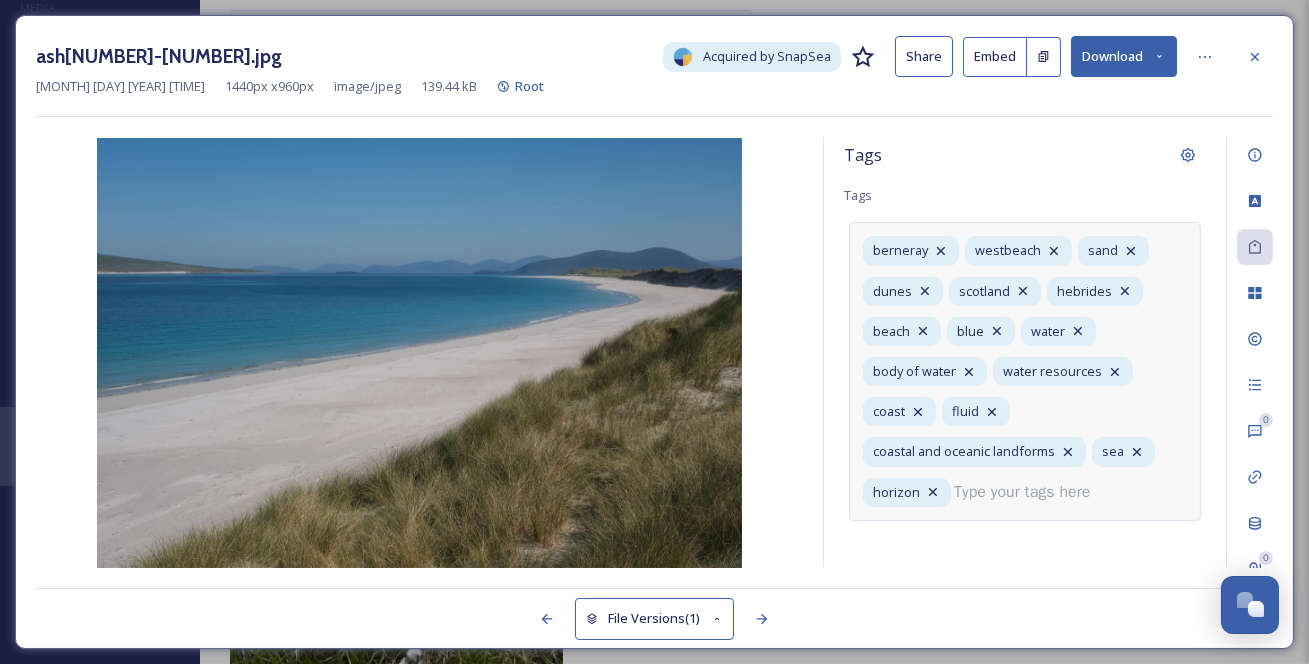 click at bounding box center [1030, 492] 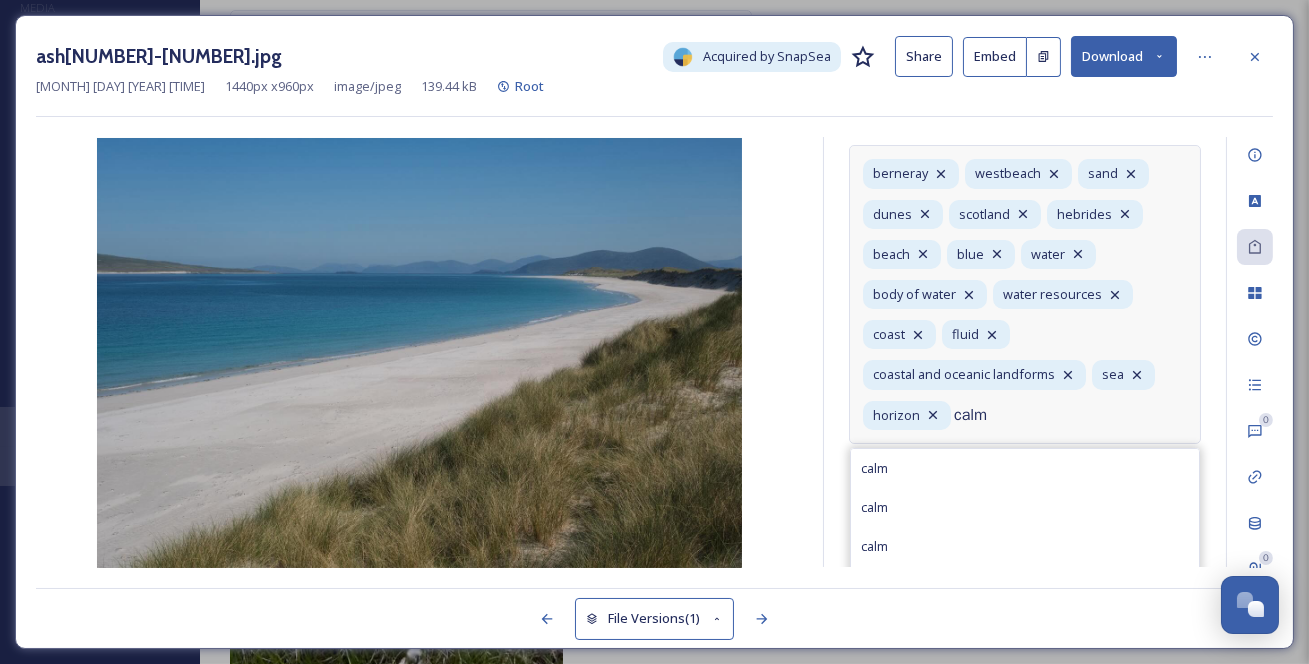 type on "calm" 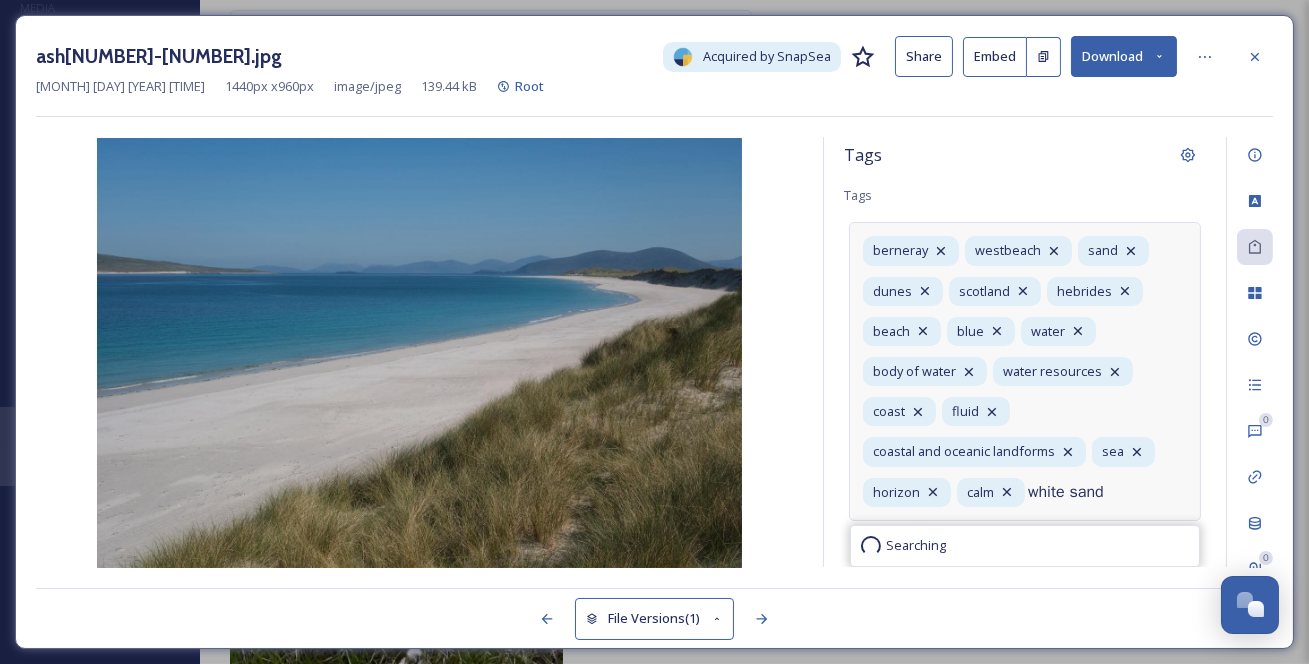 type on "white sand" 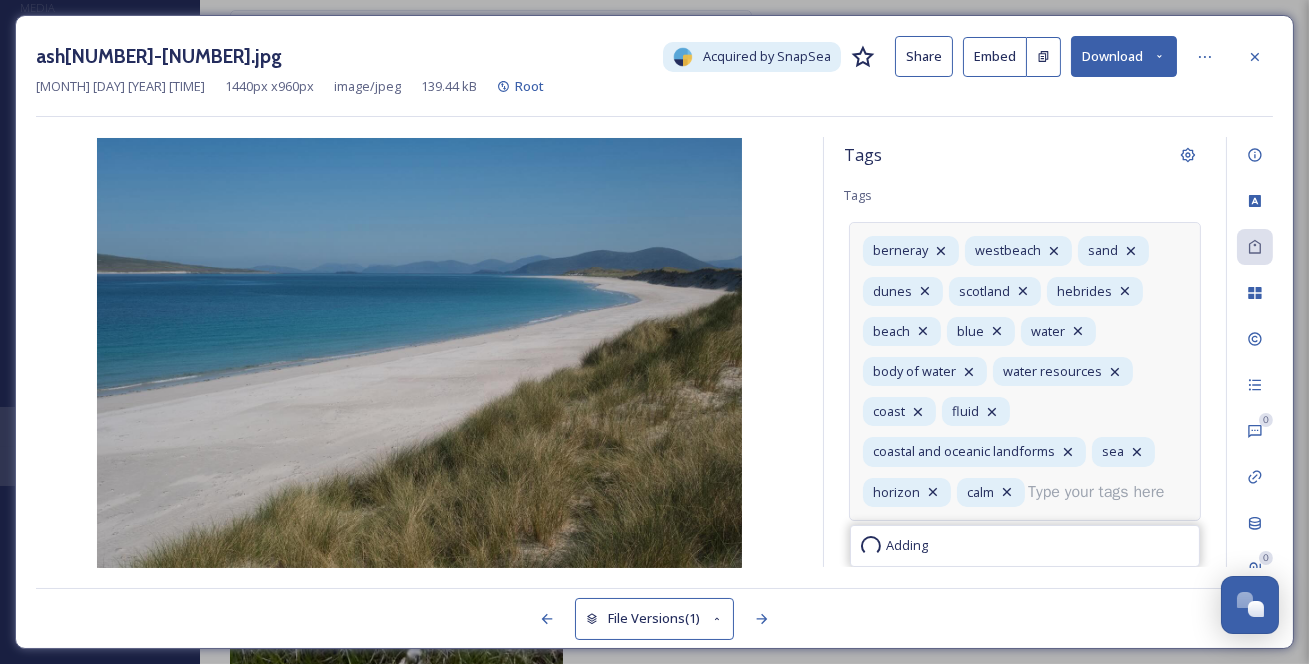 scroll, scrollTop: 122, scrollLeft: 0, axis: vertical 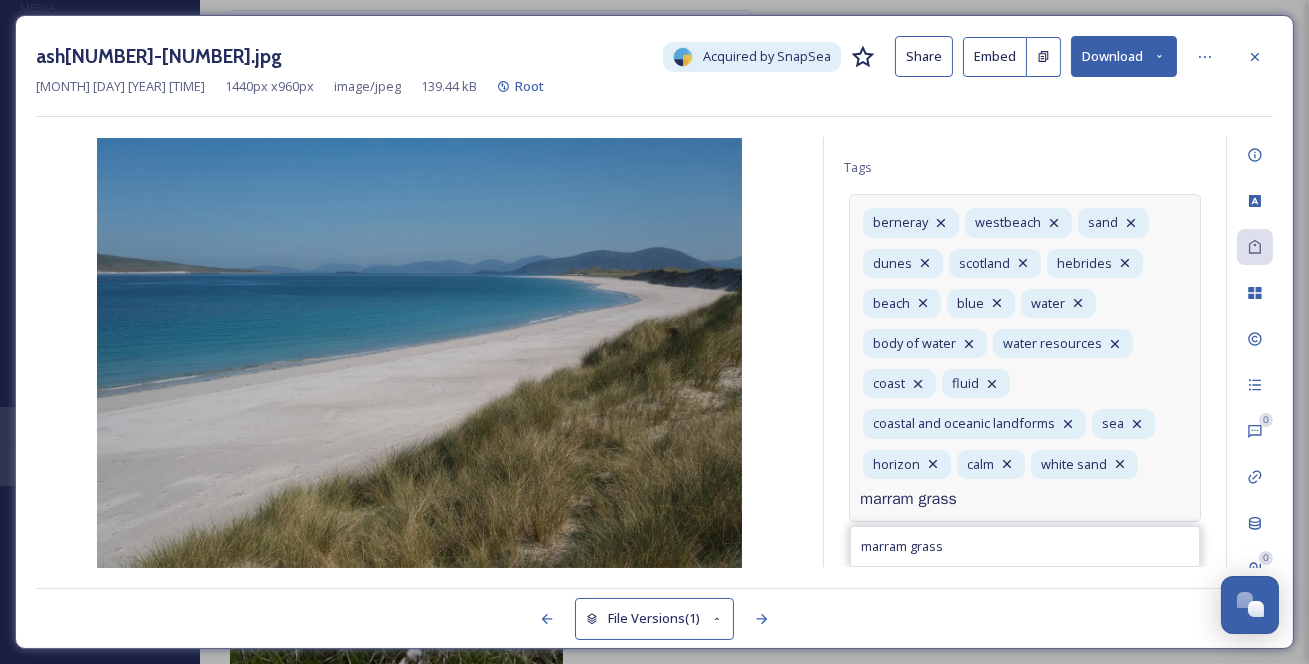 type on "marram grass" 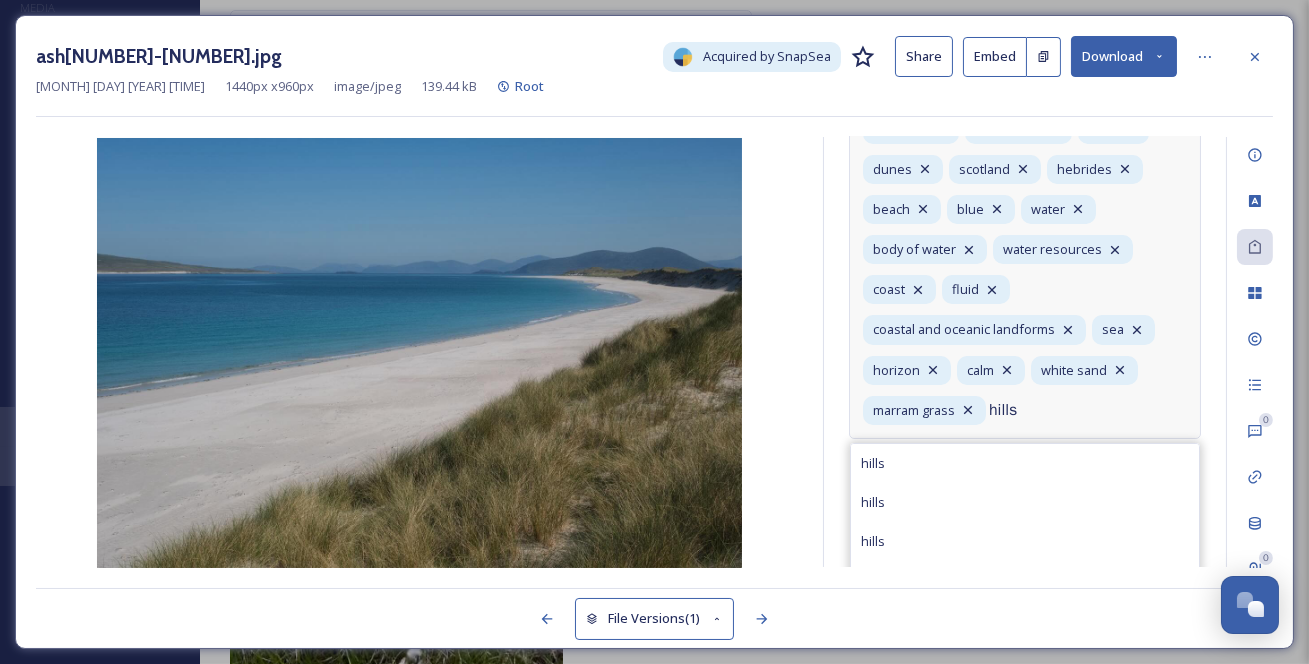type on "hills" 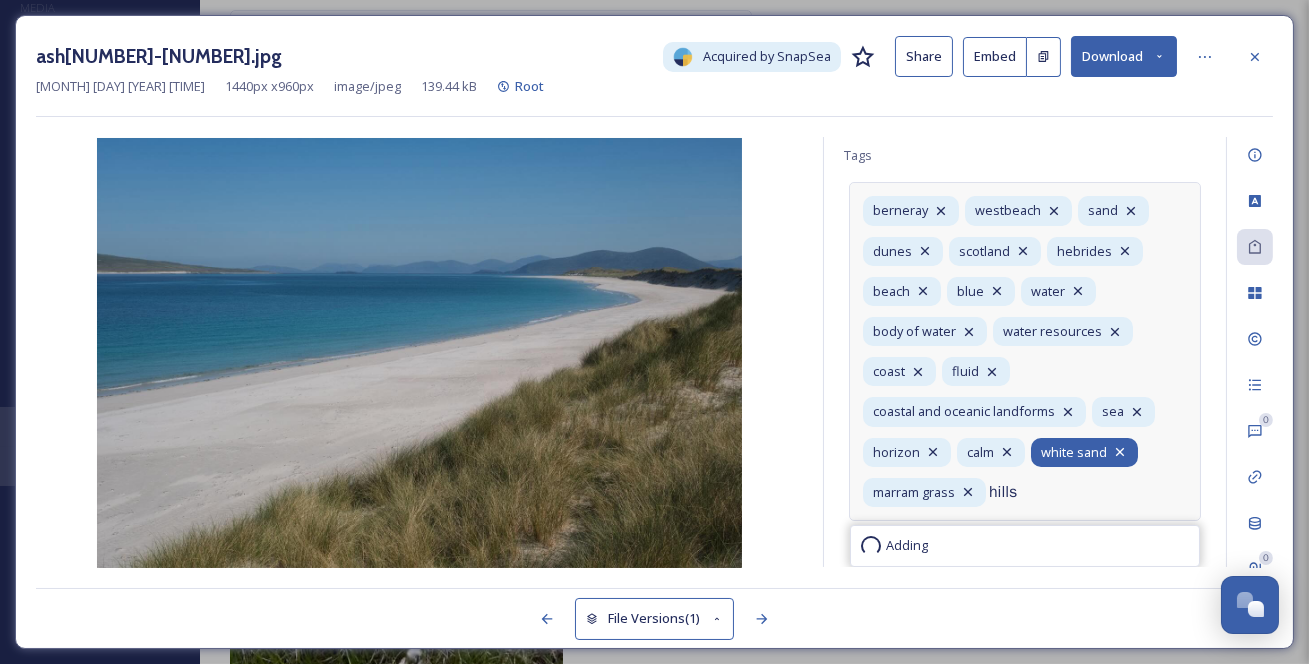 type 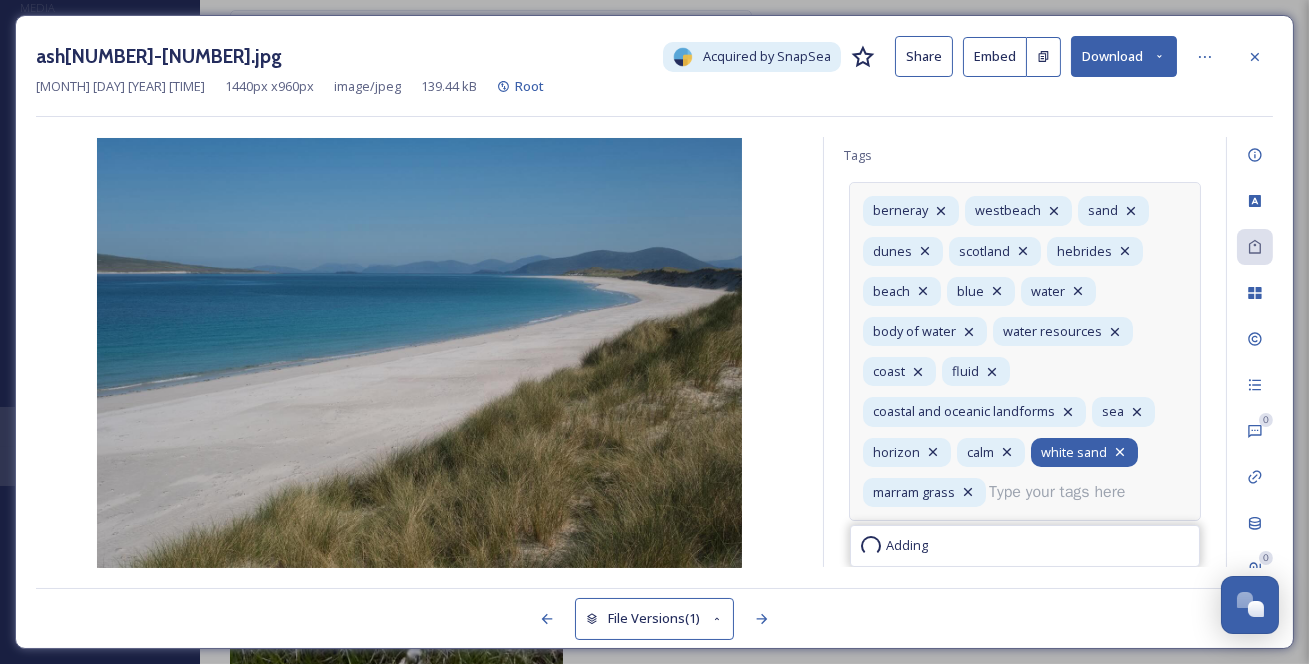 scroll, scrollTop: 127, scrollLeft: 0, axis: vertical 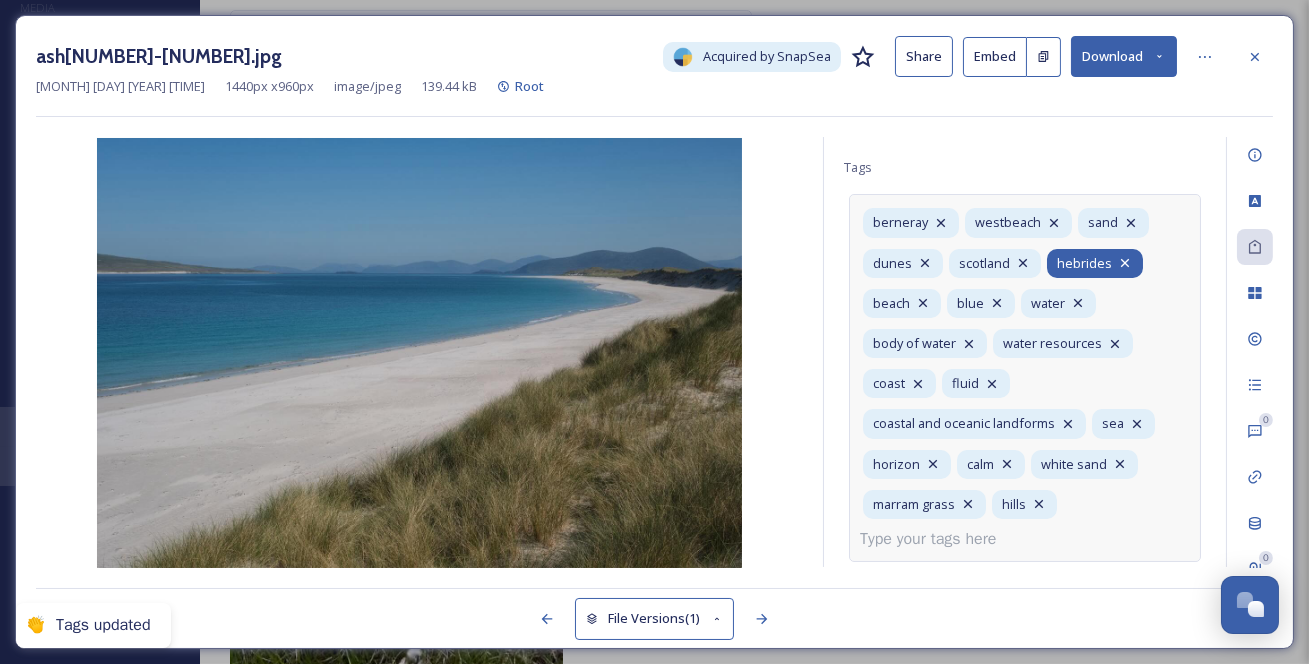 click 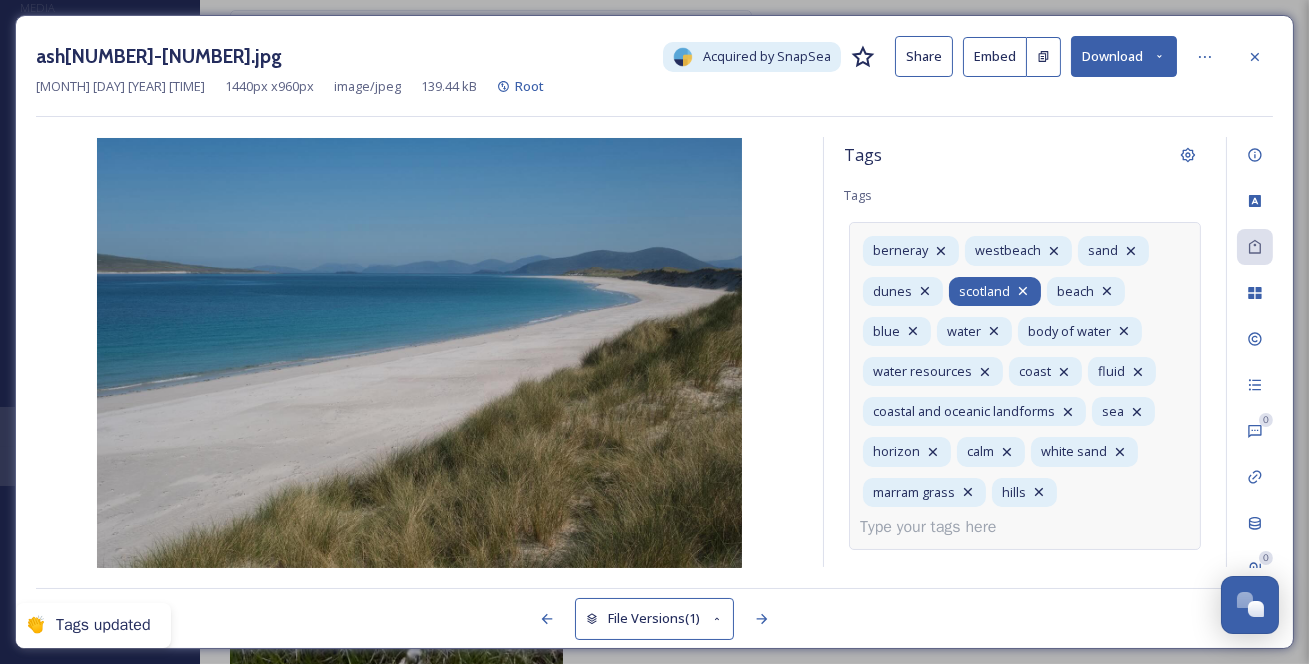 click 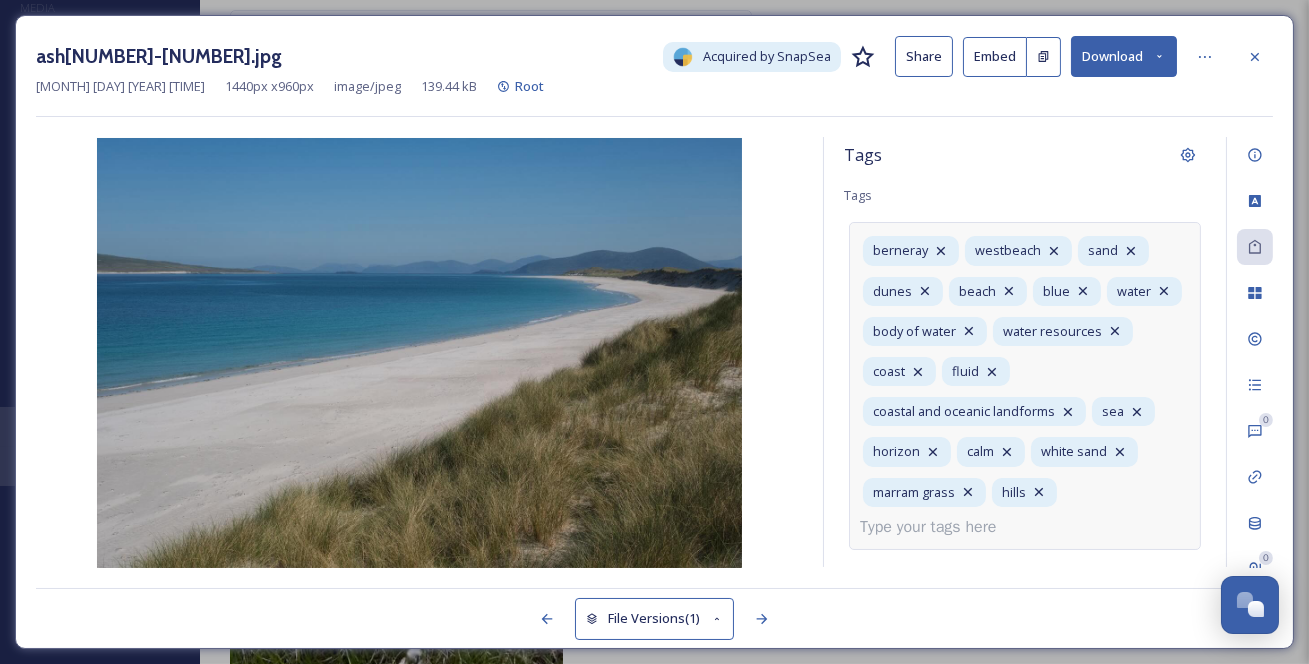 scroll, scrollTop: 132, scrollLeft: 0, axis: vertical 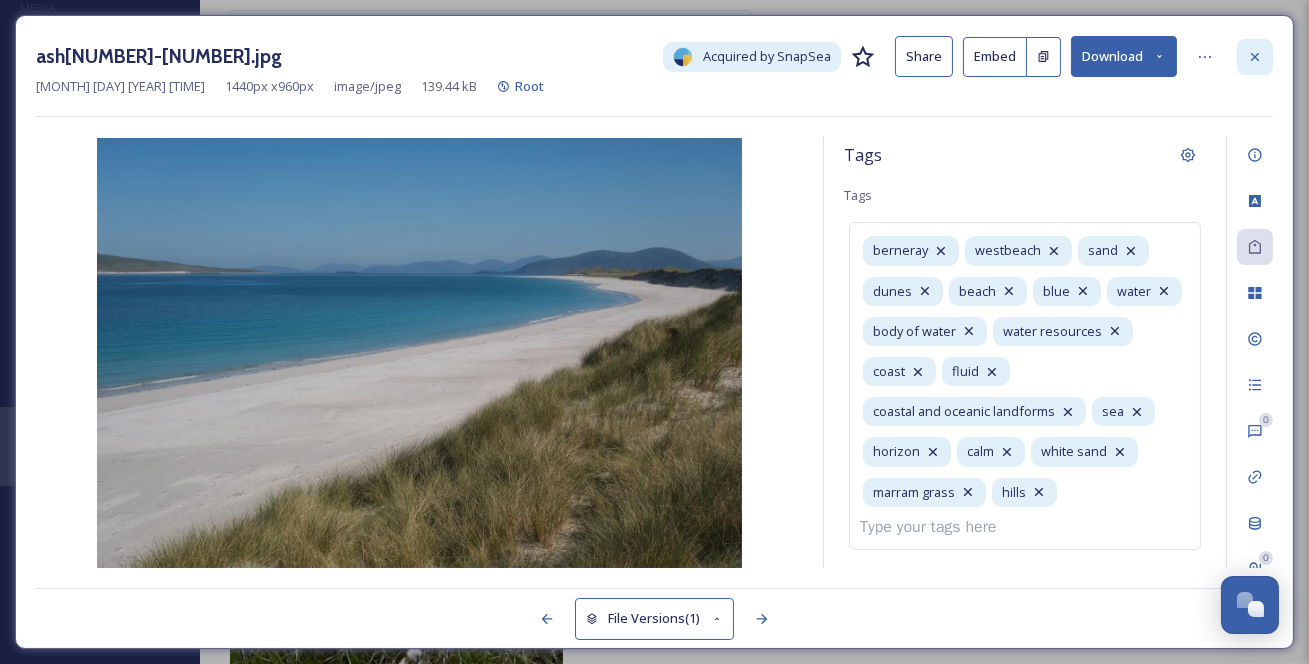 click 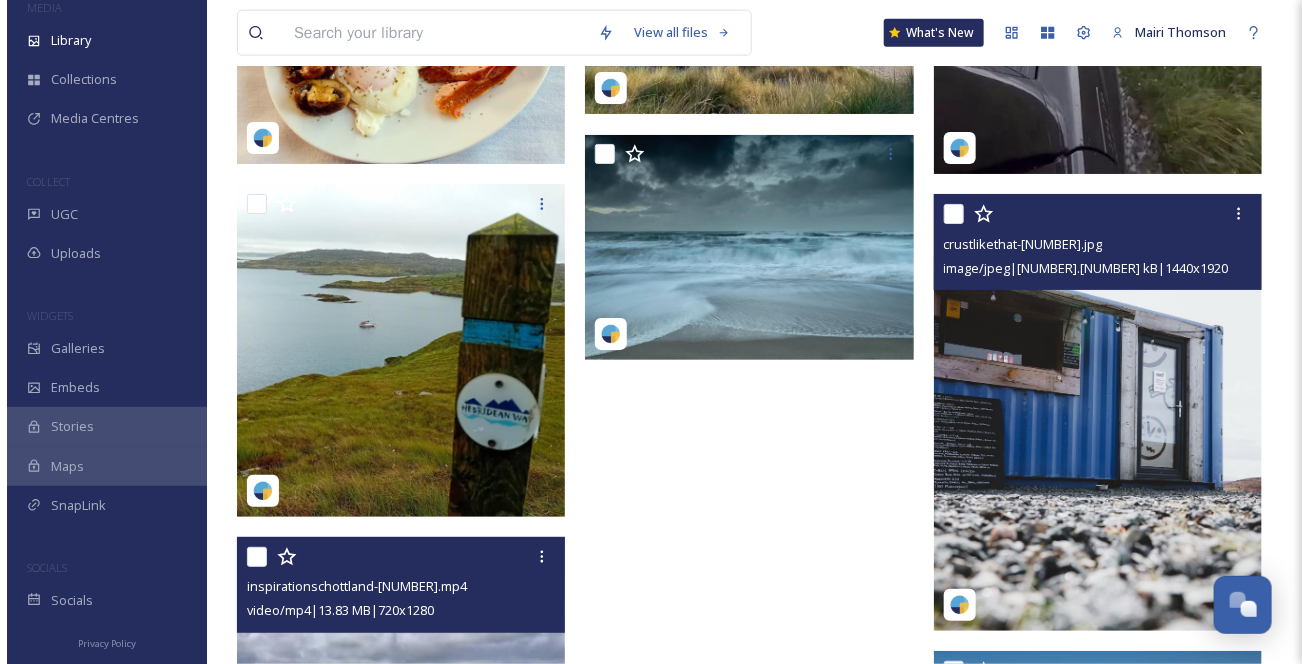 scroll, scrollTop: 12370, scrollLeft: 0, axis: vertical 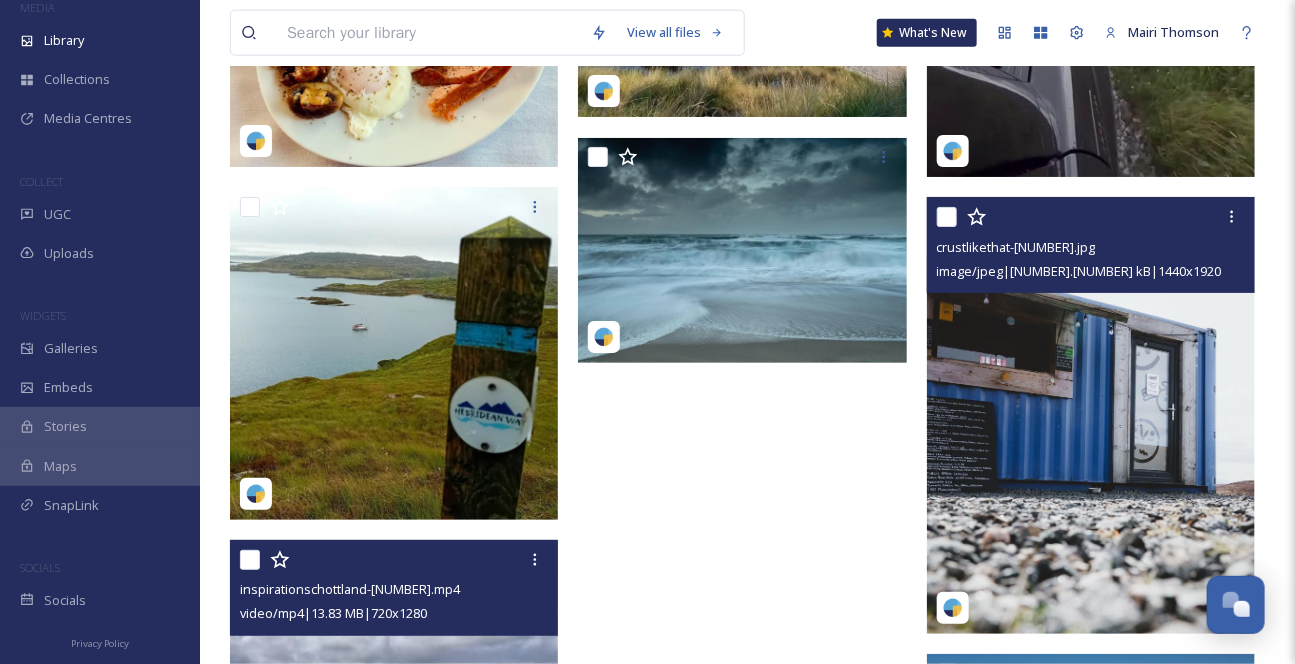 click at bounding box center [1091, 415] 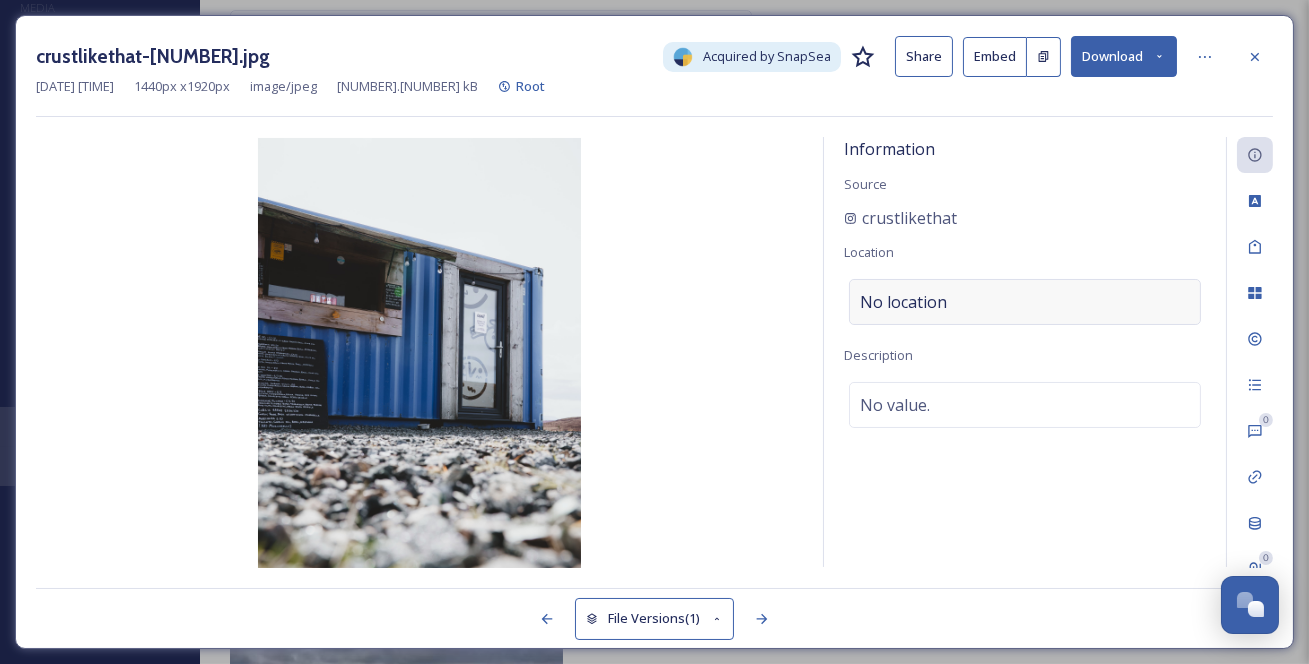 click on "No location" at bounding box center (903, 302) 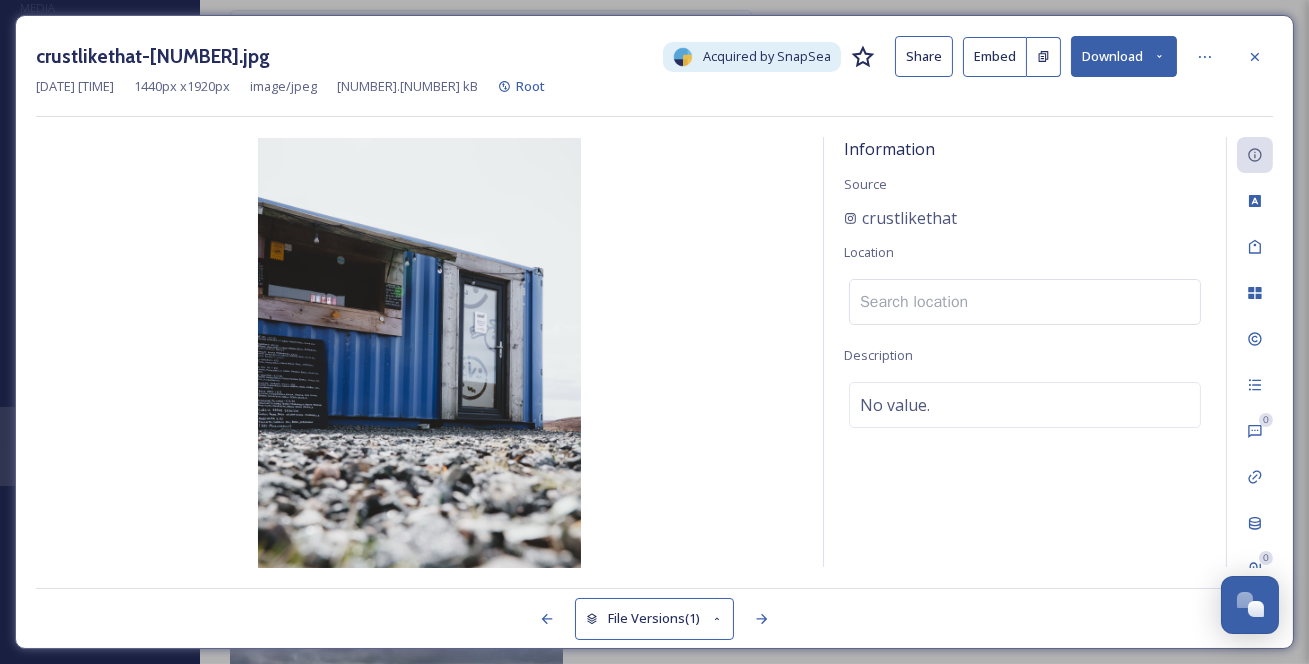 click at bounding box center (1025, 302) 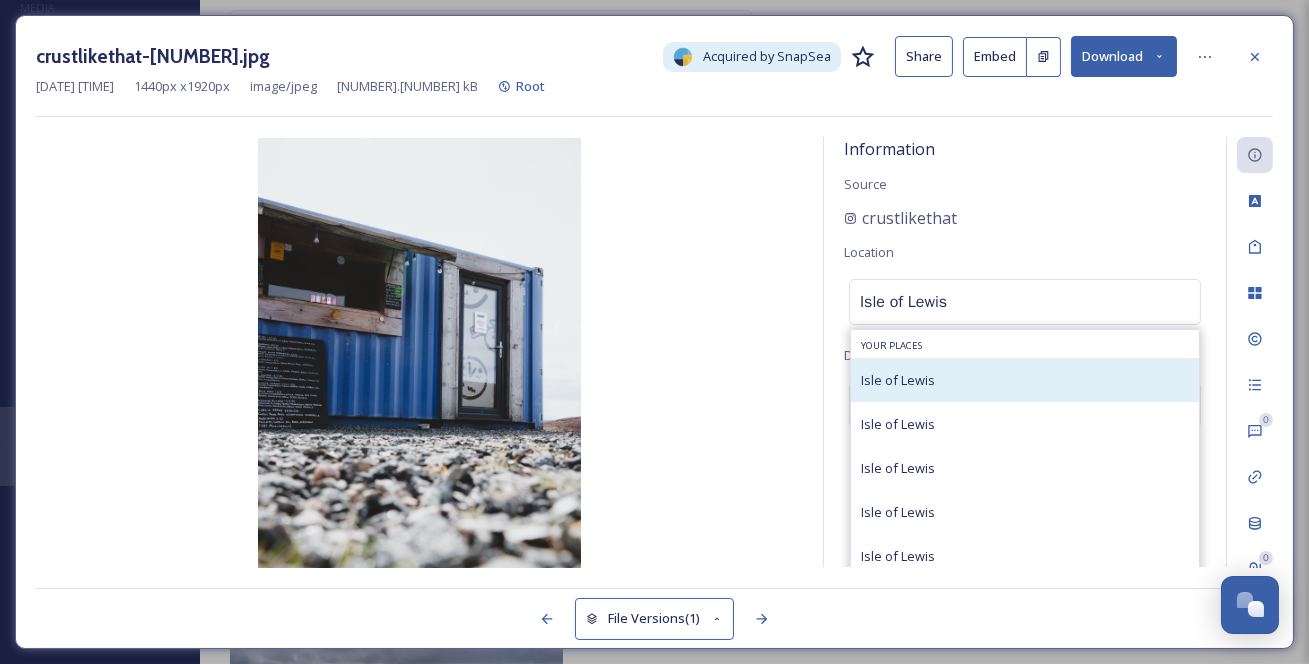 type on "Isle of Lewis" 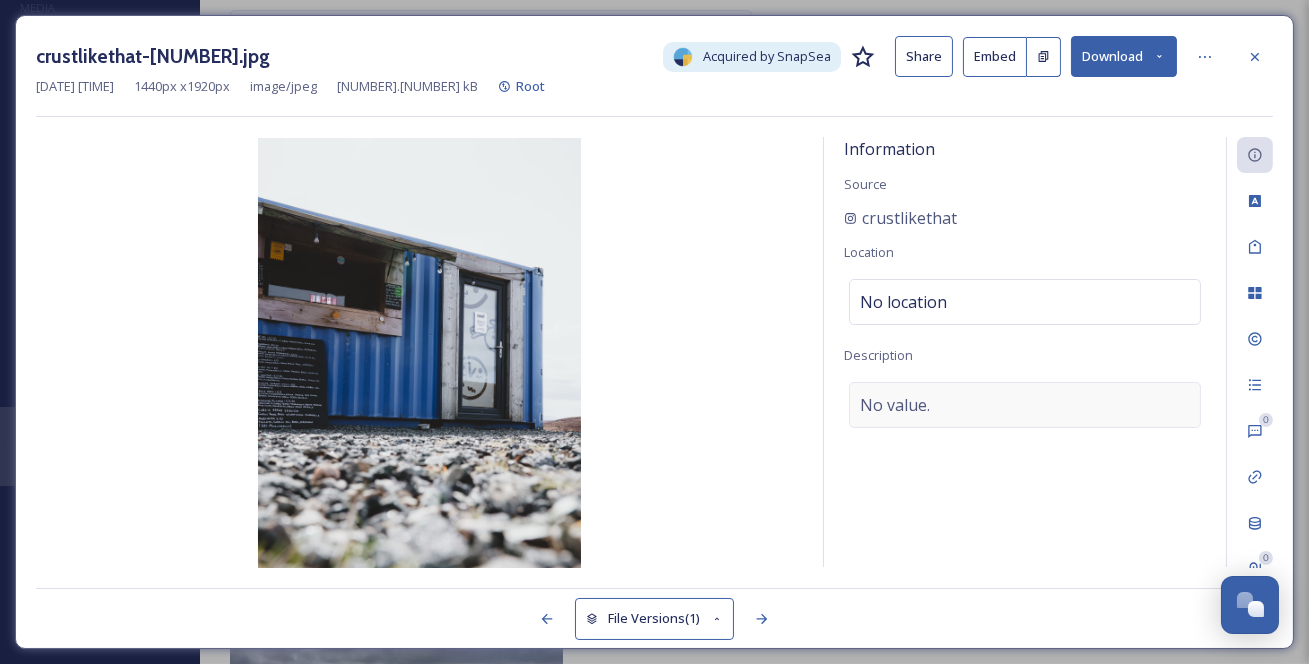 click on "No value." at bounding box center [895, 405] 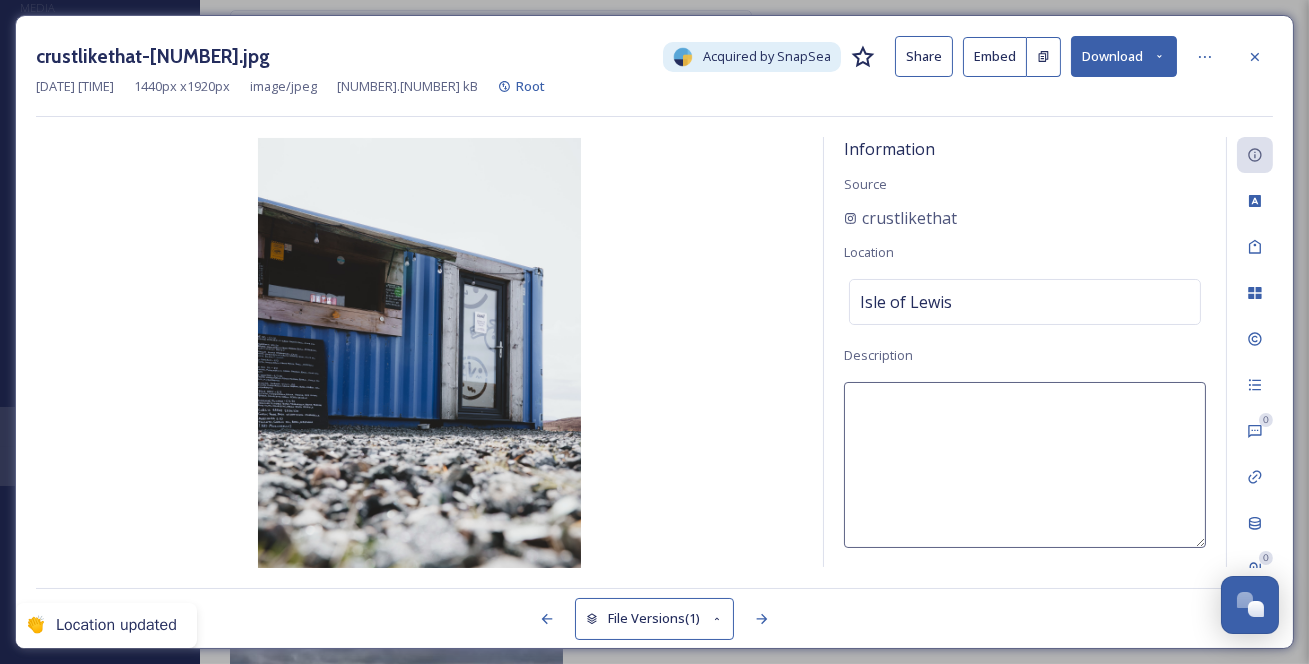 click at bounding box center (1025, 465) 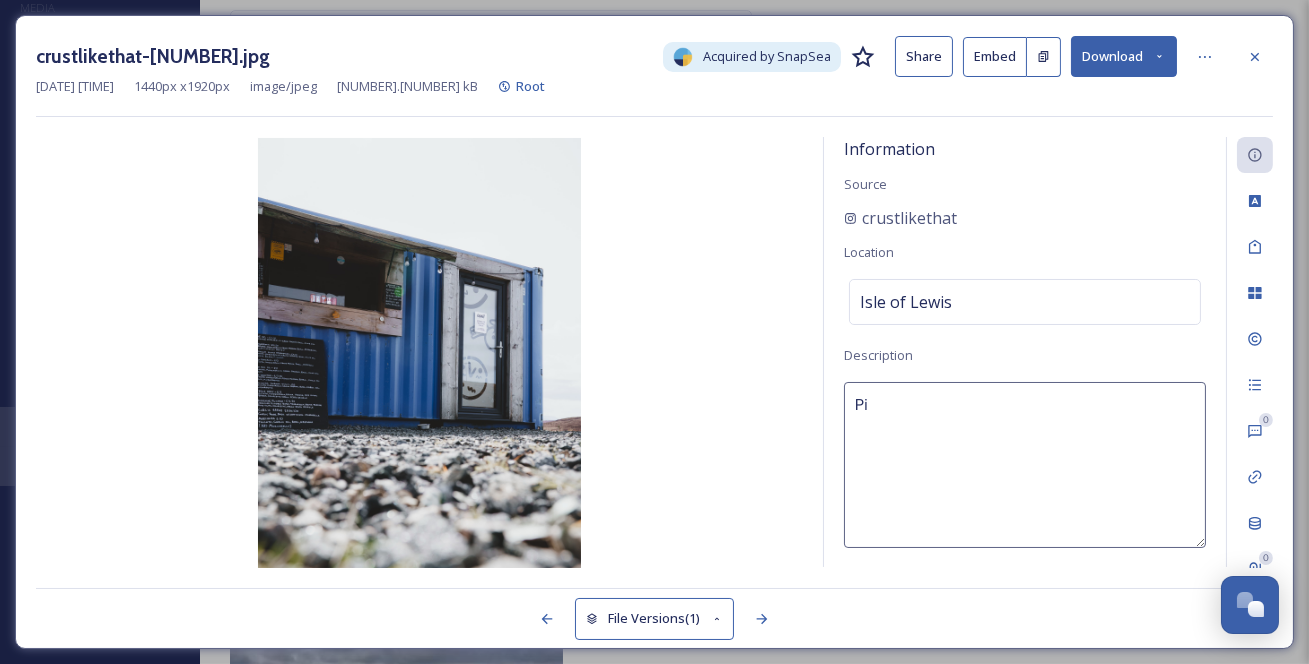 type on "P" 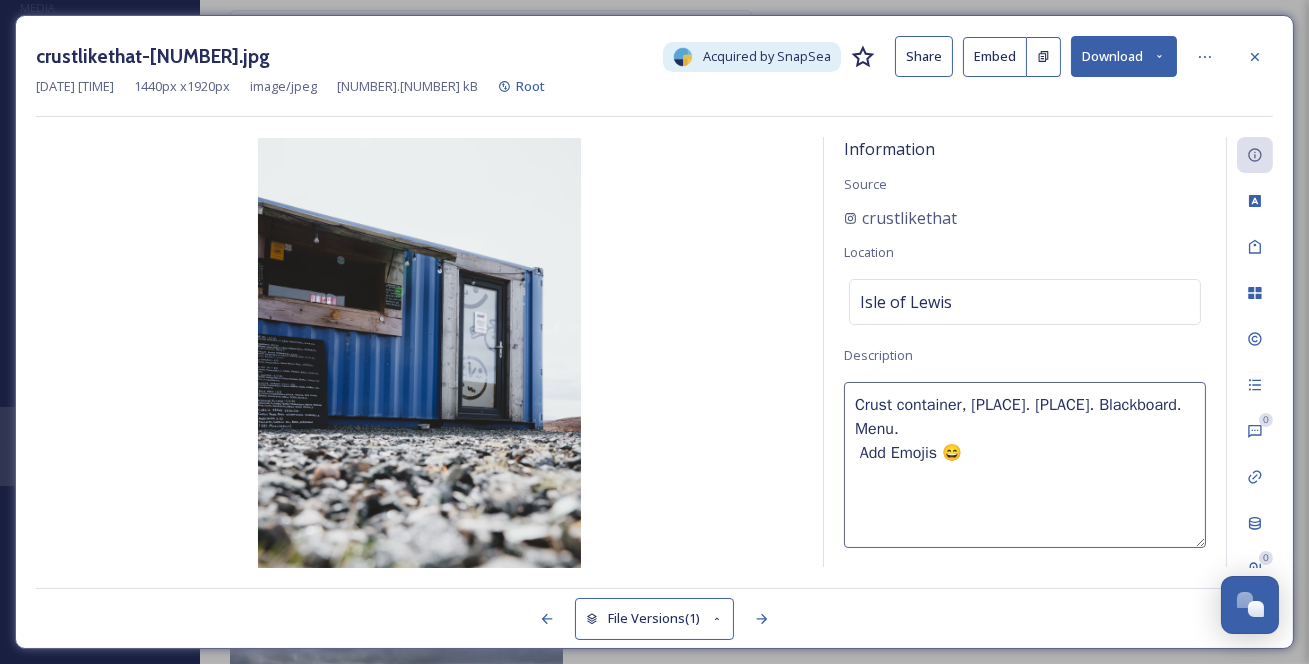 type on "Crust container, [PLACE]. [PLACE]. Blackboard. Menu.
Add Emojis 😄" 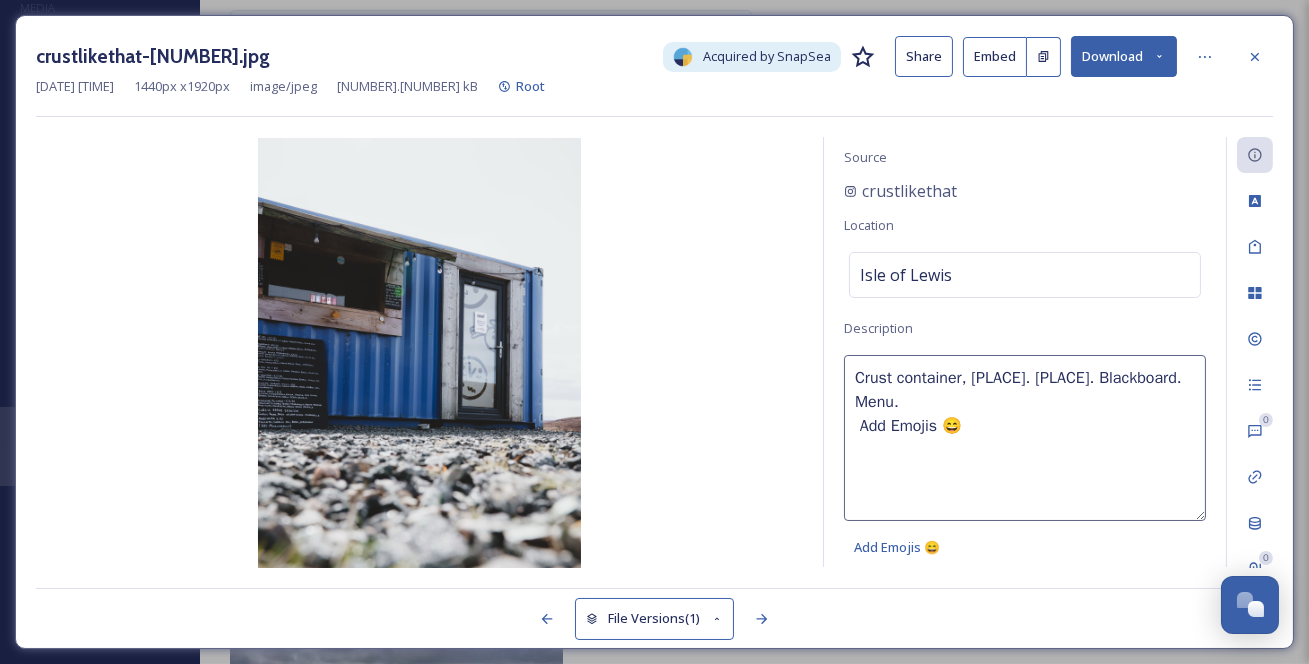 scroll, scrollTop: 100, scrollLeft: 0, axis: vertical 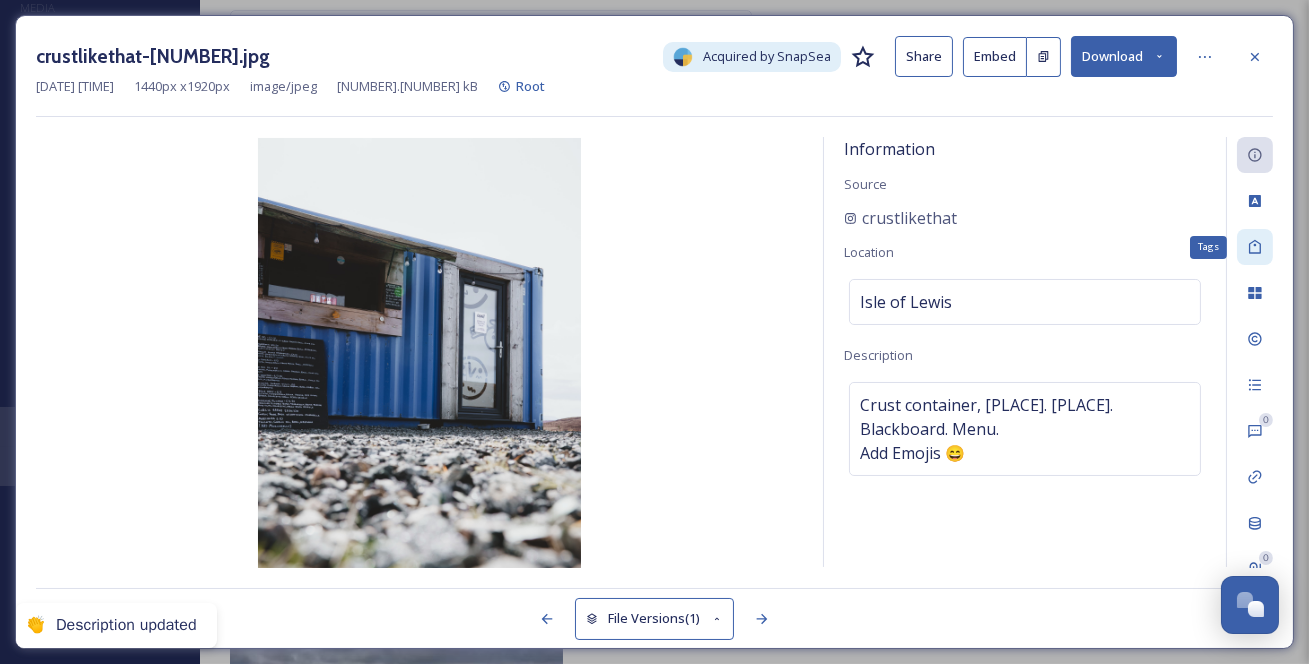click 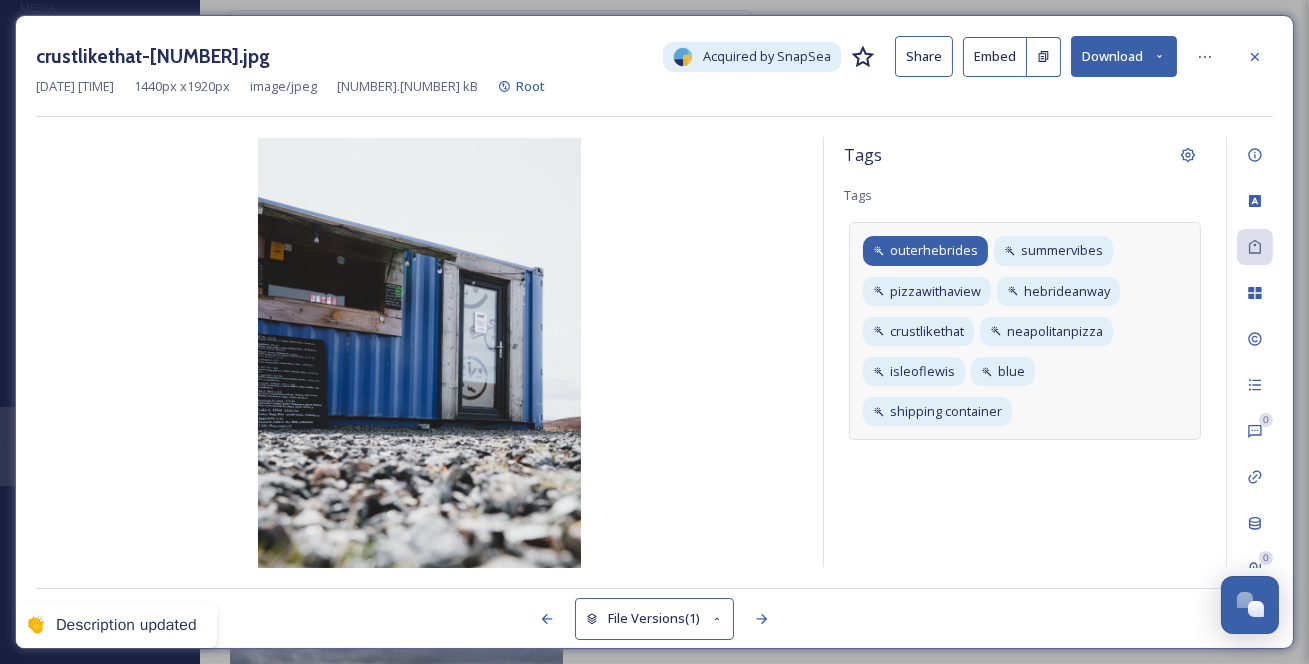 click on "outerhebrides" at bounding box center (934, 250) 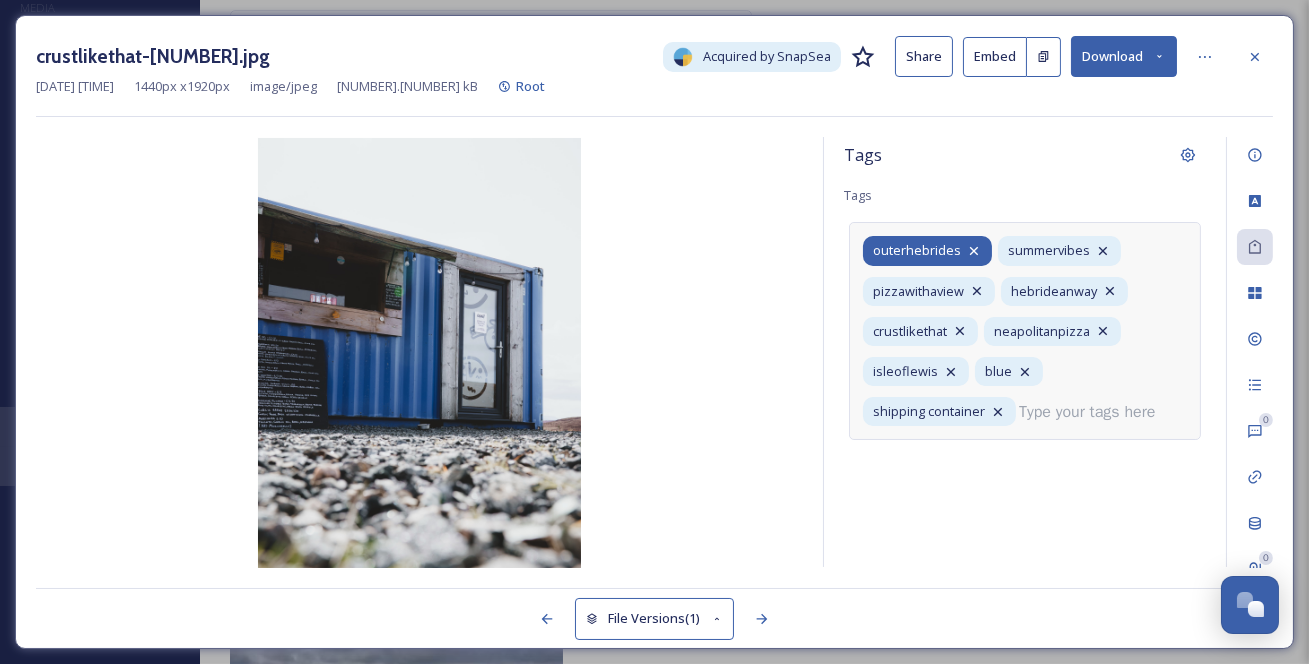 click 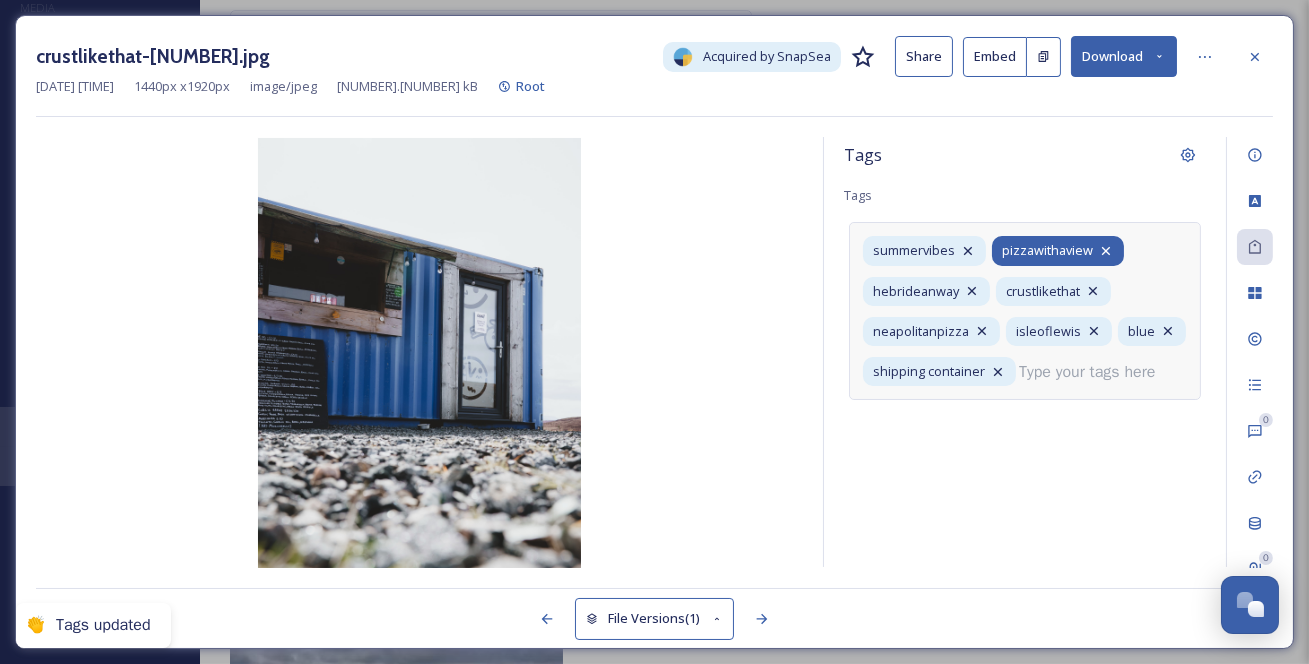 click 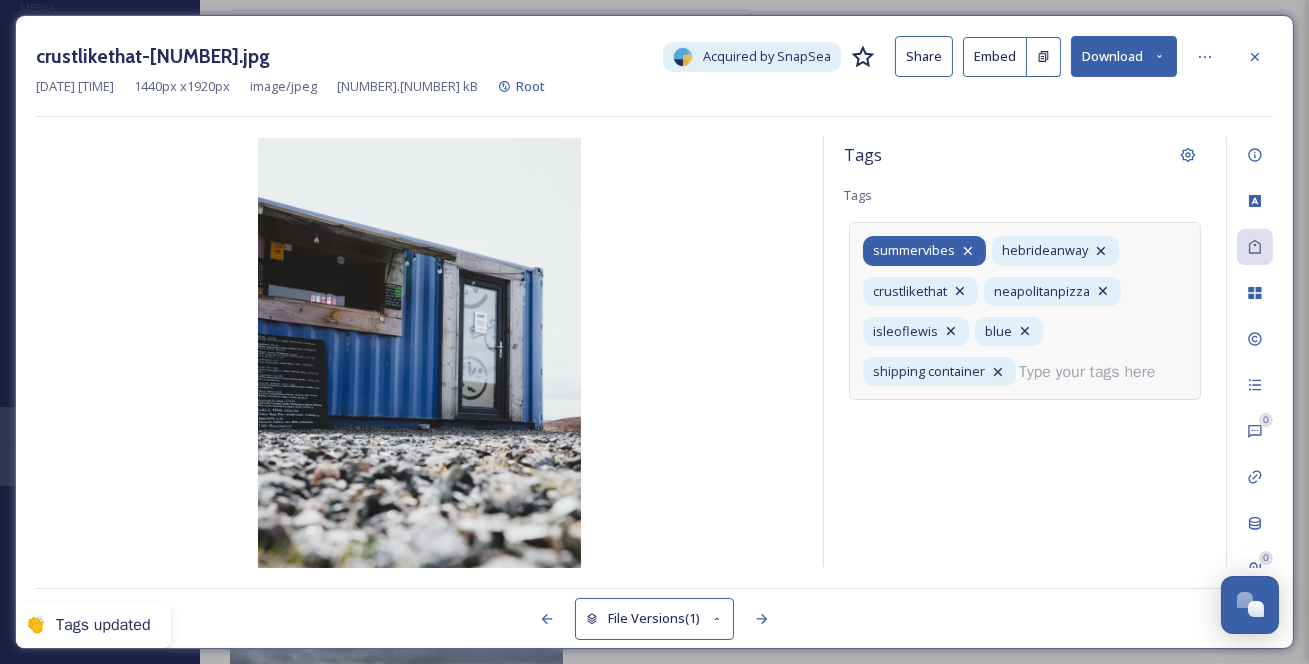 click 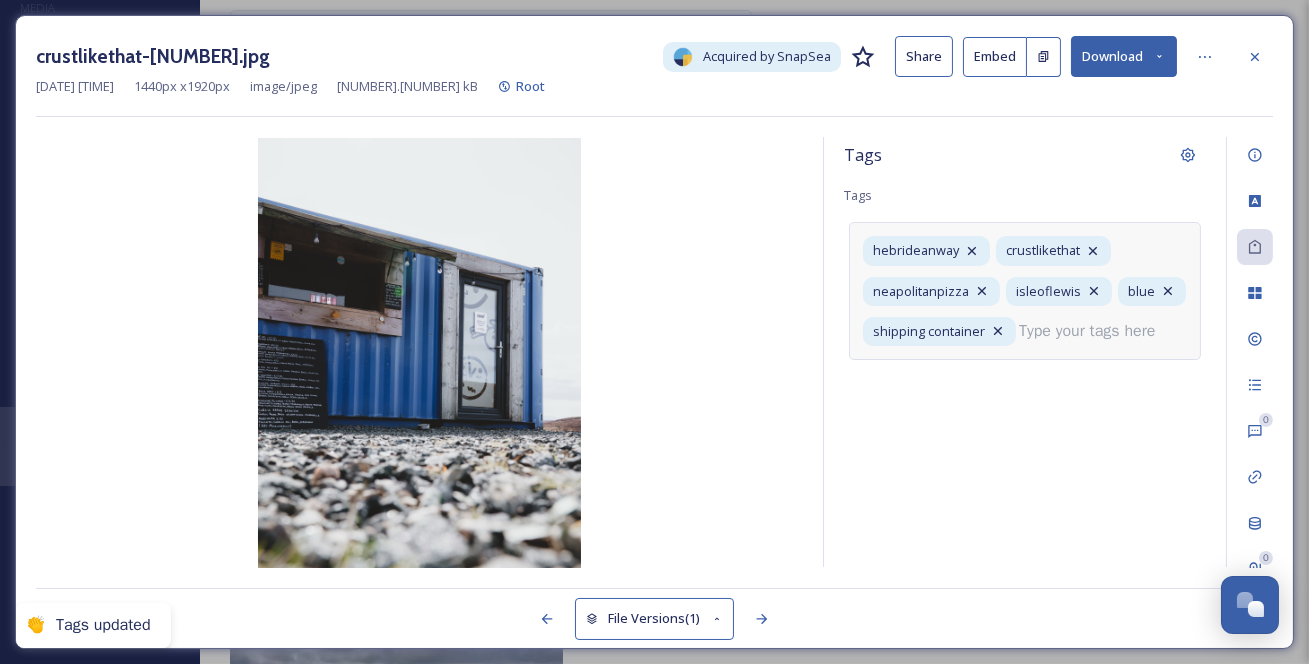 click at bounding box center (1095, 331) 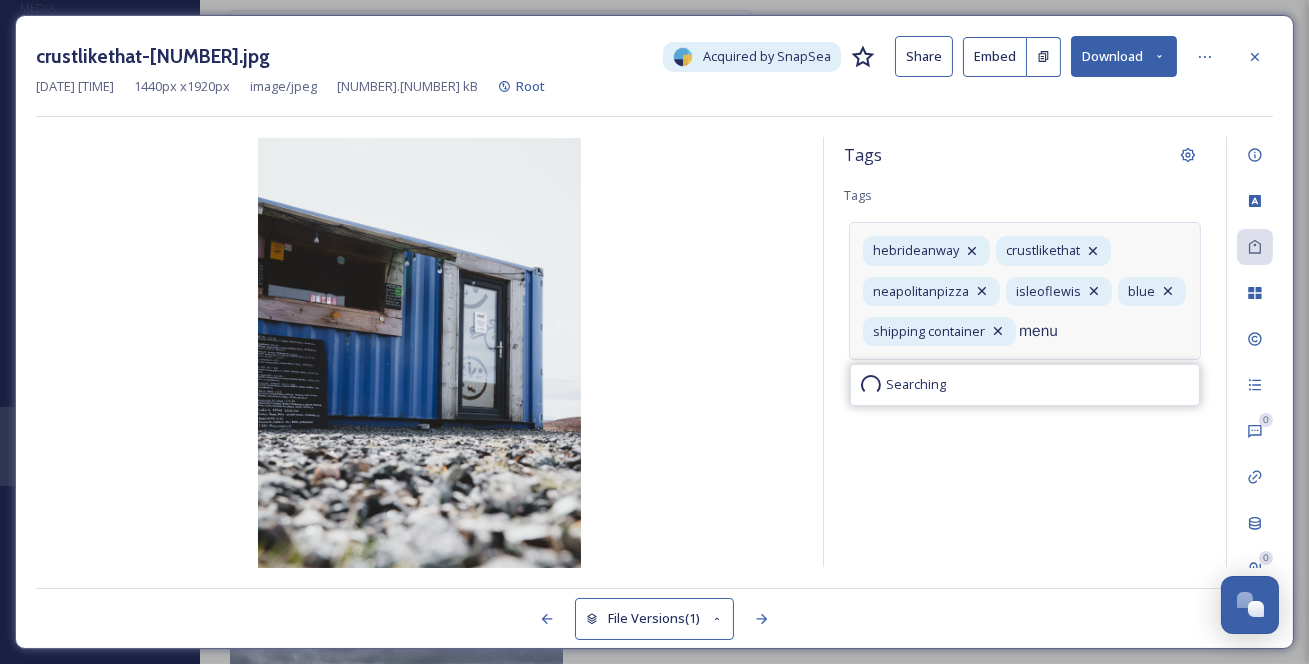type on "menu" 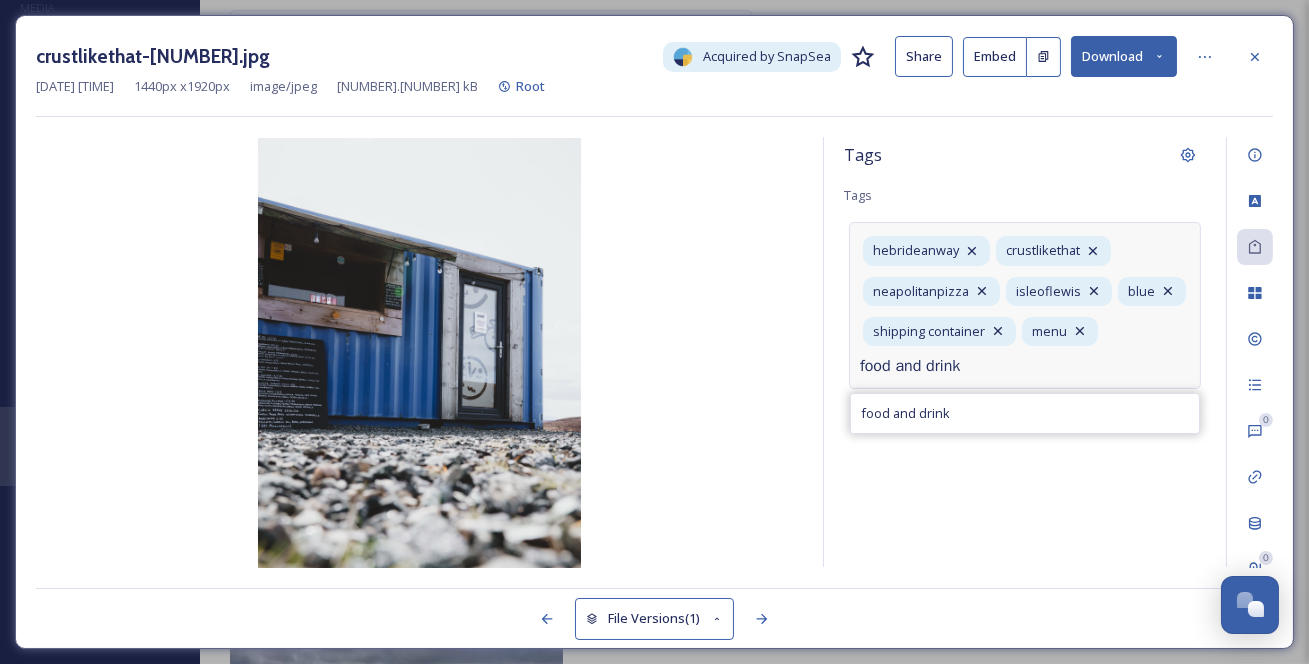 type on "food and drink" 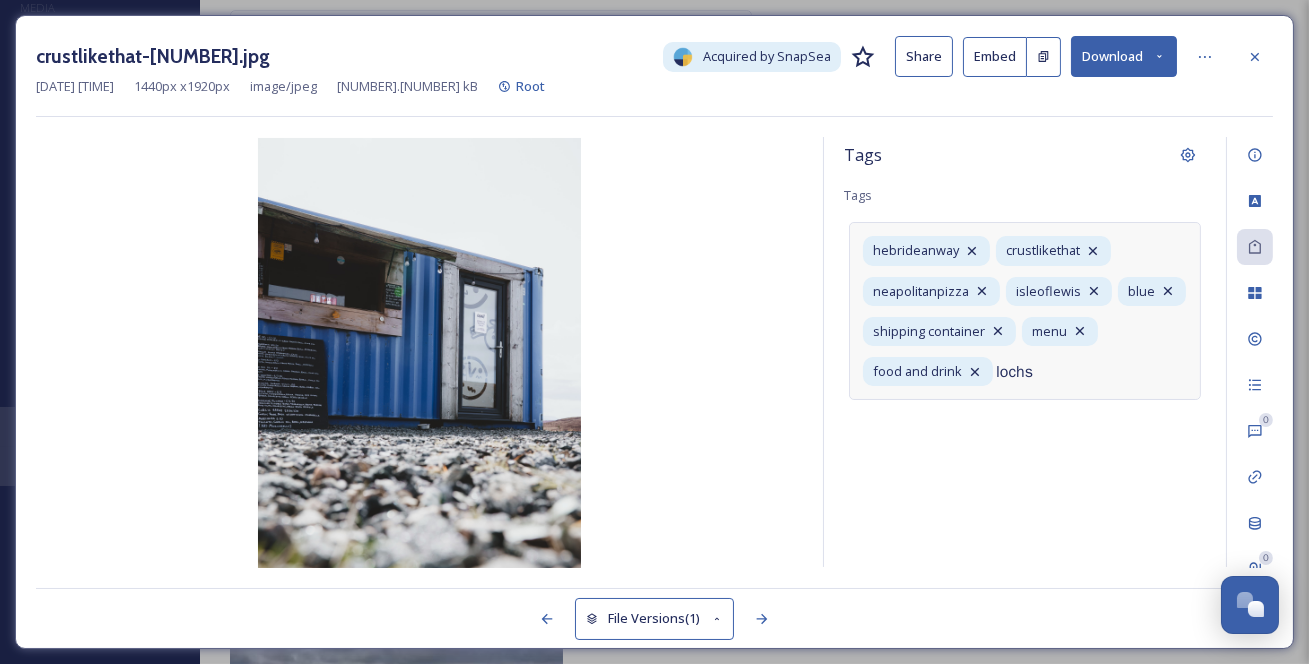 type on "lochs" 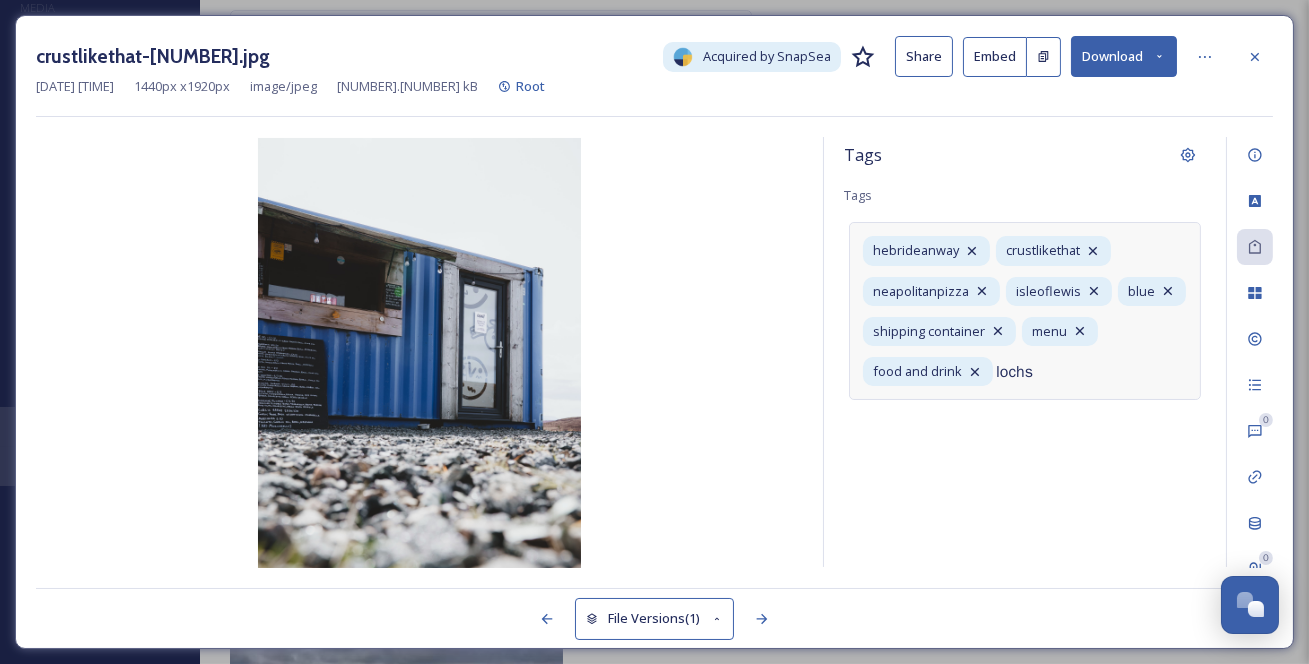 type on "lochs" 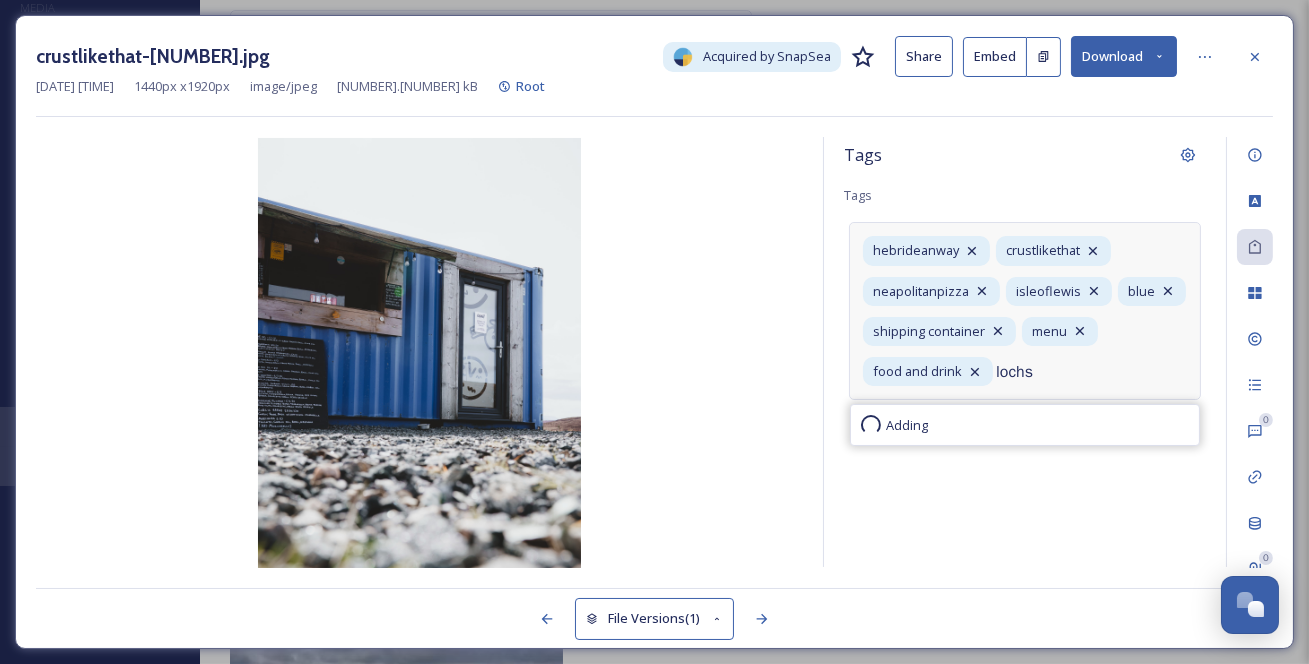 type 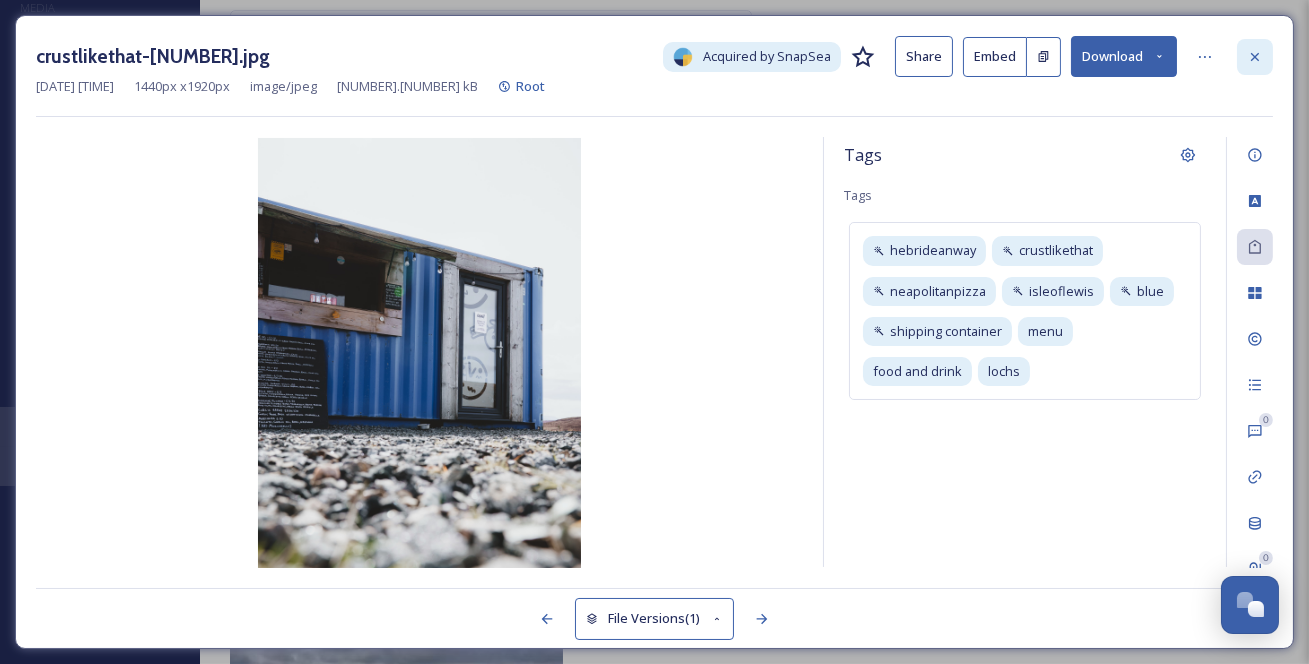click 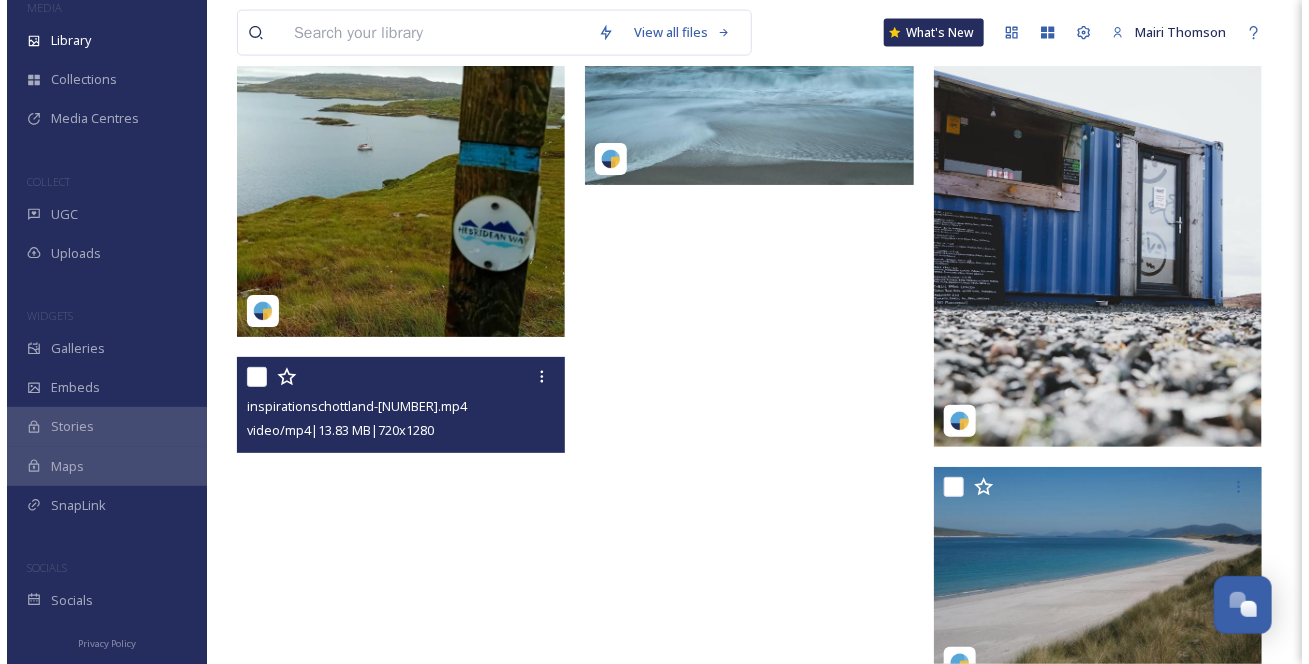 scroll, scrollTop: 12461, scrollLeft: 0, axis: vertical 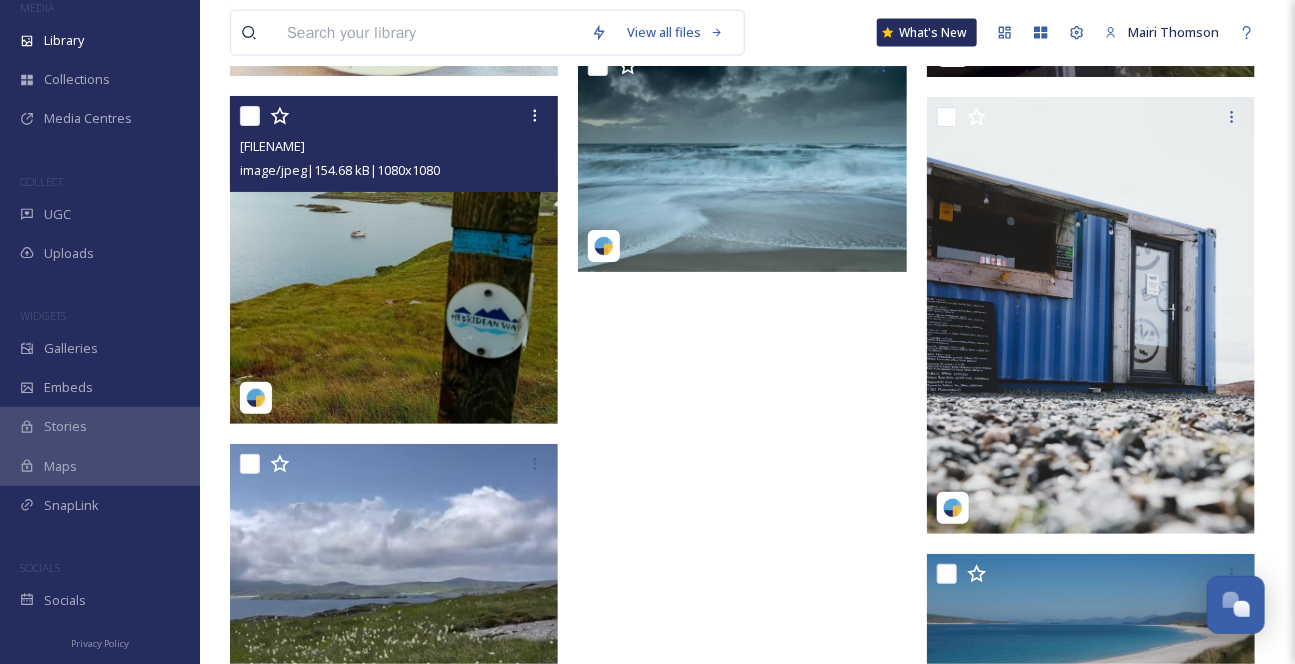 click at bounding box center (394, 260) 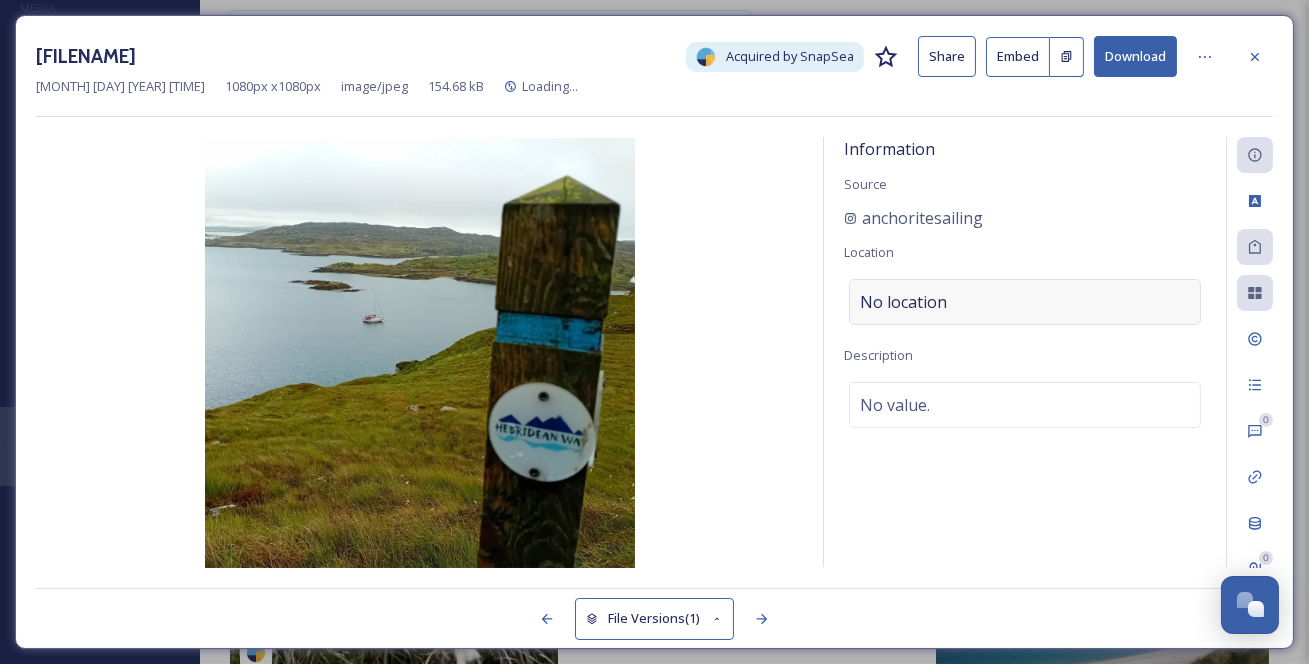 click on "No location" at bounding box center (903, 302) 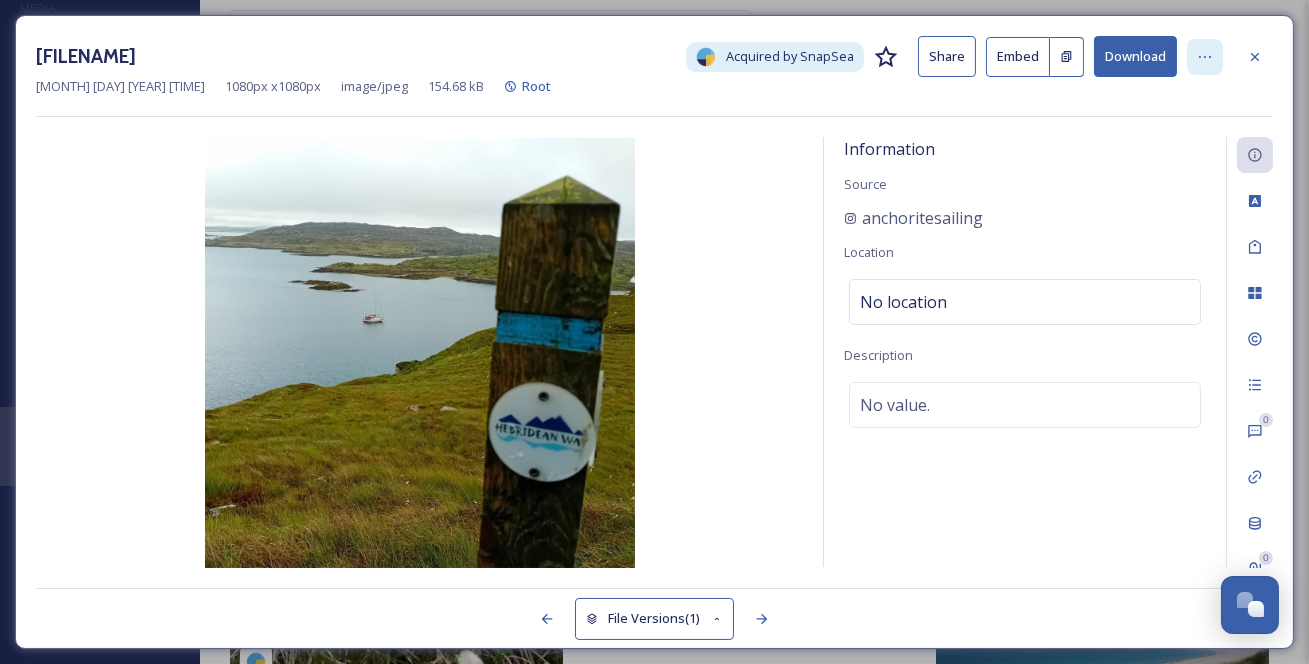 click at bounding box center [1205, 57] 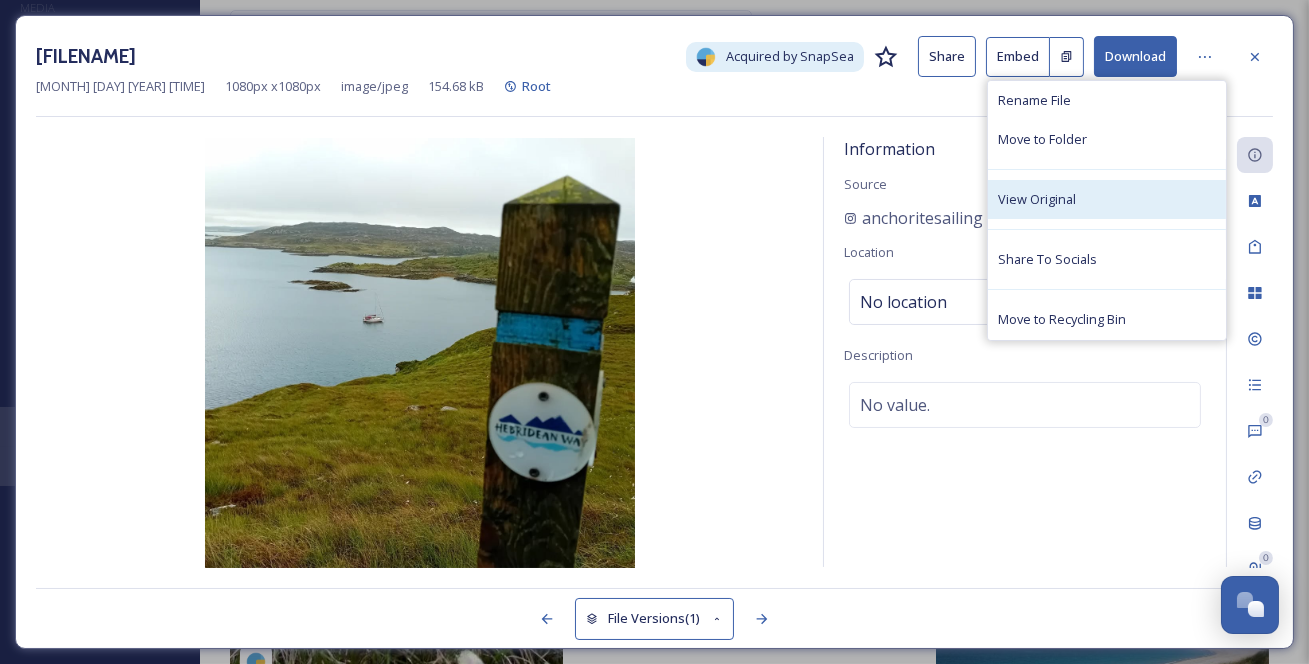 click on "View Original" at bounding box center (1107, 199) 